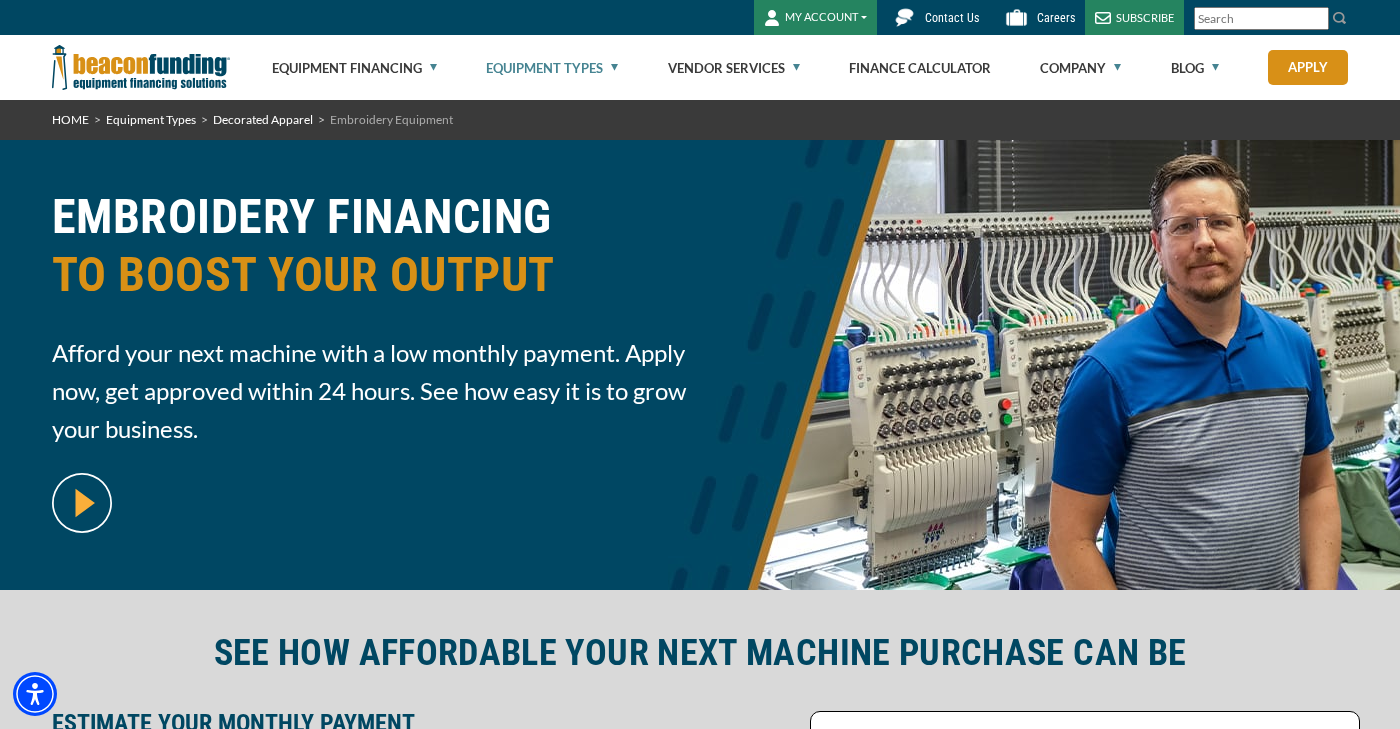scroll, scrollTop: 0, scrollLeft: 0, axis: both 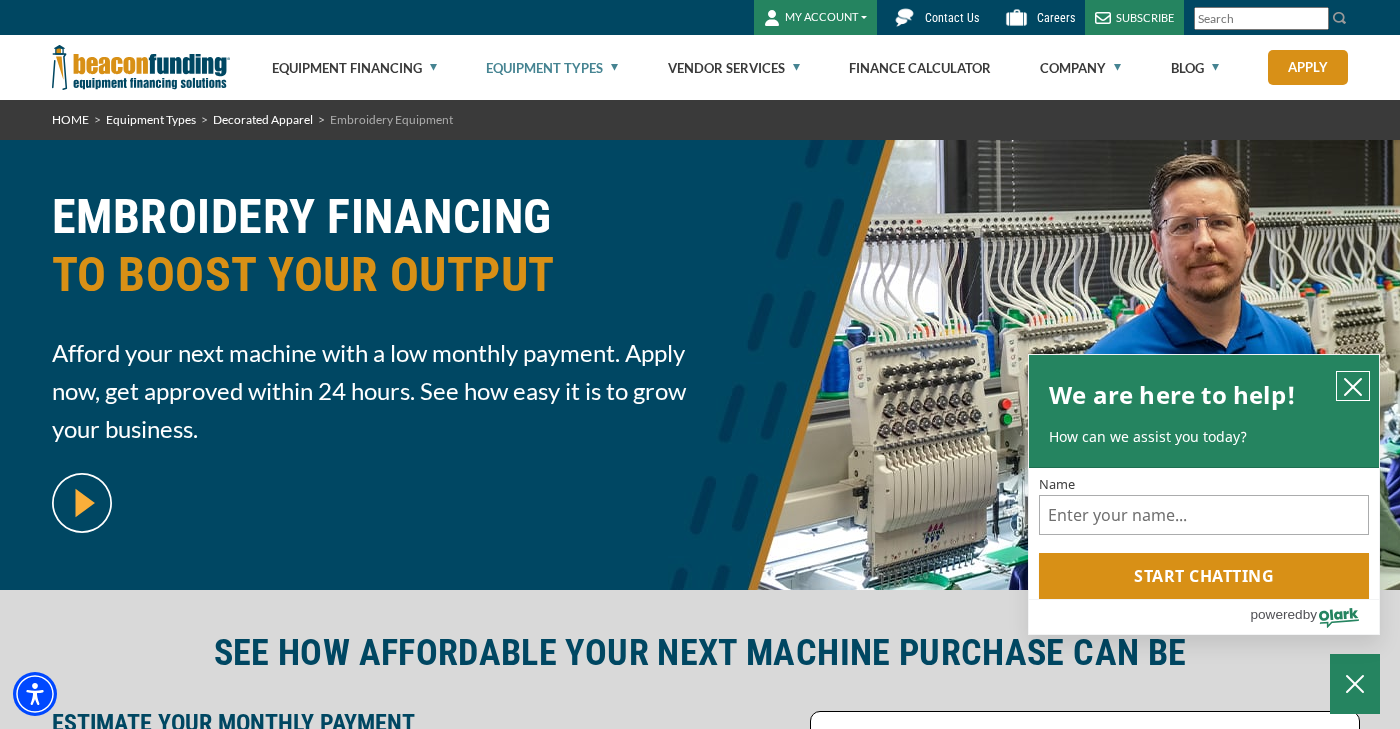 click 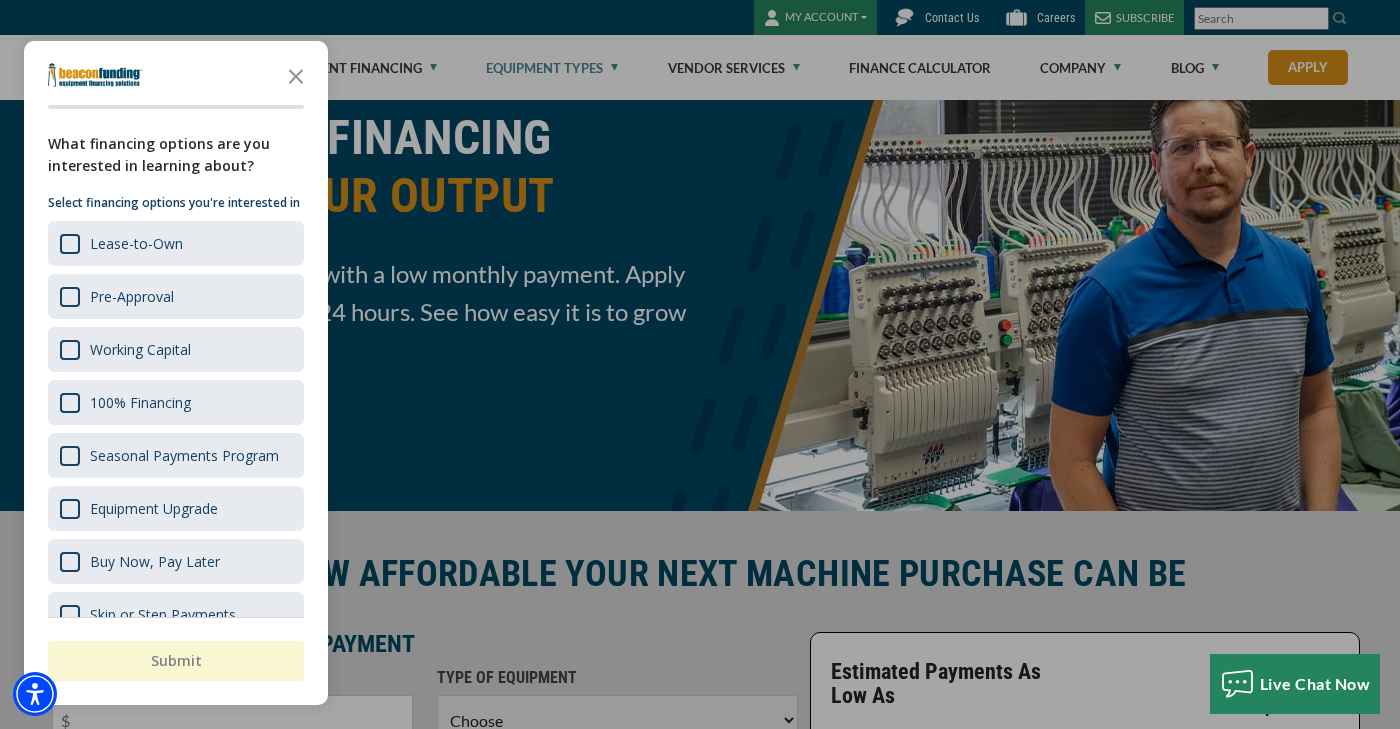 scroll, scrollTop: 88, scrollLeft: 0, axis: vertical 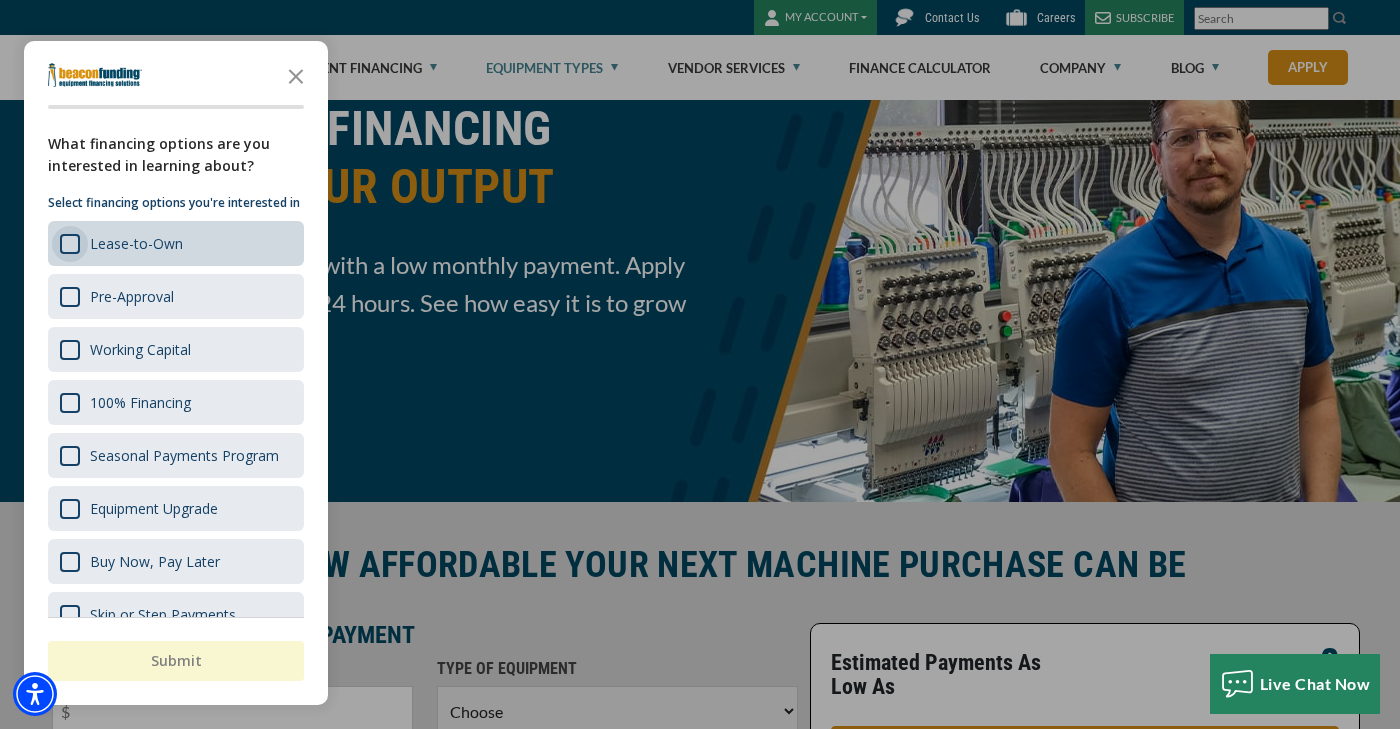 click at bounding box center (70, 244) 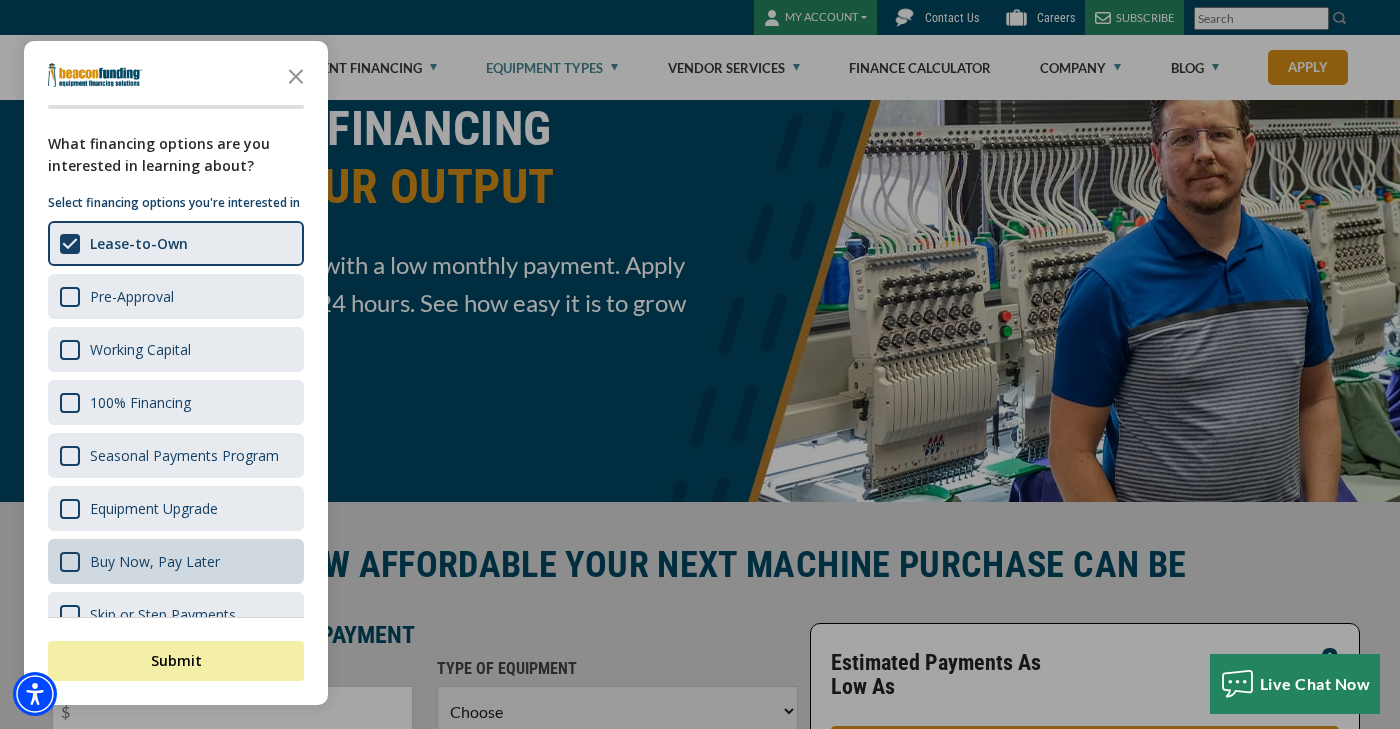 click on "Buy Now, Pay Later" at bounding box center (176, 561) 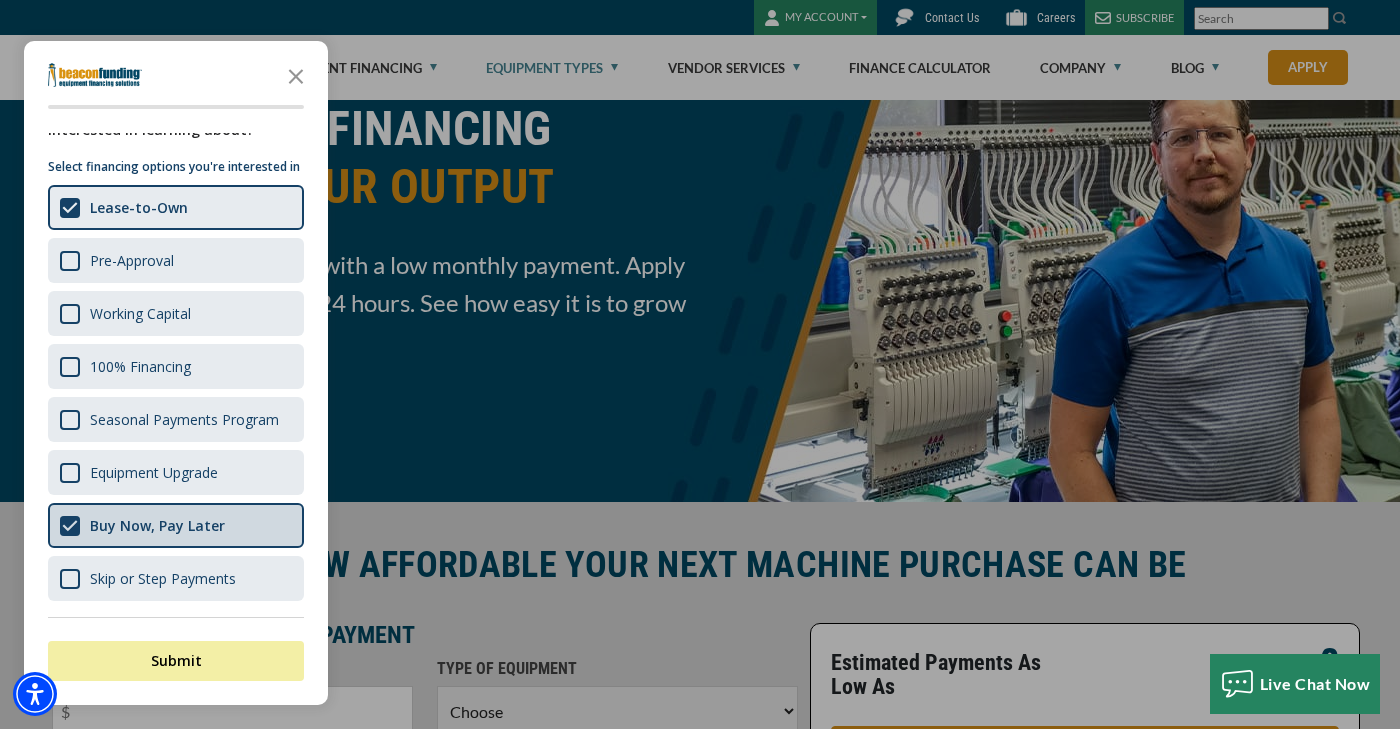 scroll, scrollTop: 56, scrollLeft: 0, axis: vertical 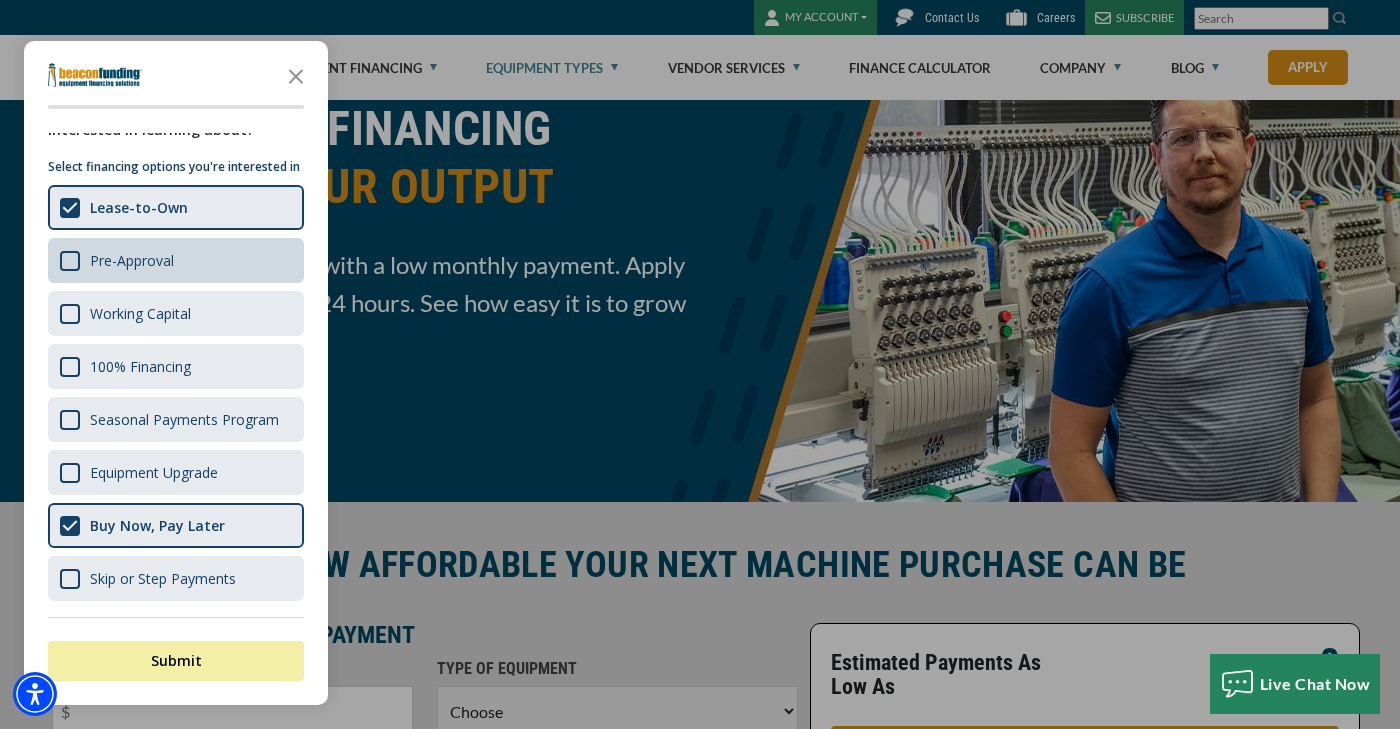 click on "Pre-Approval" at bounding box center (176, 260) 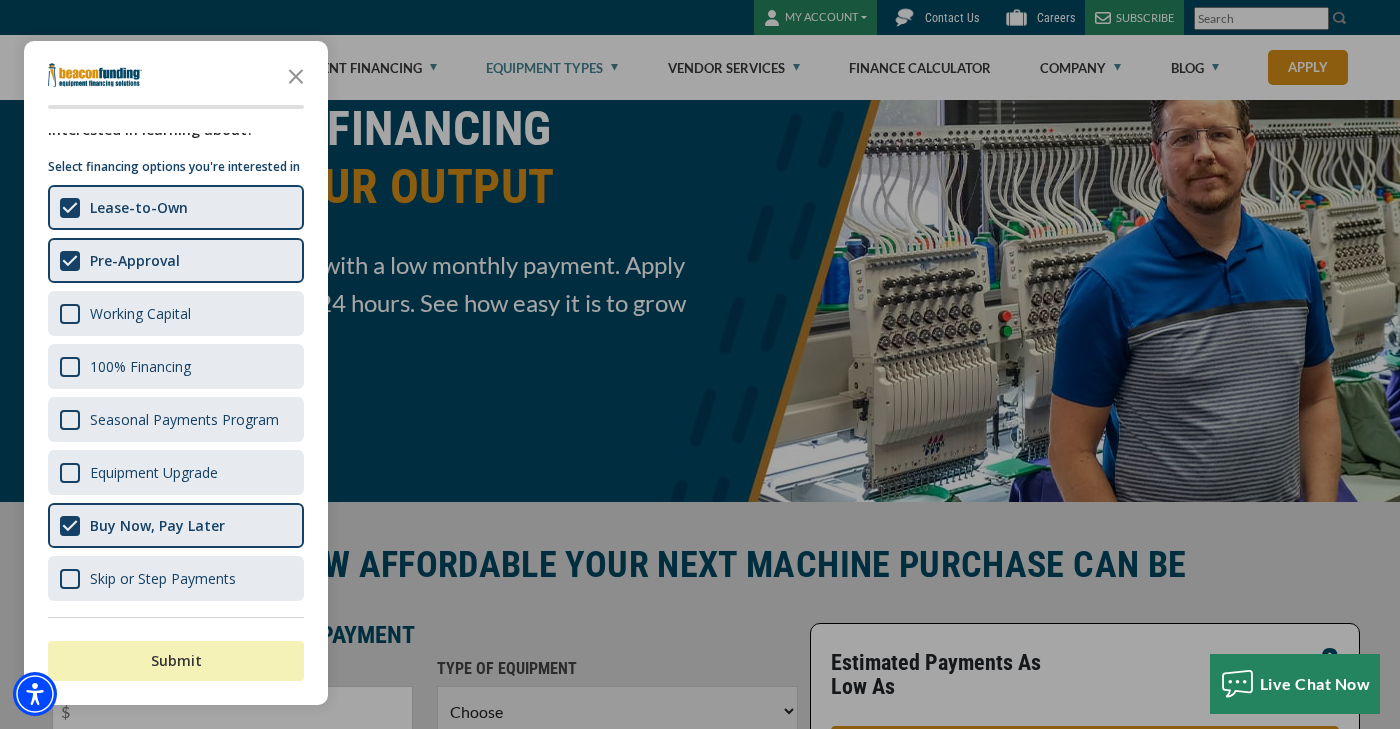 click on "Submit" at bounding box center [176, 661] 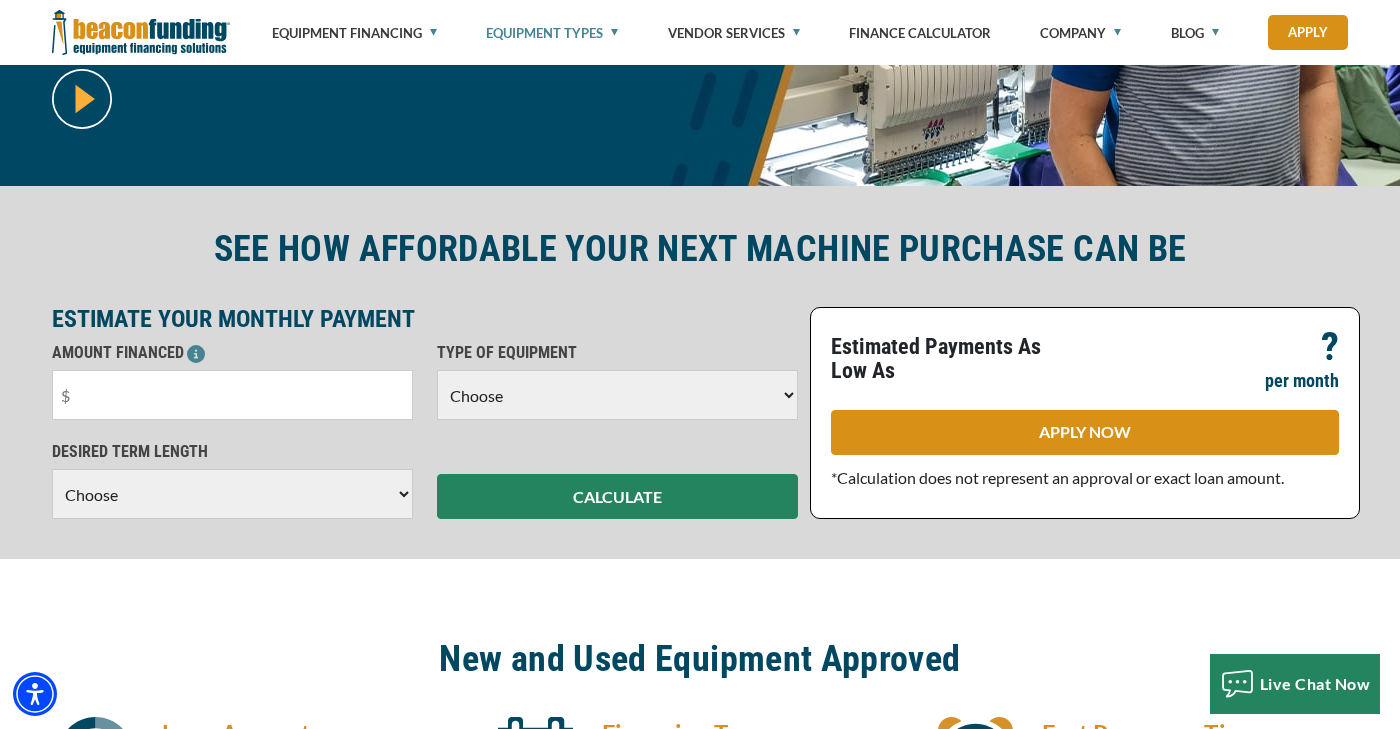 scroll, scrollTop: 440, scrollLeft: 0, axis: vertical 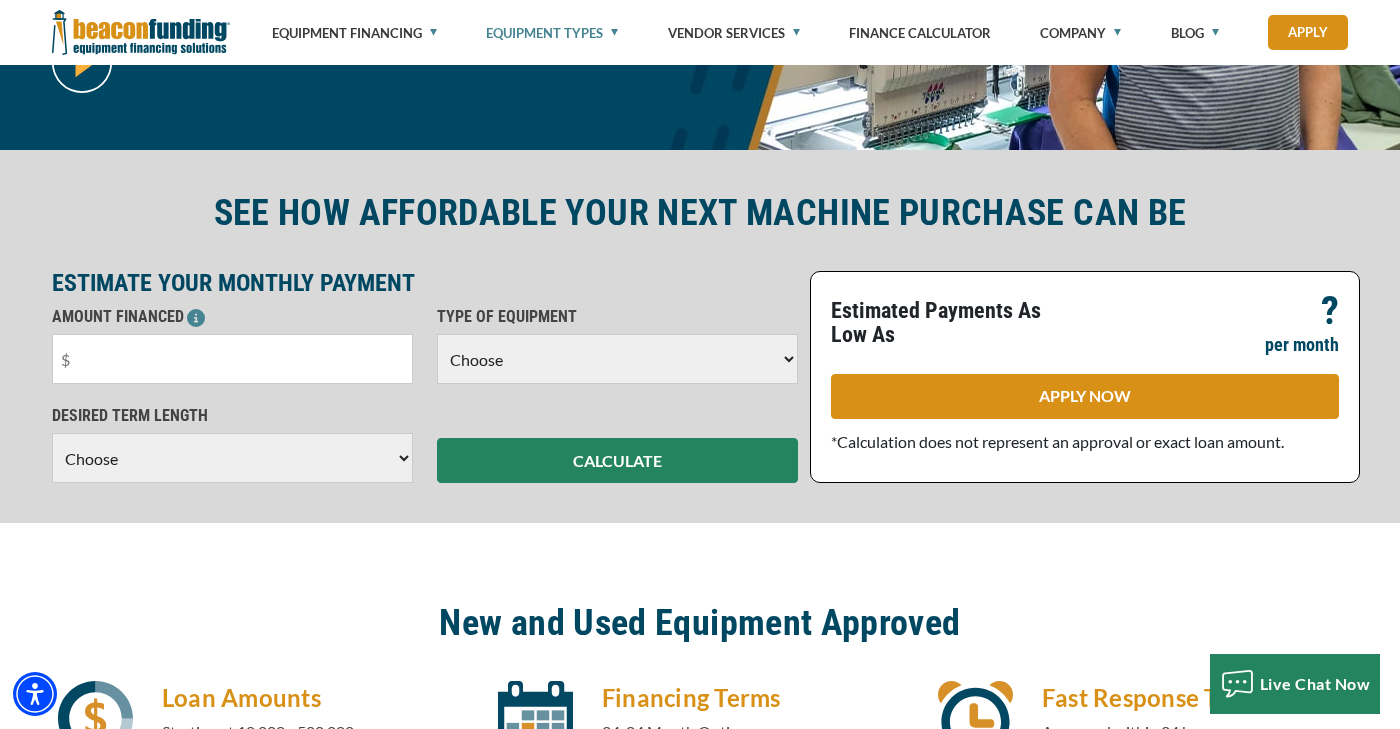 click on "Choose Backhoe Boom/Bucket Truck Chipper Commercial Mower Crane DTG/DTF Printing Embroidery Excavator Landscape Truck/Equipment Other Other Commercial Truck Other Decorated Apparel Screen Printing Septic Pumper Truck Skid Steer Stump Grinder Tow Truck Tractor Trailer Trencher Wheel Loader" at bounding box center (617, 359) 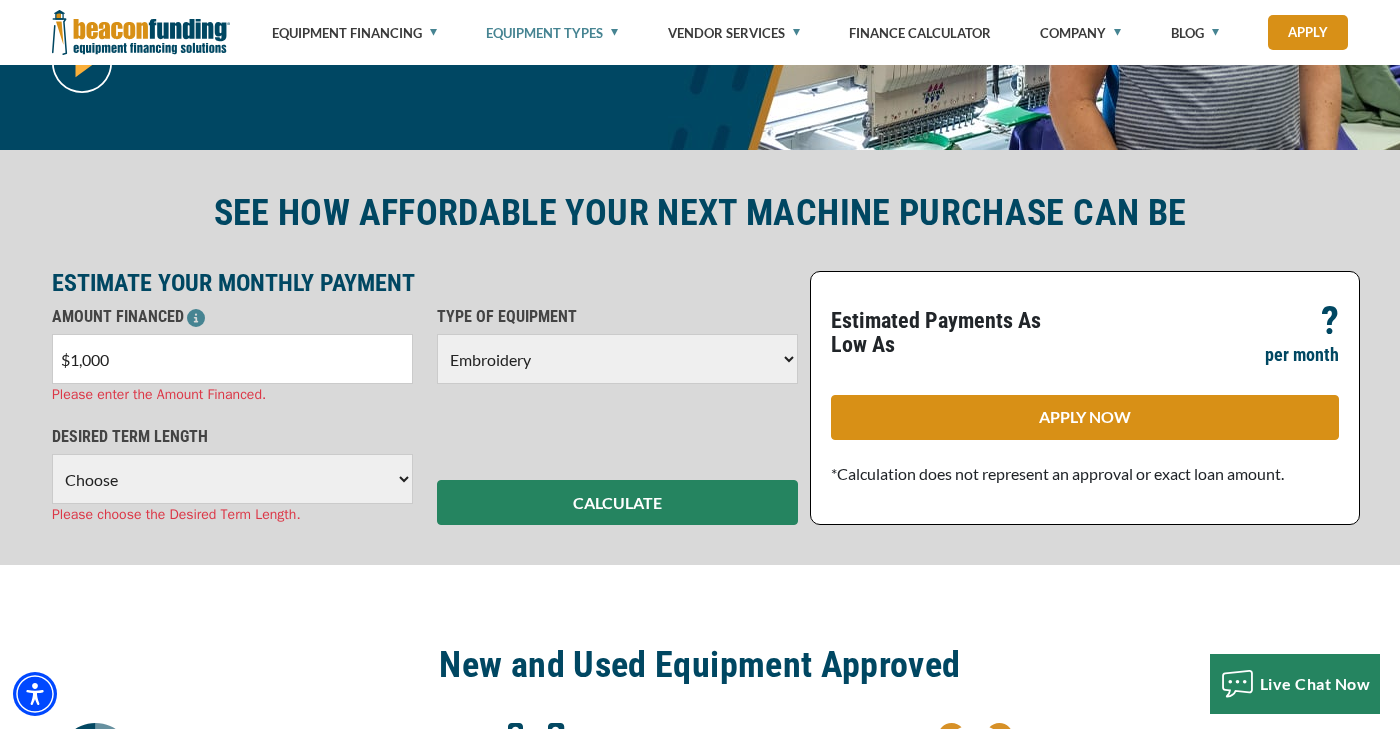 type on "$10,000" 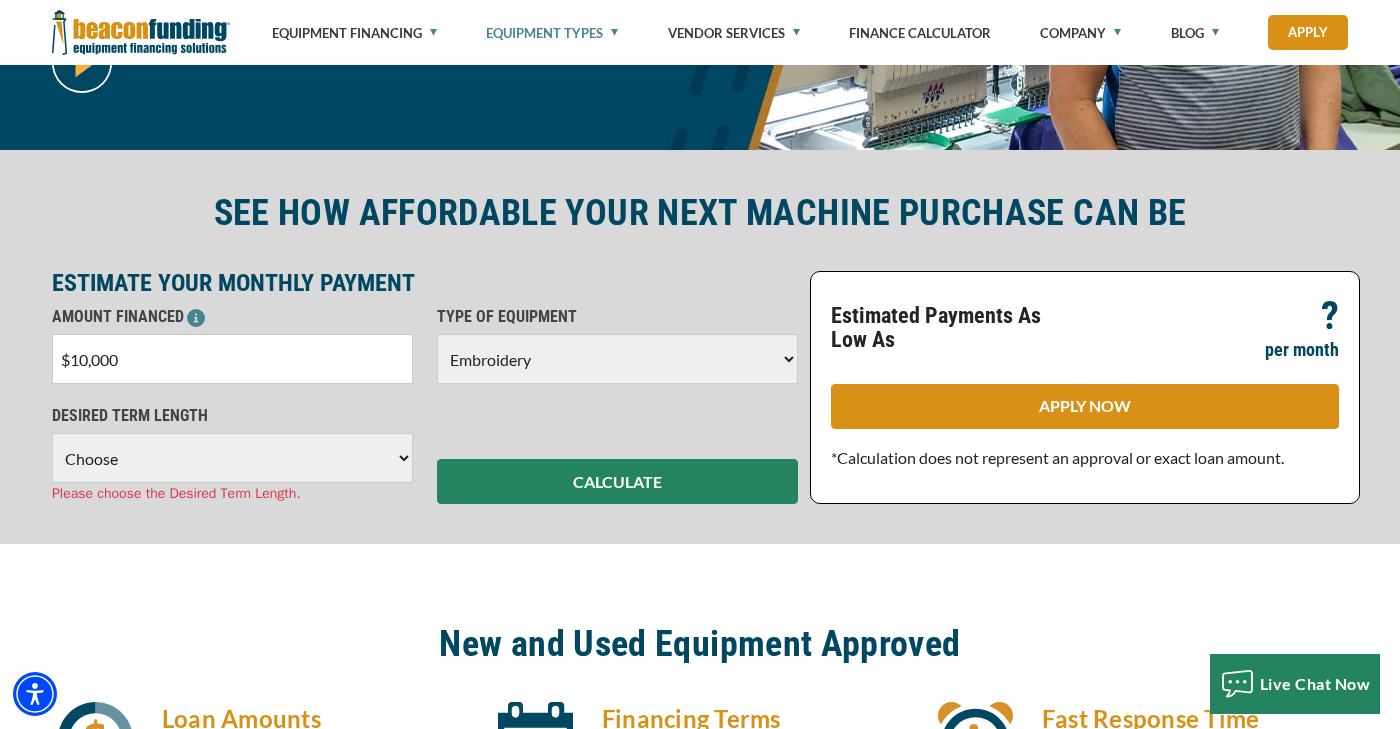 select on "60" 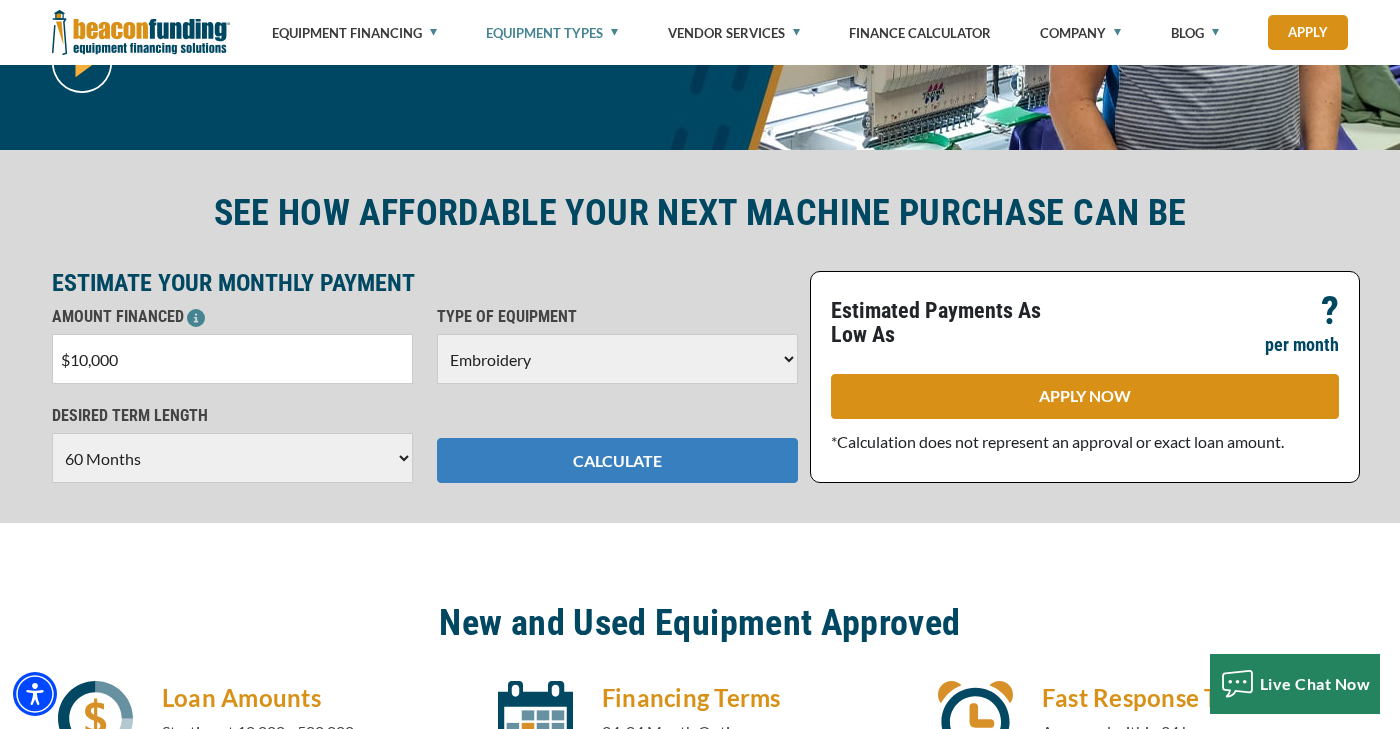 click on "CALCULATE" at bounding box center (617, 460) 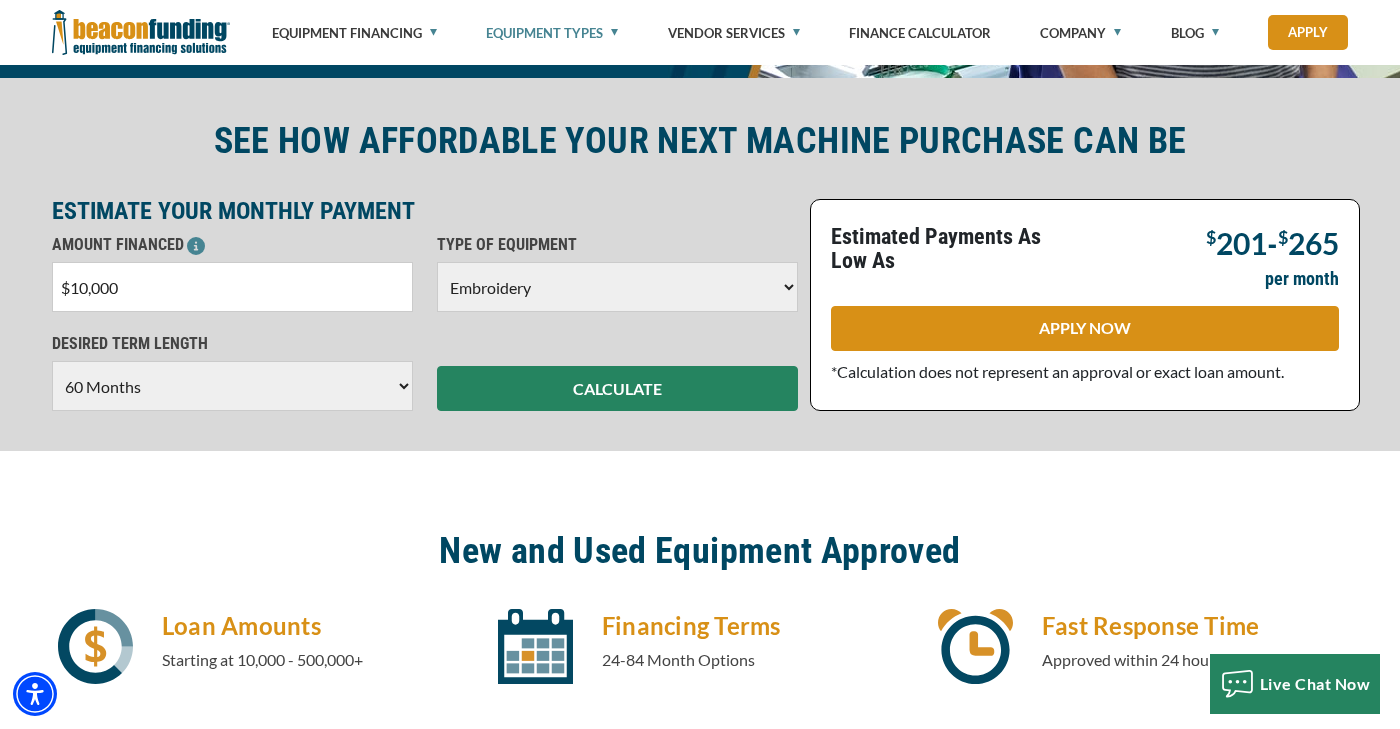 scroll, scrollTop: 510, scrollLeft: 0, axis: vertical 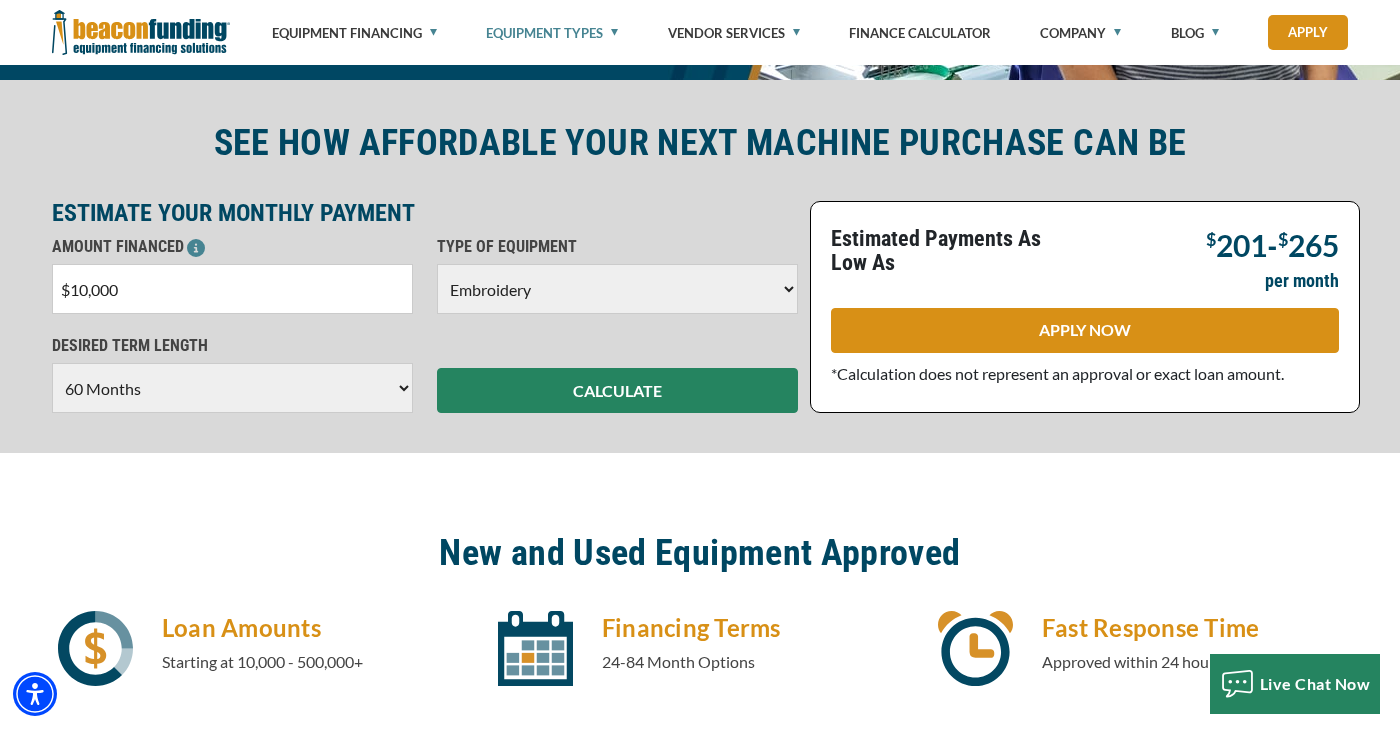 click on "$10,000" at bounding box center (232, 289) 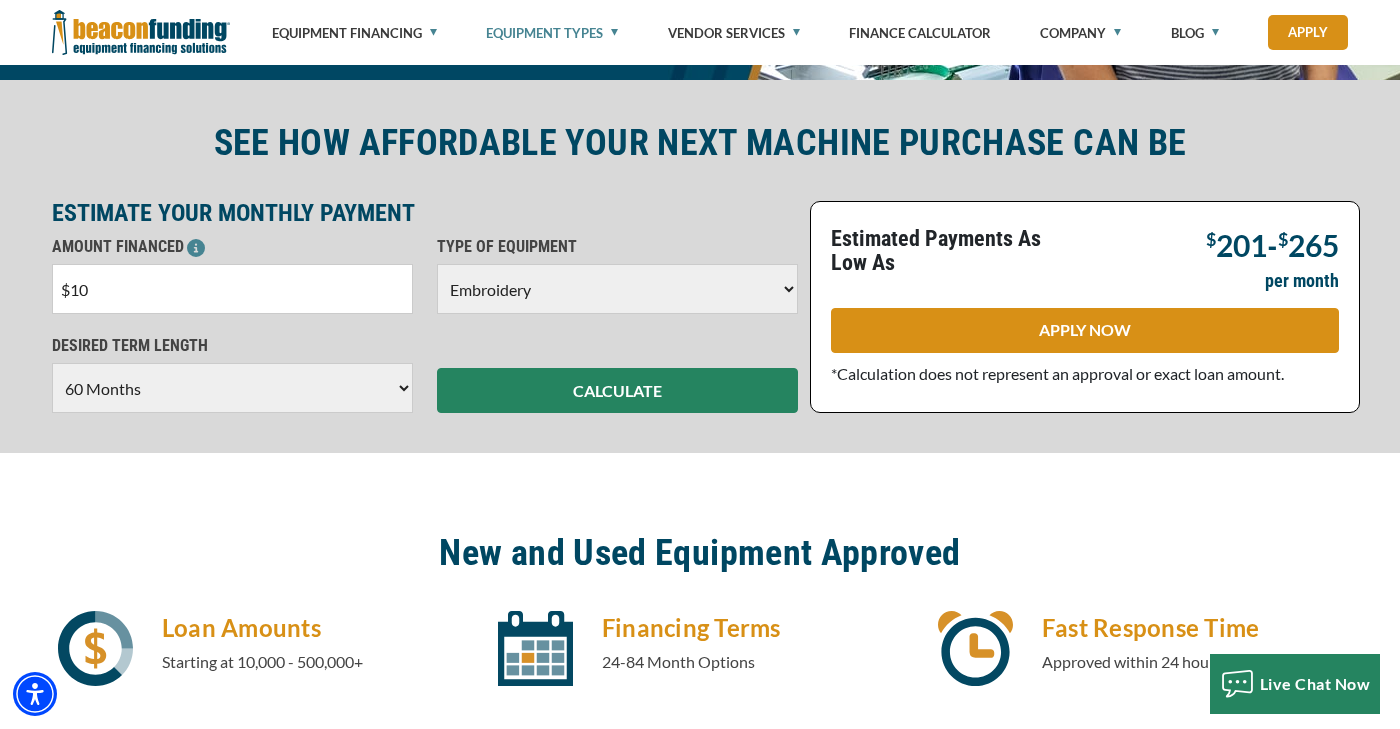 type on "$1" 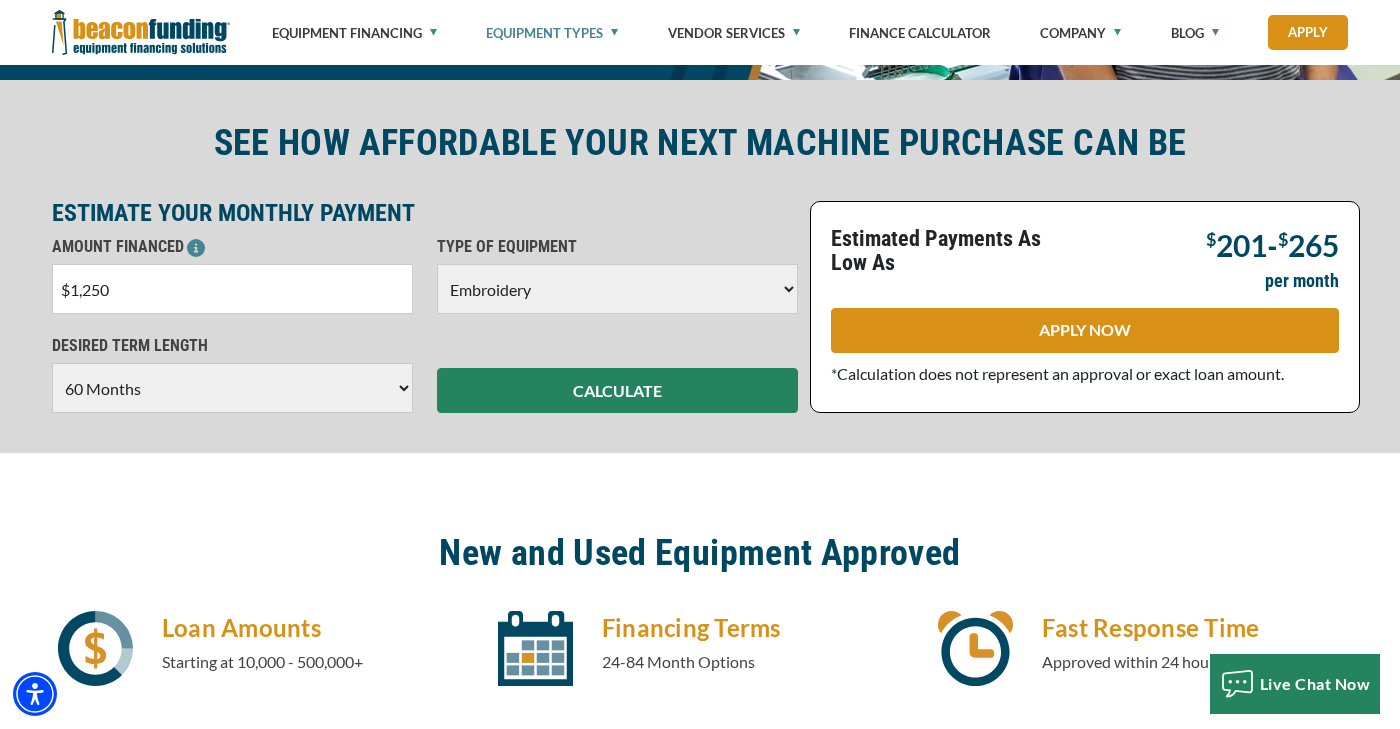 type on "$12,500" 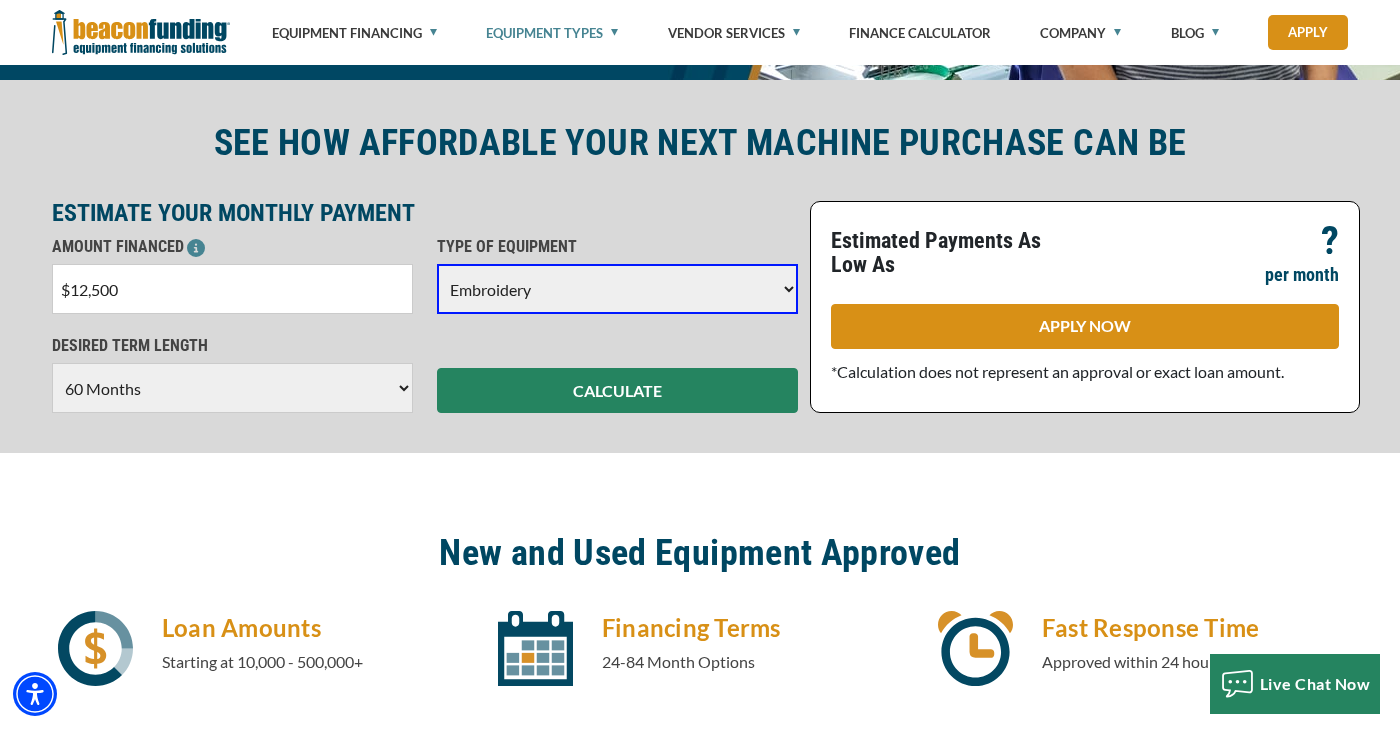 click on "CALCULATE" at bounding box center (617, 373) 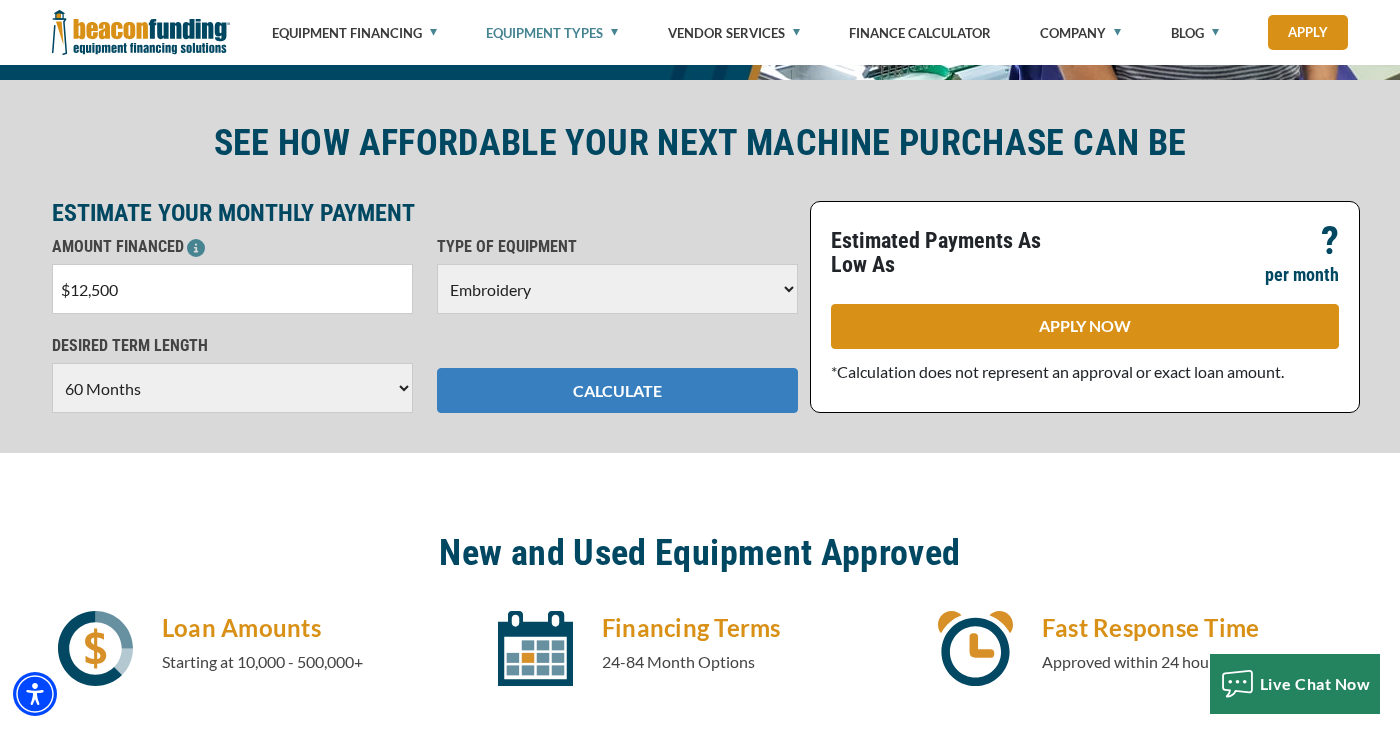 click on "CALCULATE" at bounding box center [617, 390] 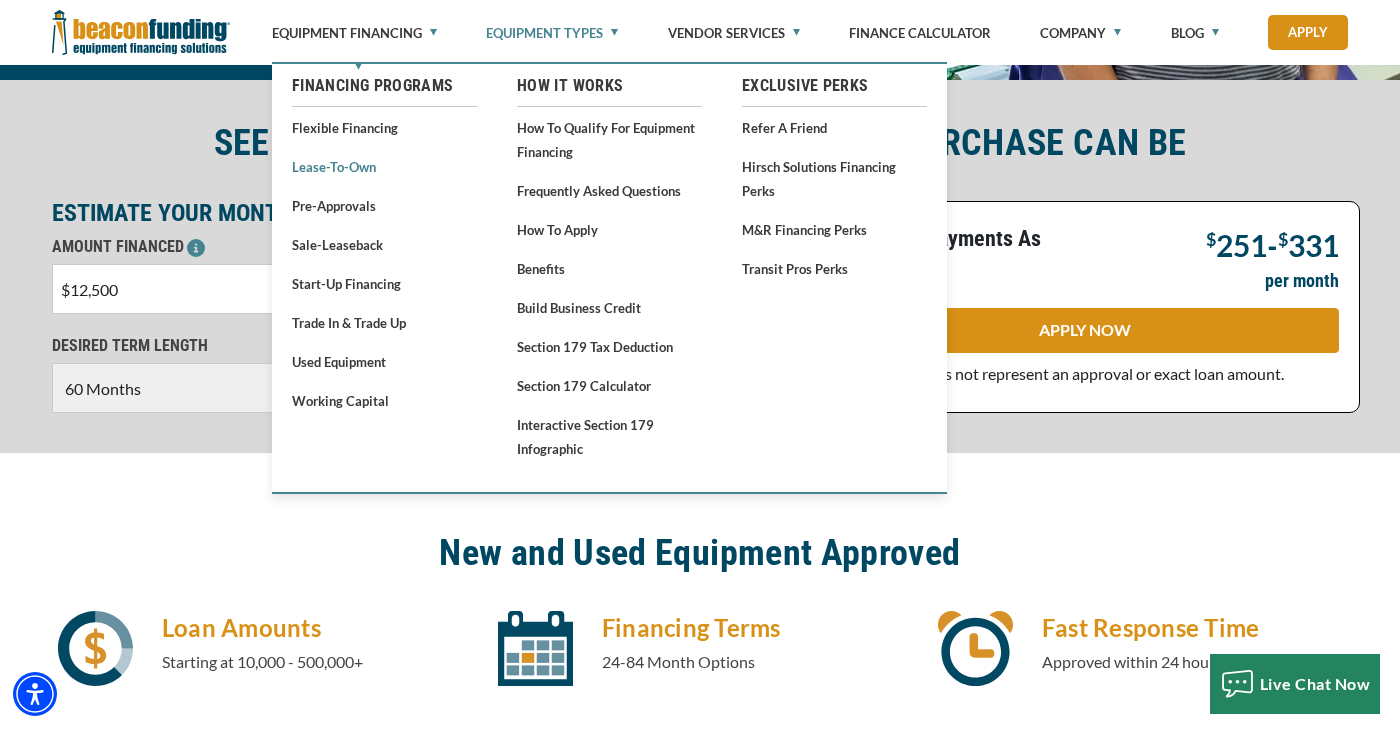 click on "Lease-To-Own" at bounding box center (384, 166) 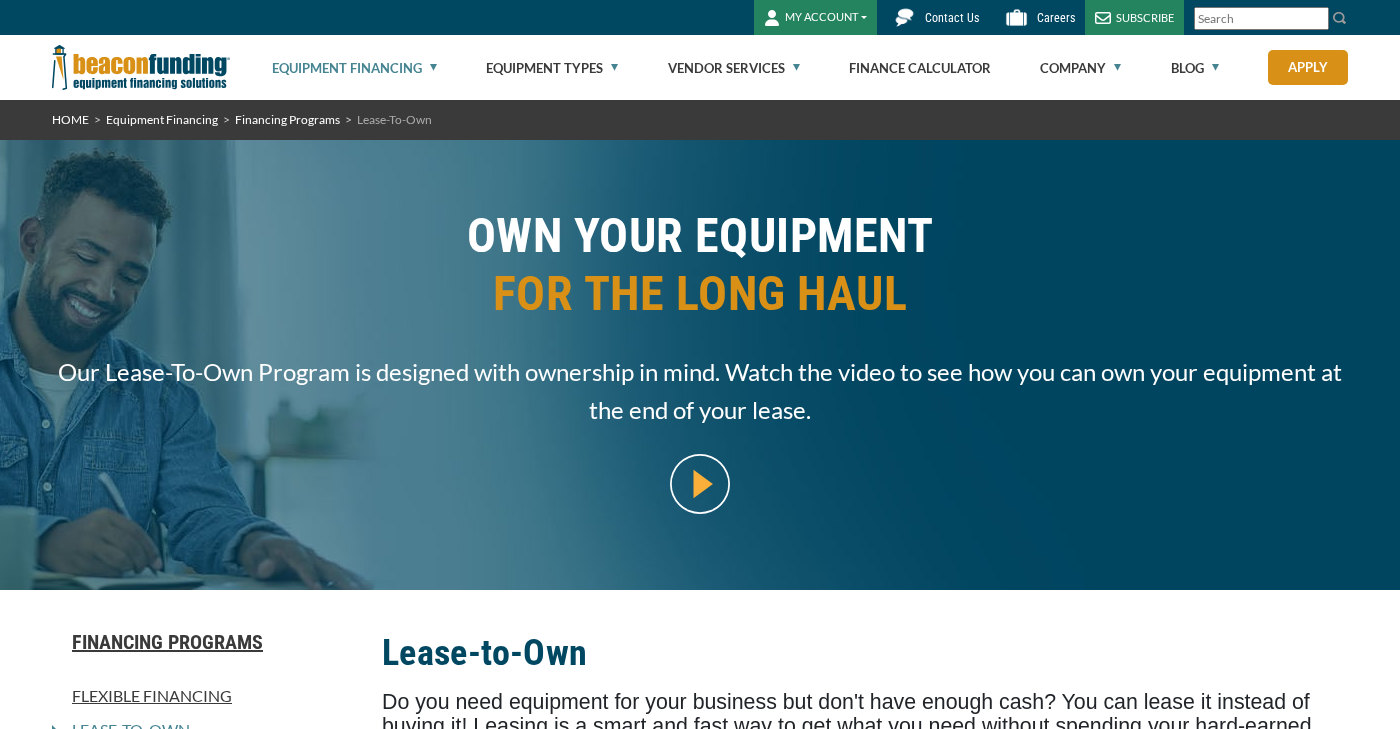 scroll, scrollTop: 0, scrollLeft: 0, axis: both 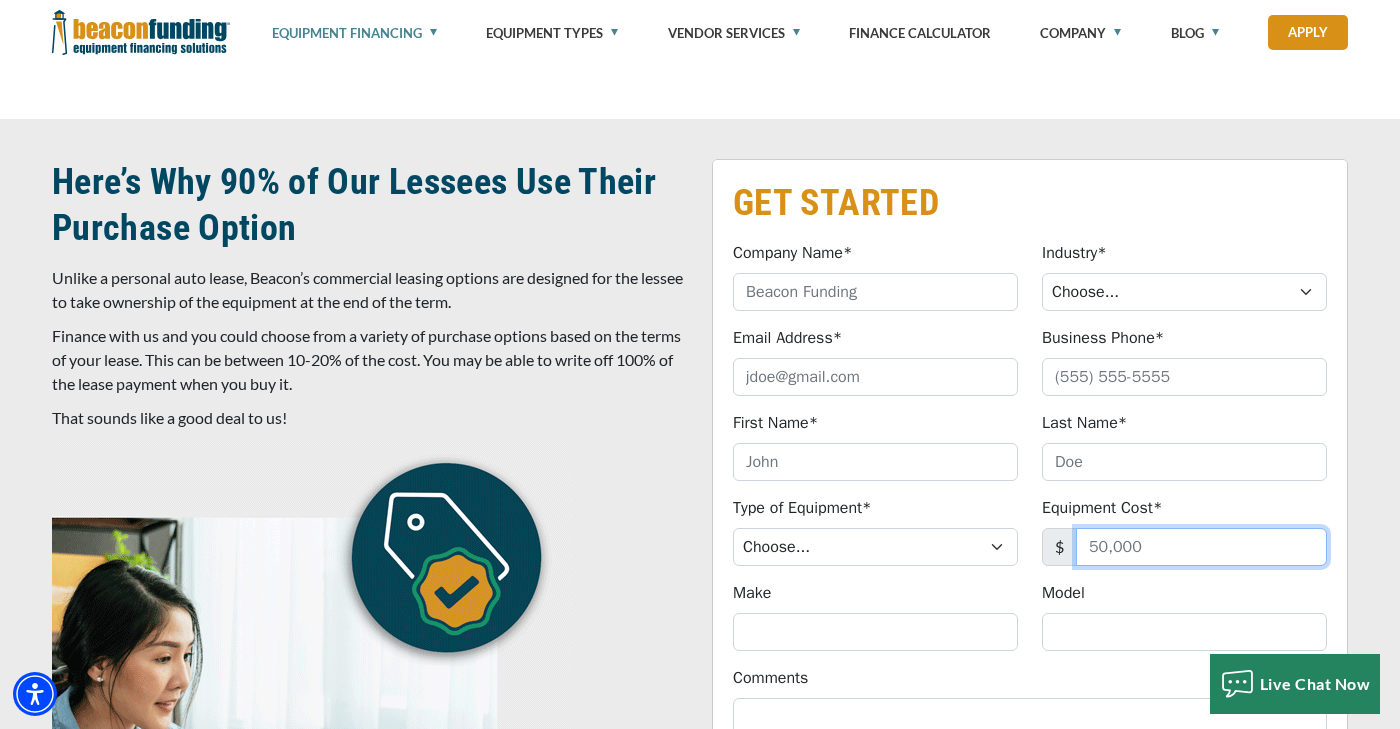 click on "Equipment Cost*" at bounding box center [1201, 547] 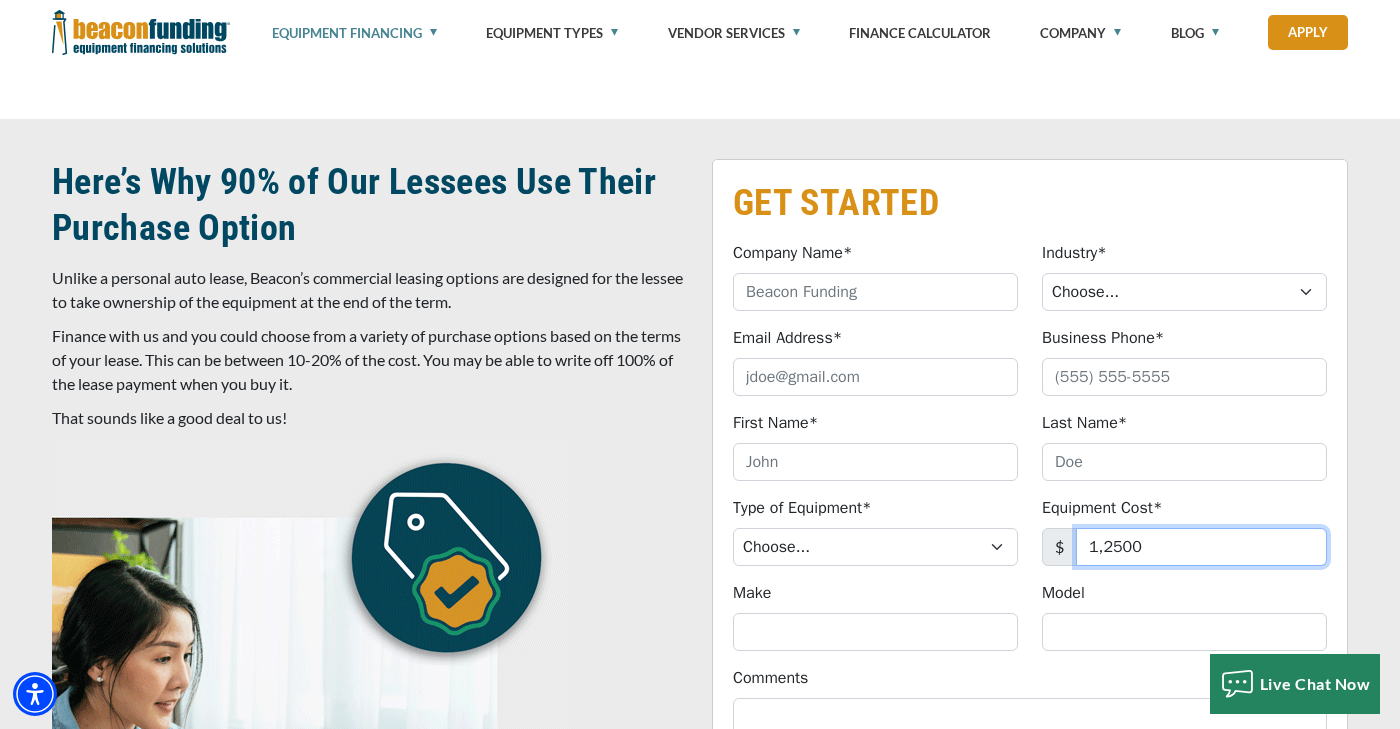 type on "12,500" 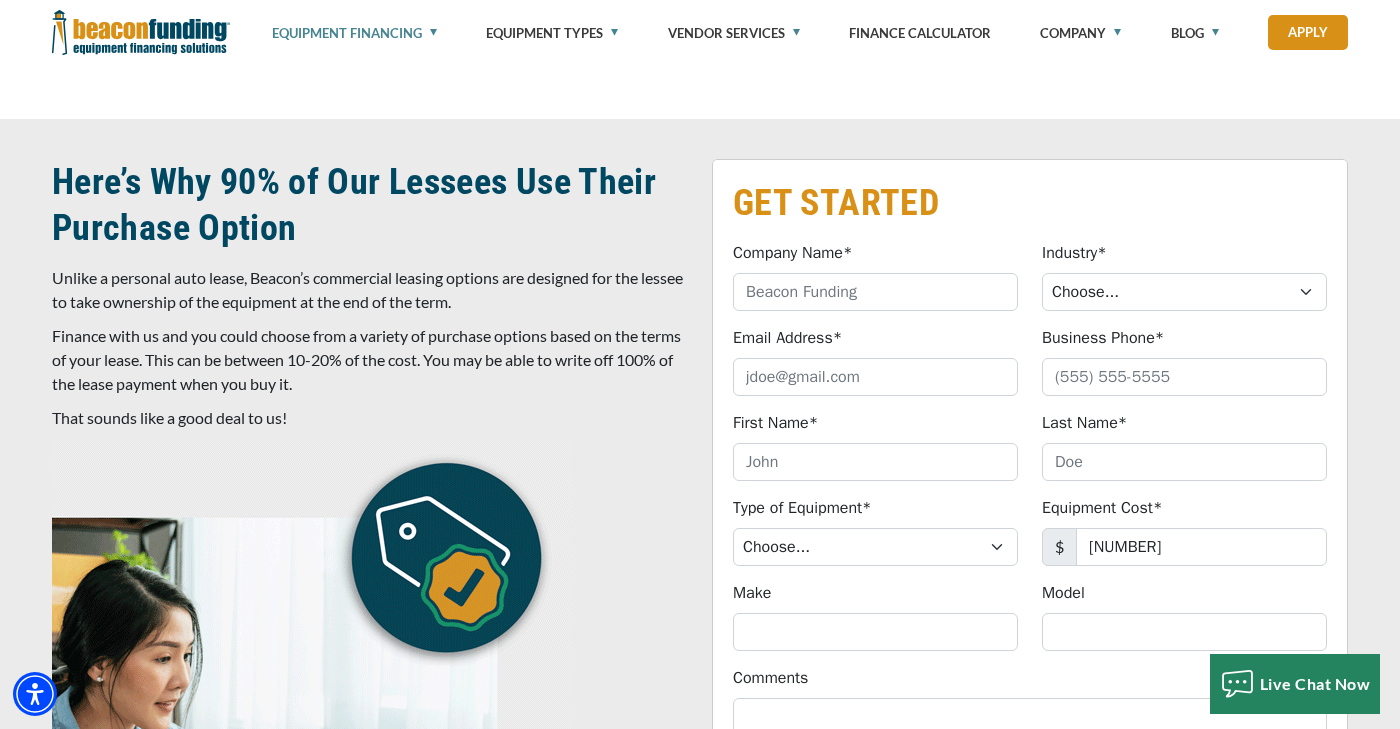 click on "GET STARTED
Company Name*
Please provide a valid company name.
Industry*
Choose...
Towing
Landscape/Hardscape Decorated Apparel Septic Other Backhoe" at bounding box center (700, 603) 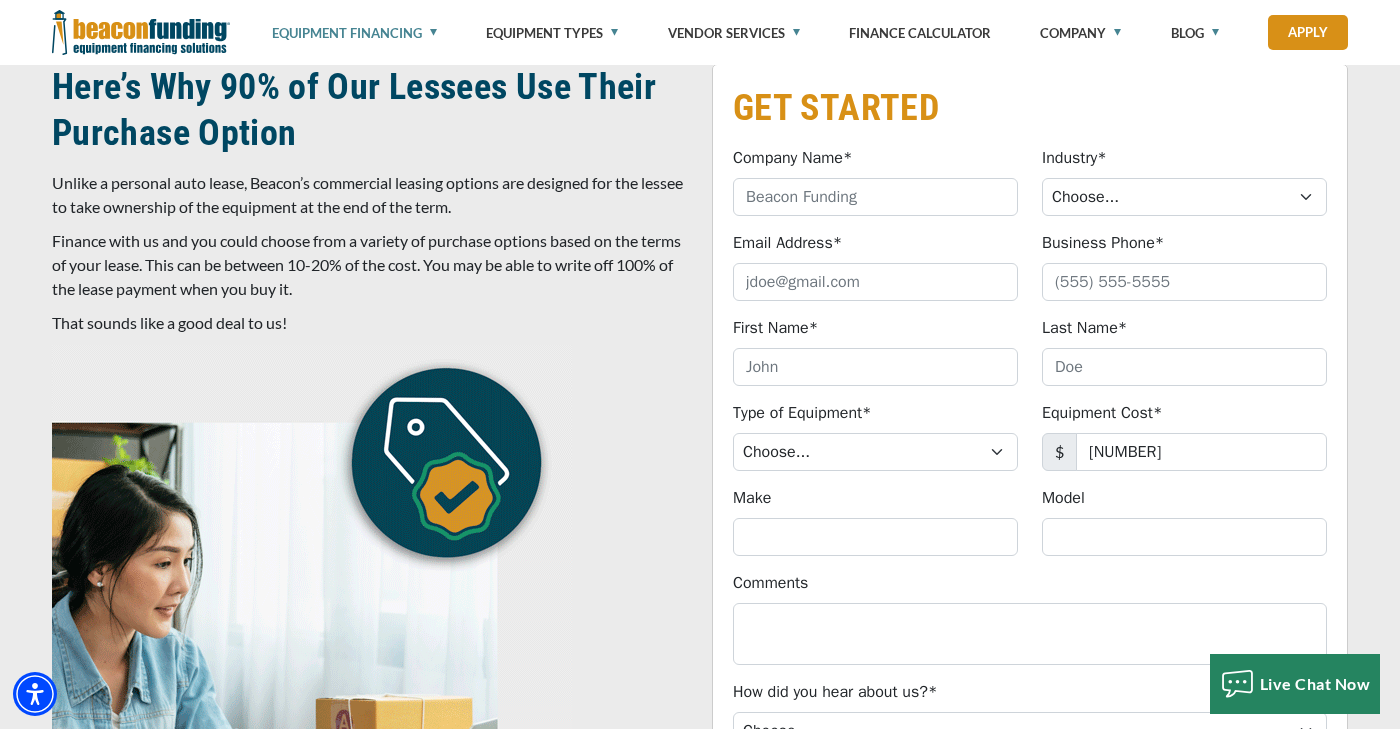 scroll, scrollTop: 984, scrollLeft: 0, axis: vertical 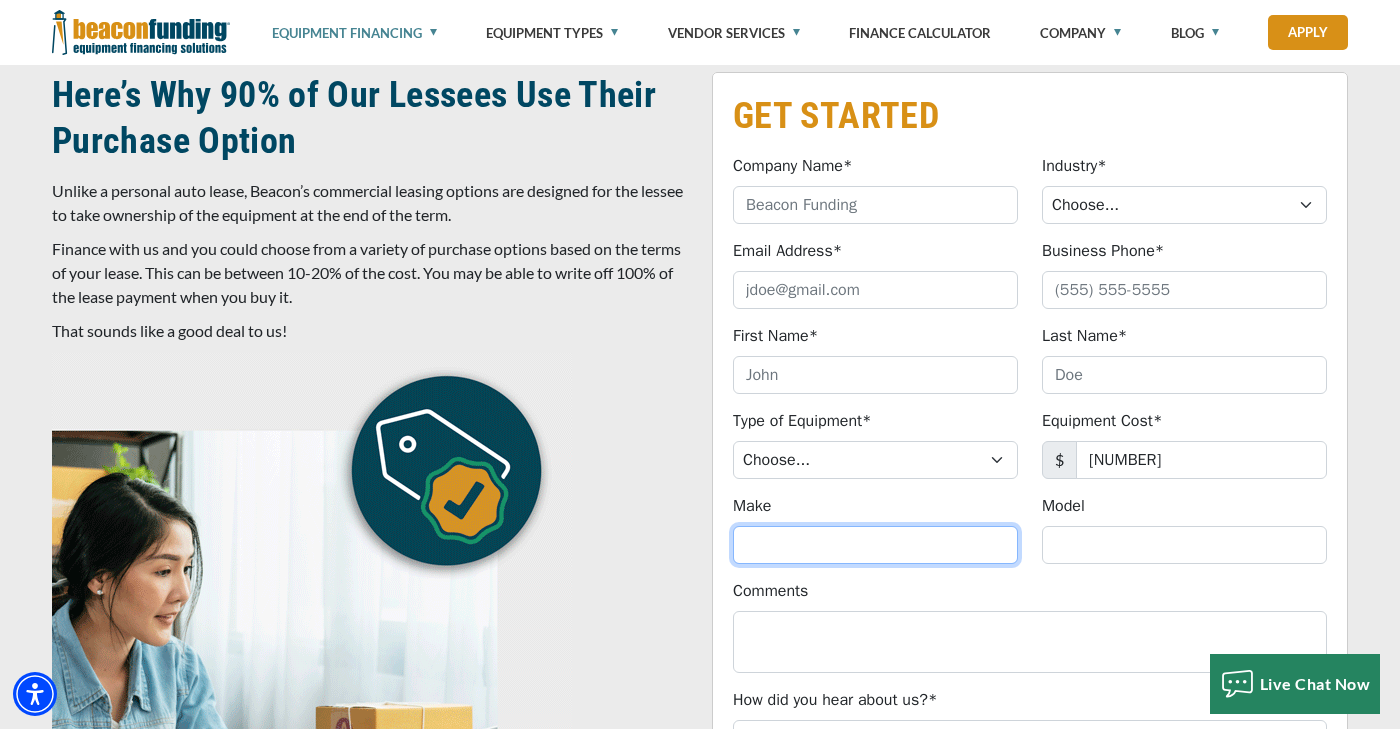 click on "Make" at bounding box center [875, 545] 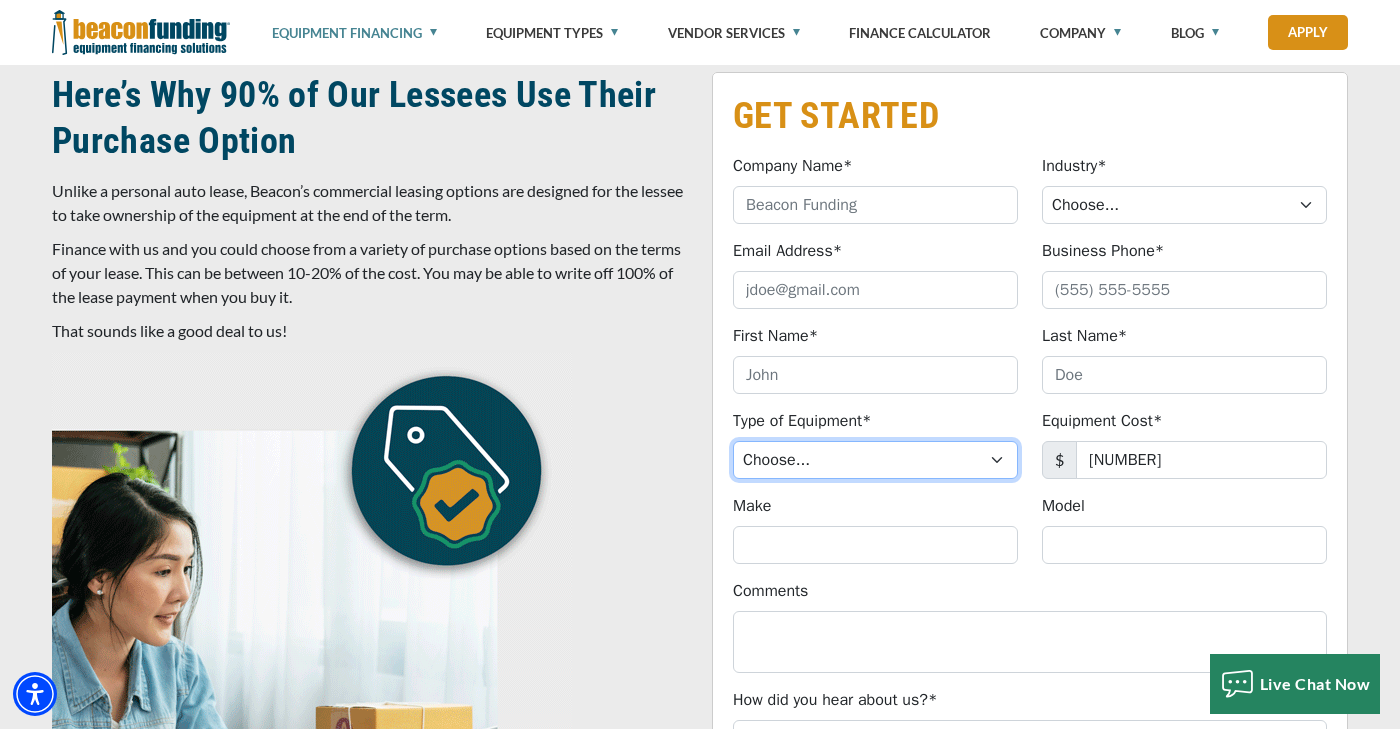 select on "1" 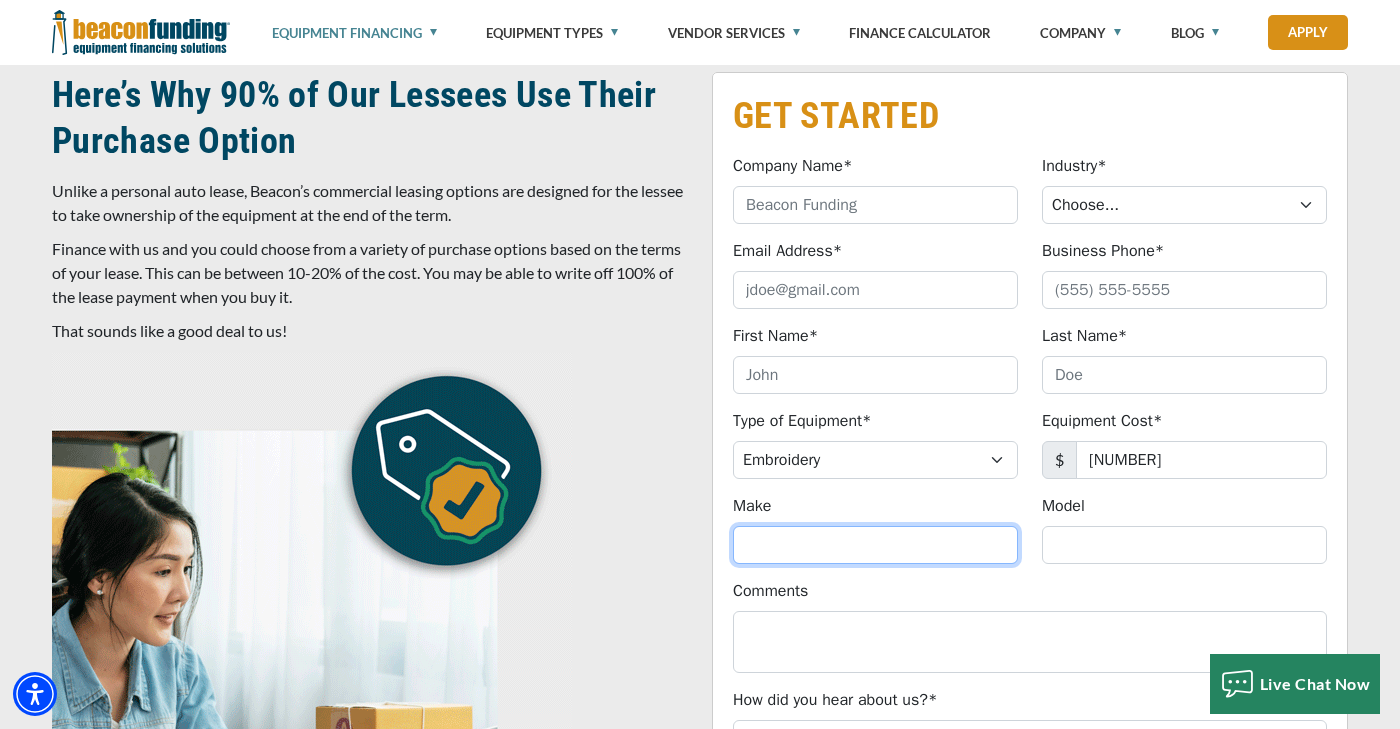 click on "Make" at bounding box center [875, 545] 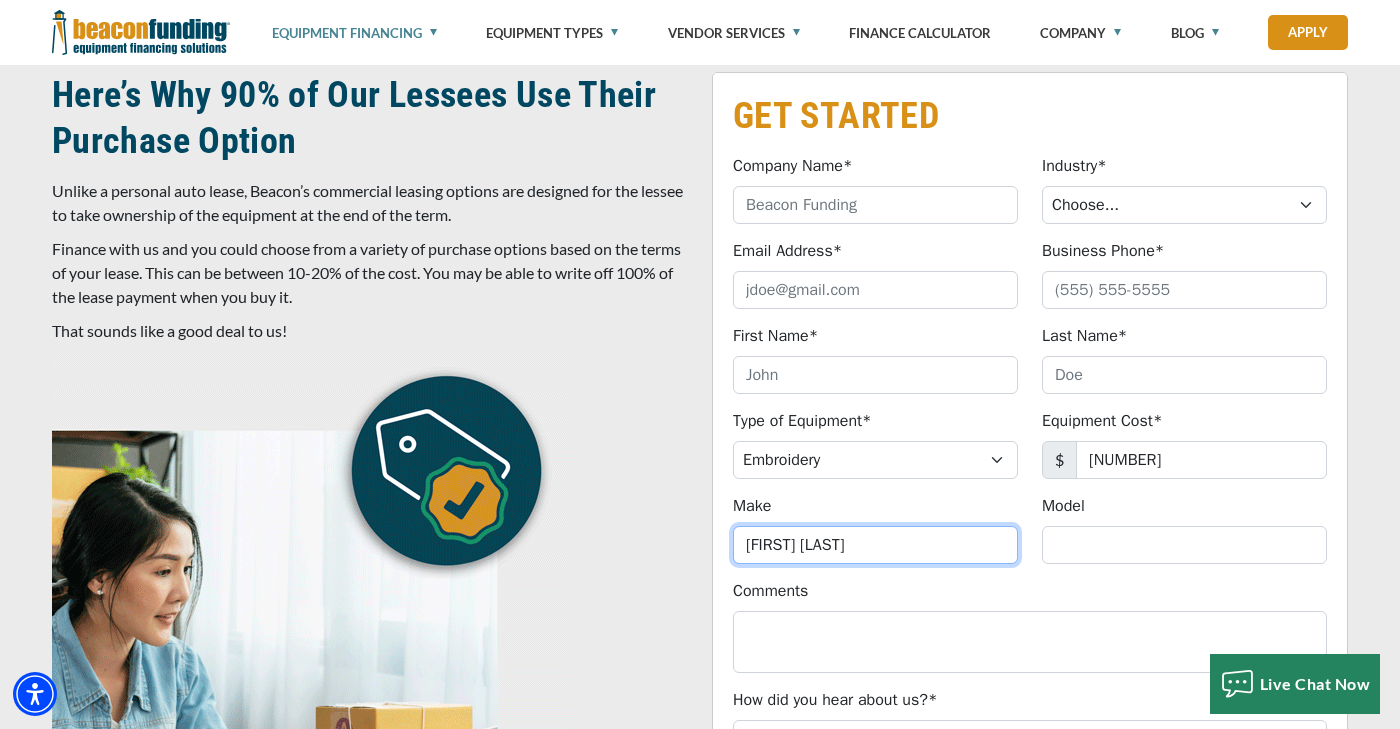 type on "Baby Lock" 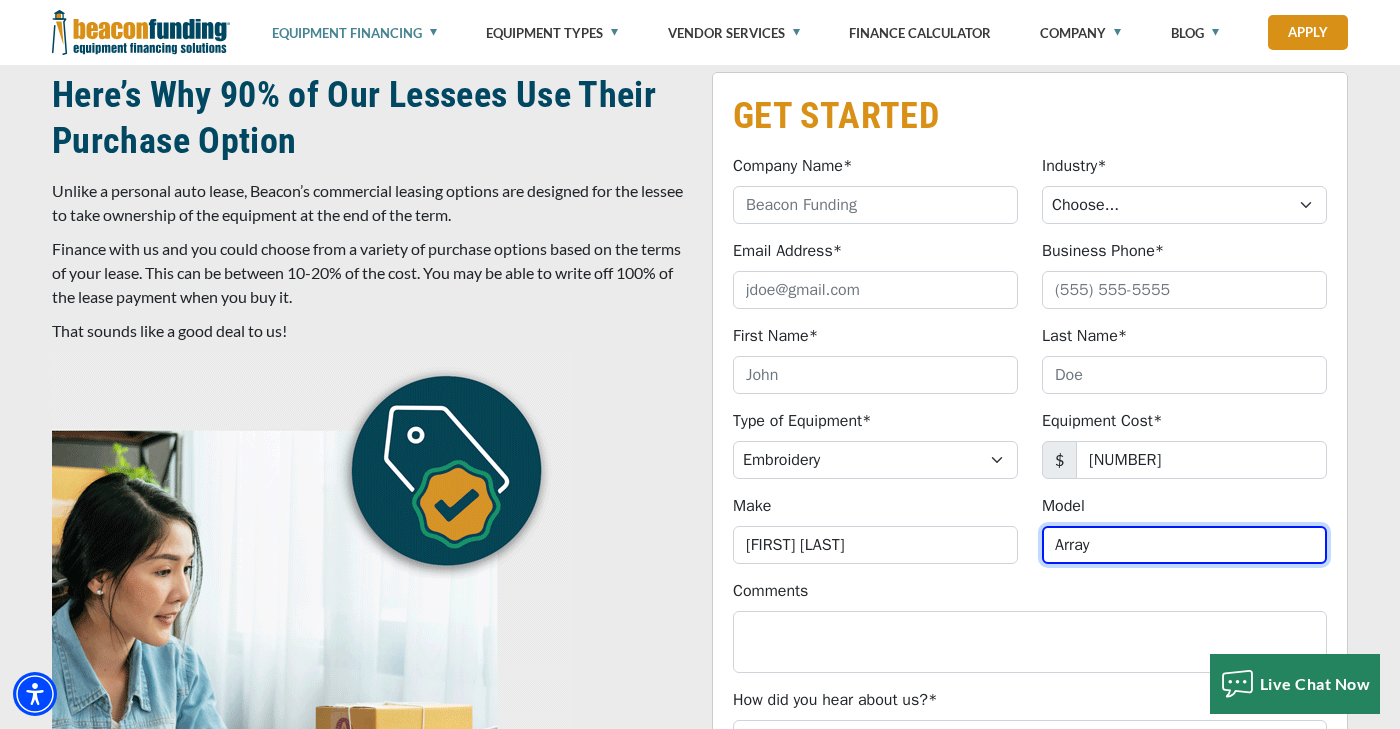 type on "Array" 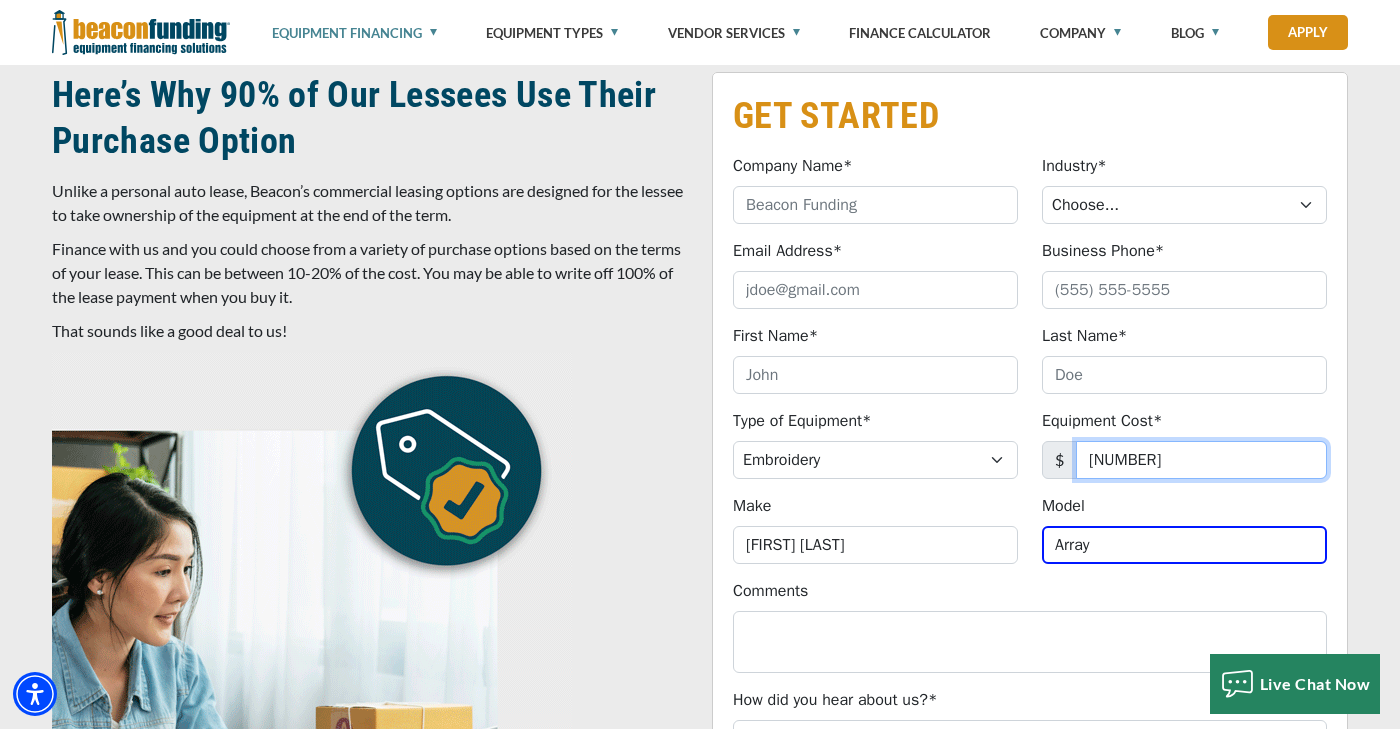 click on "12,500" at bounding box center [1201, 460] 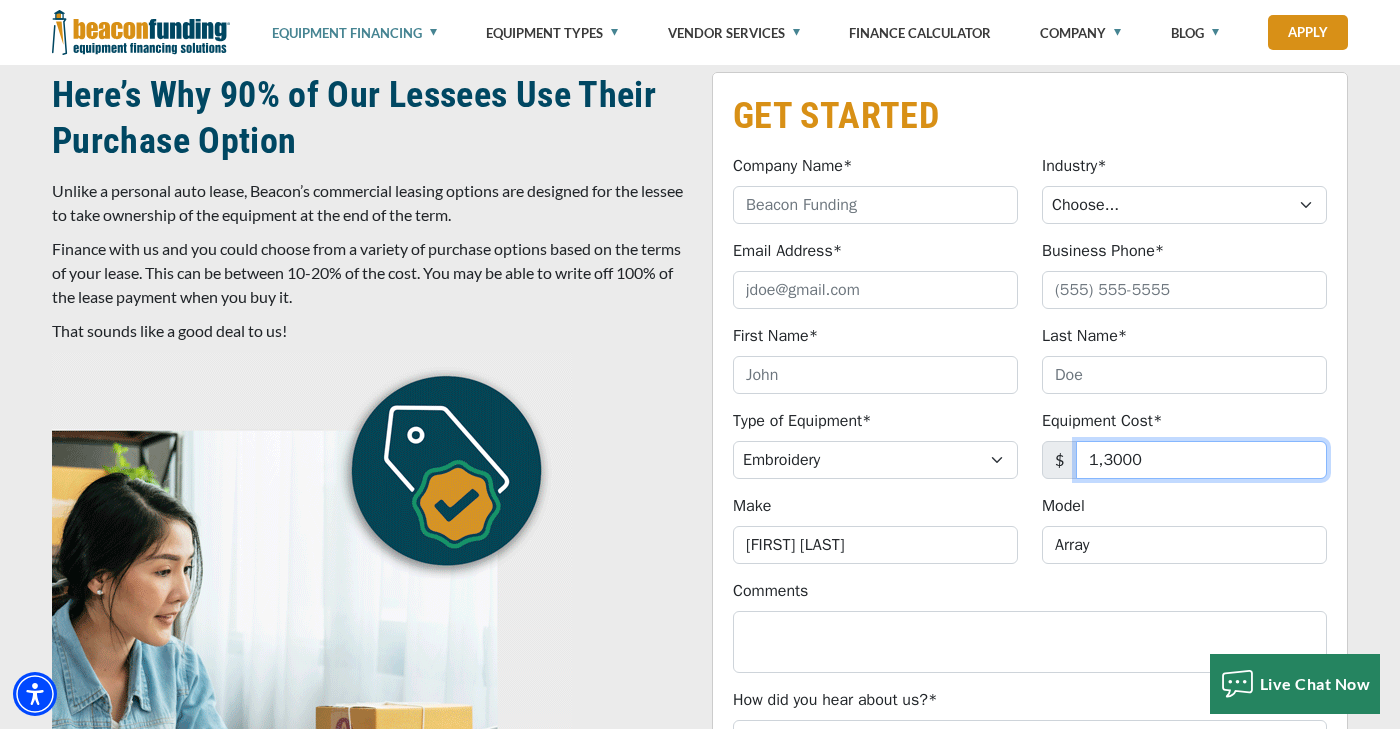 type on "13,000" 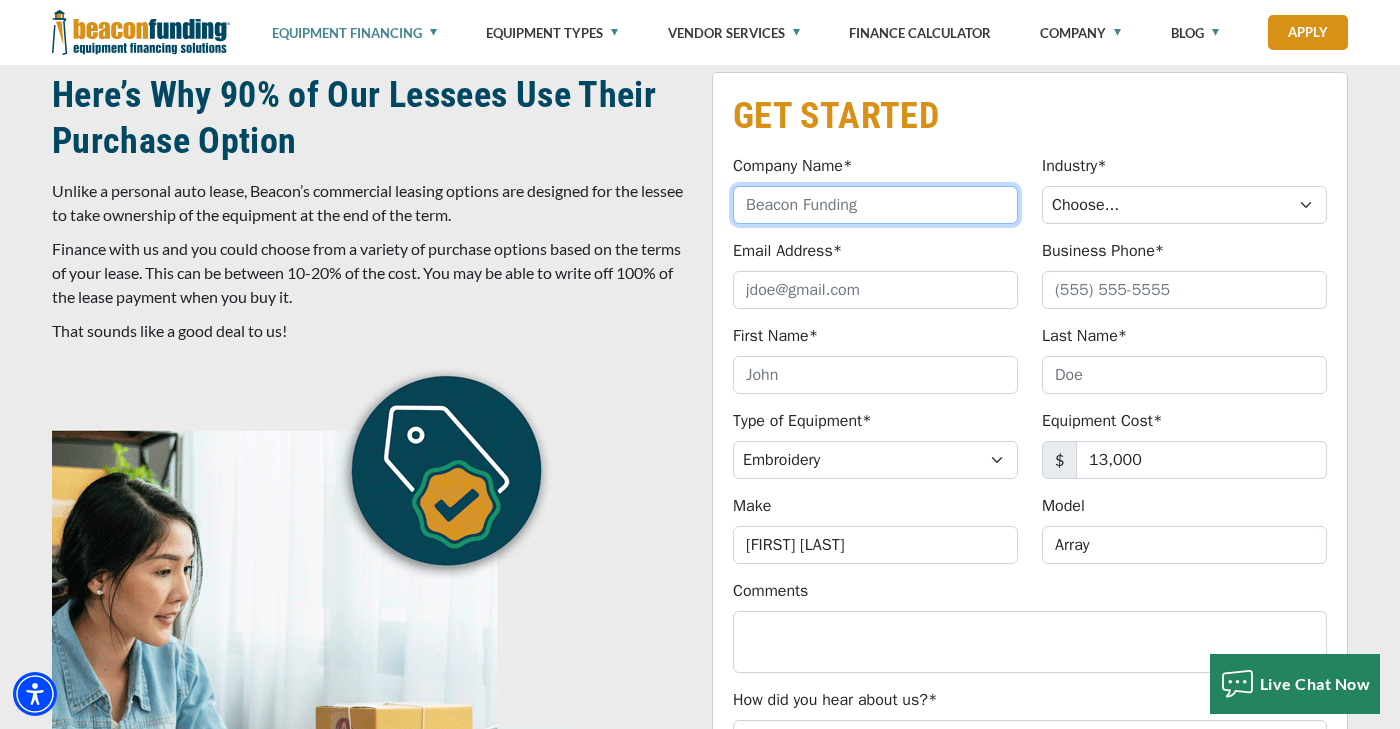 click on "Company Name*" at bounding box center [875, 205] 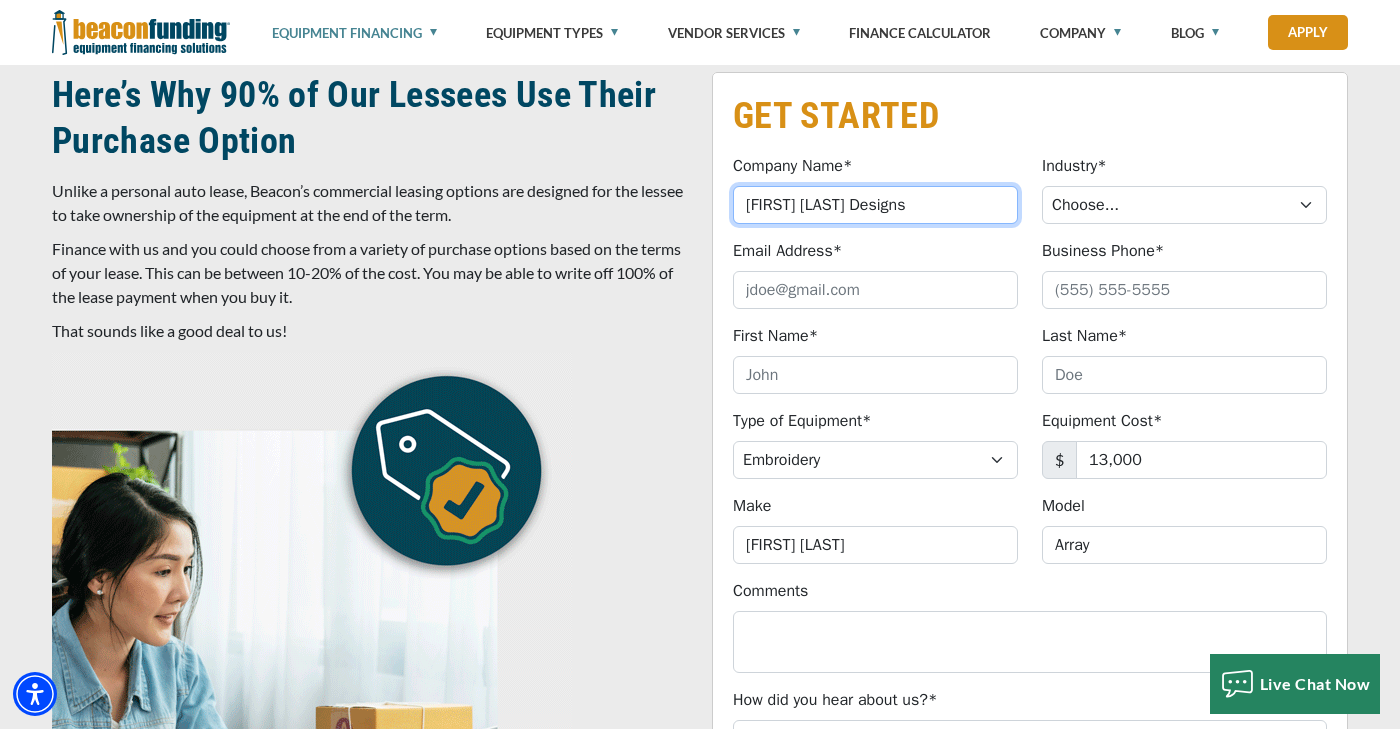 type on "Danni Laine Designs" 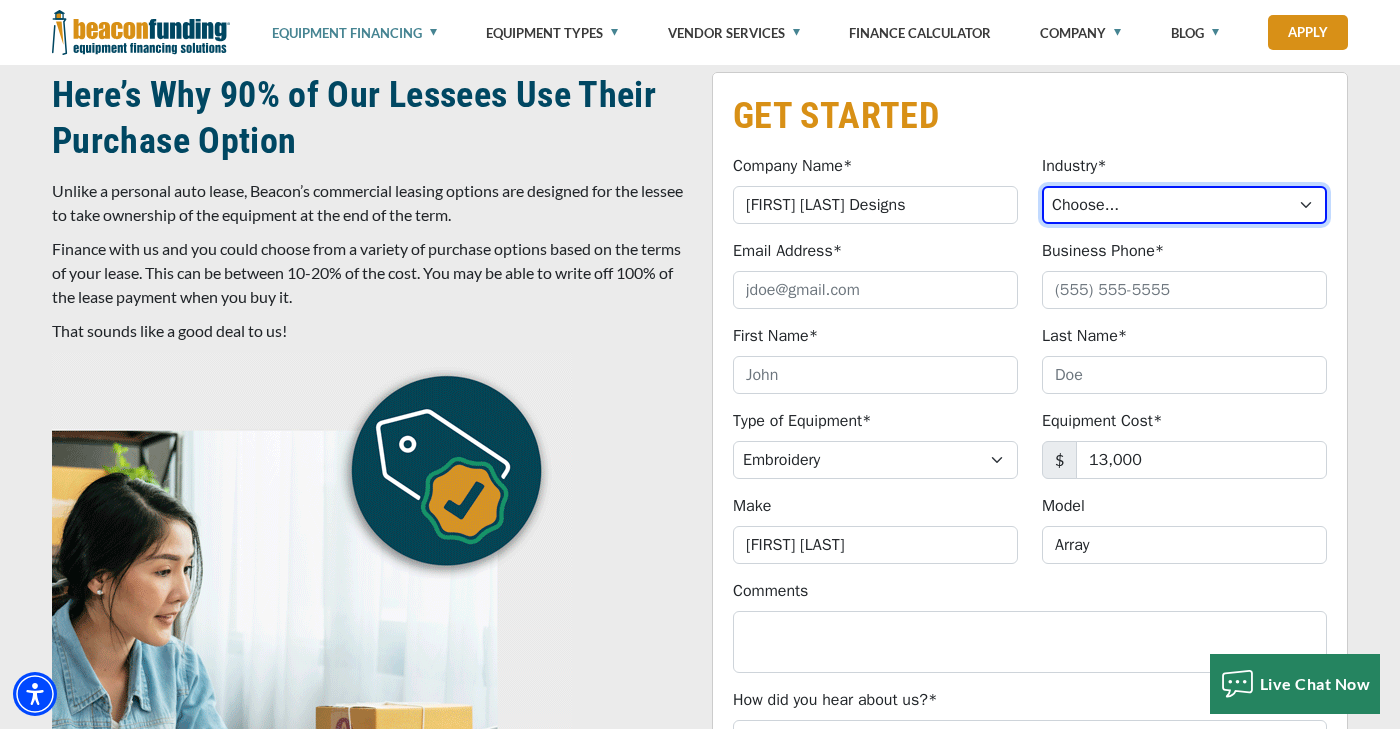 select on "3" 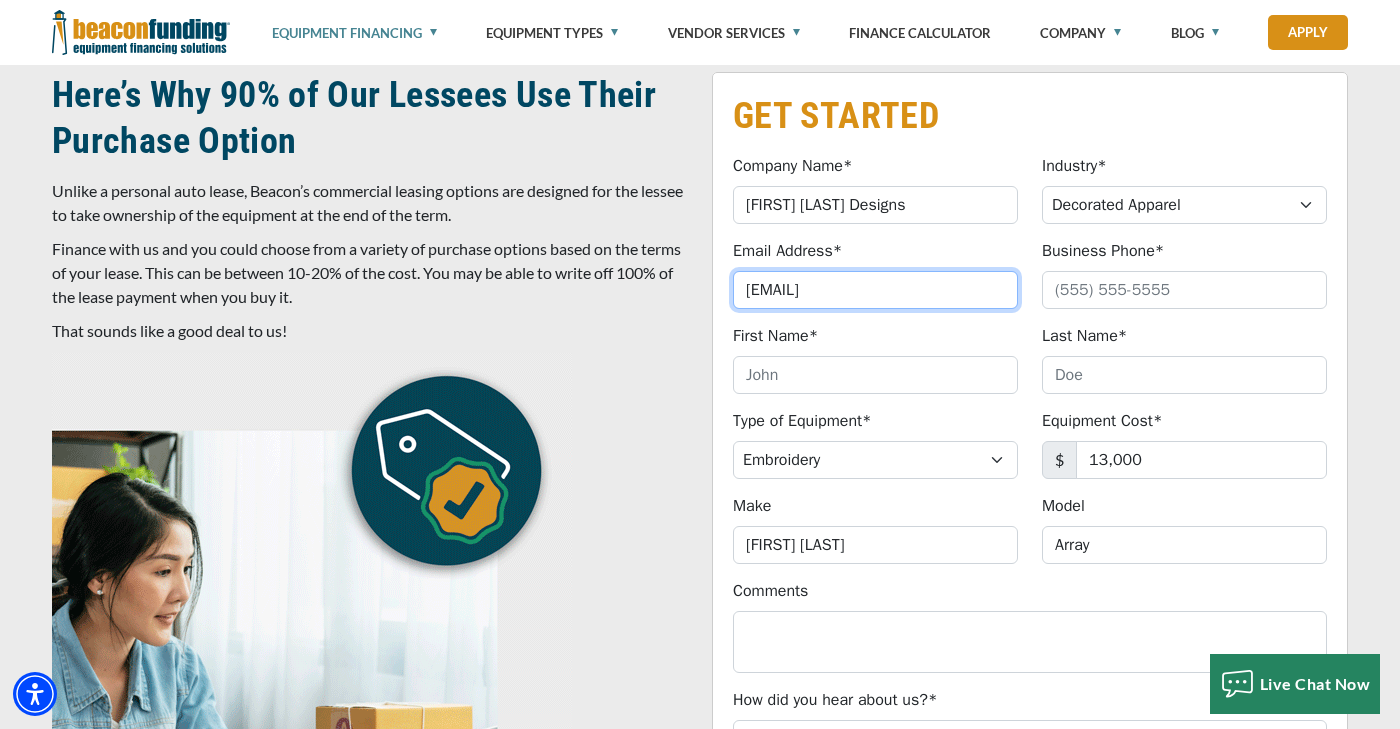 type on "daniclauser83@gmail.com" 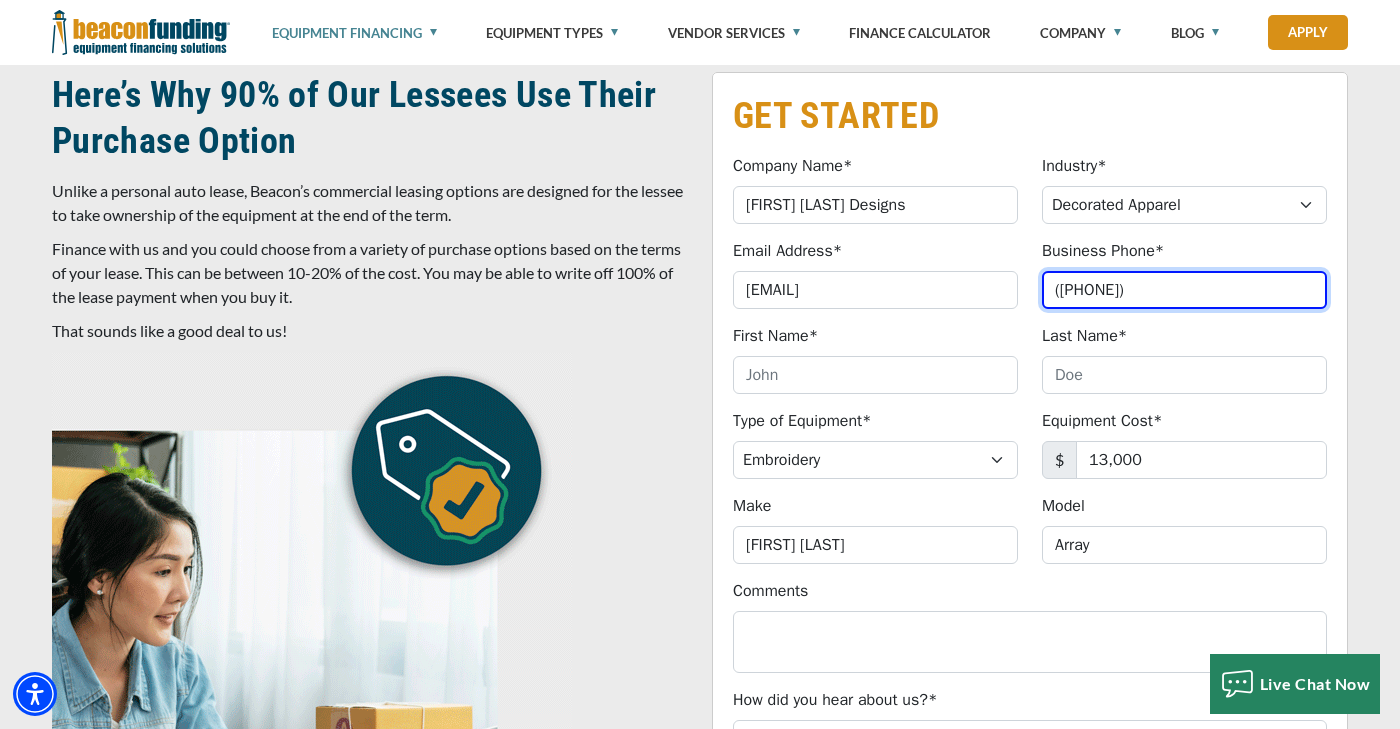 type on "(717) 586-1320" 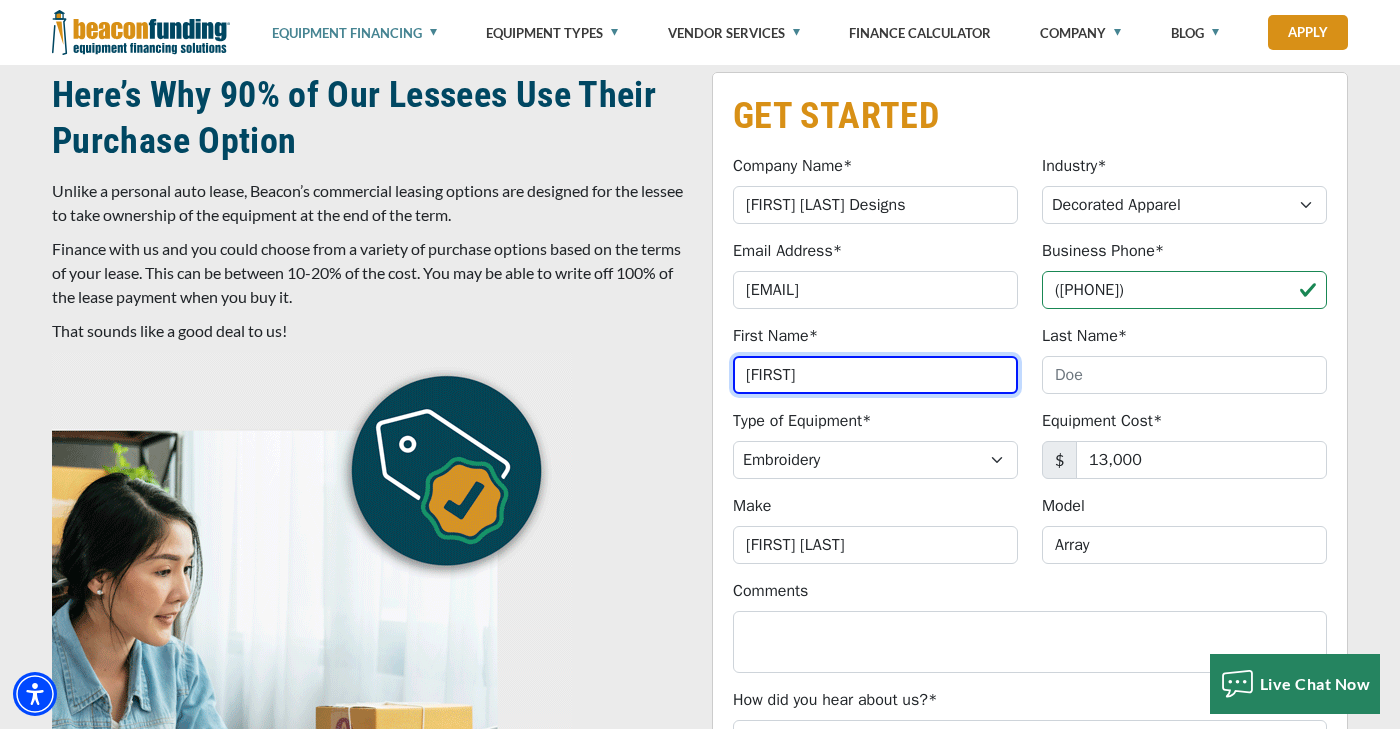 type on "Danielle" 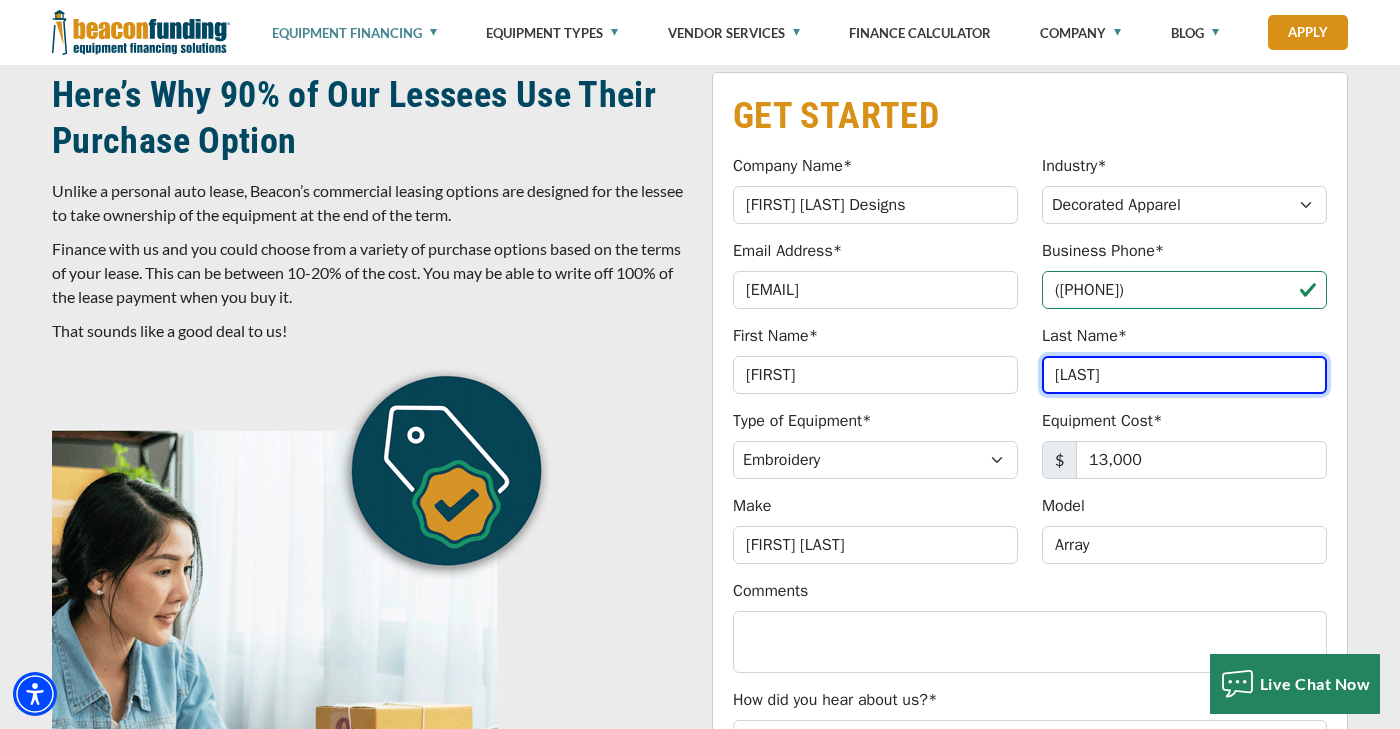 type on "Clauser" 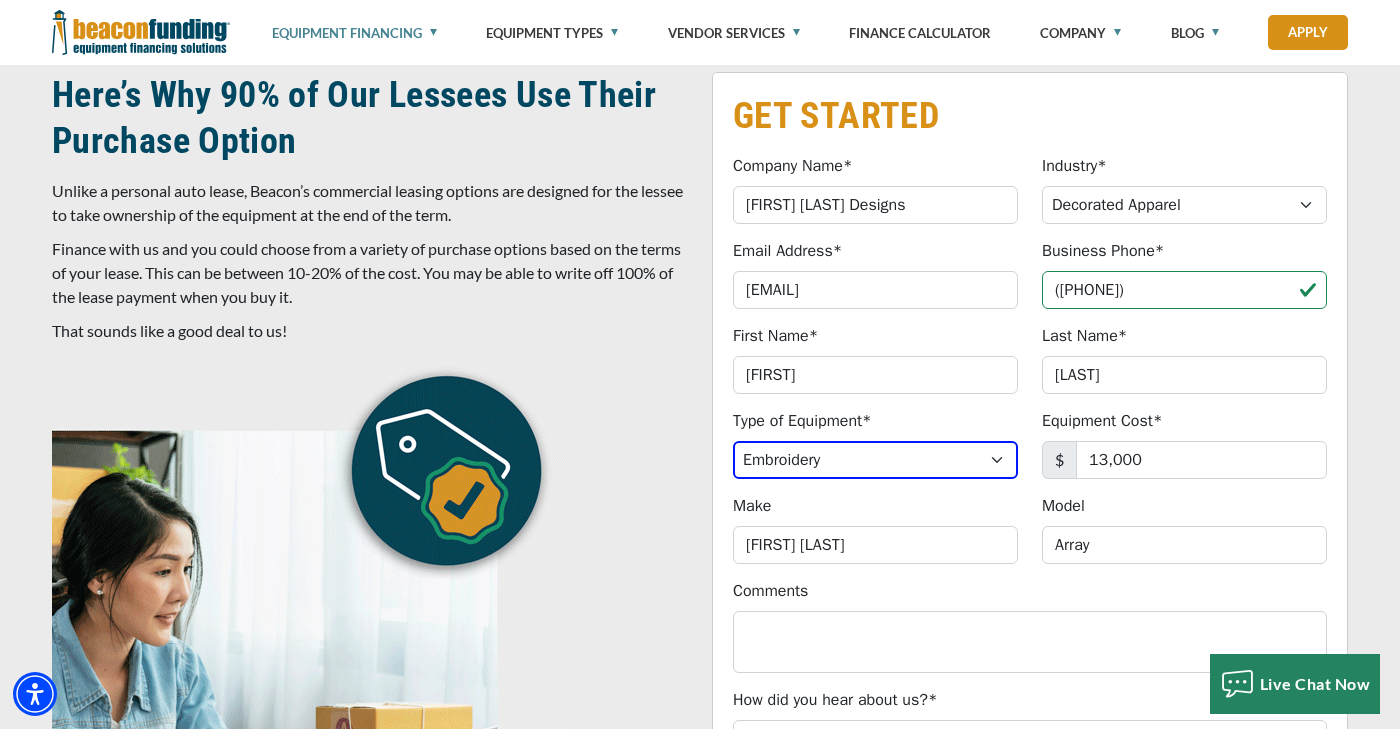 click on "GET STARTED
Company Name*
Danni Laine Designs
Please provide a valid company name.
Industry*
Choose...
Towing
Landscape/Hardscape Decorated Apparel" at bounding box center (700, 516) 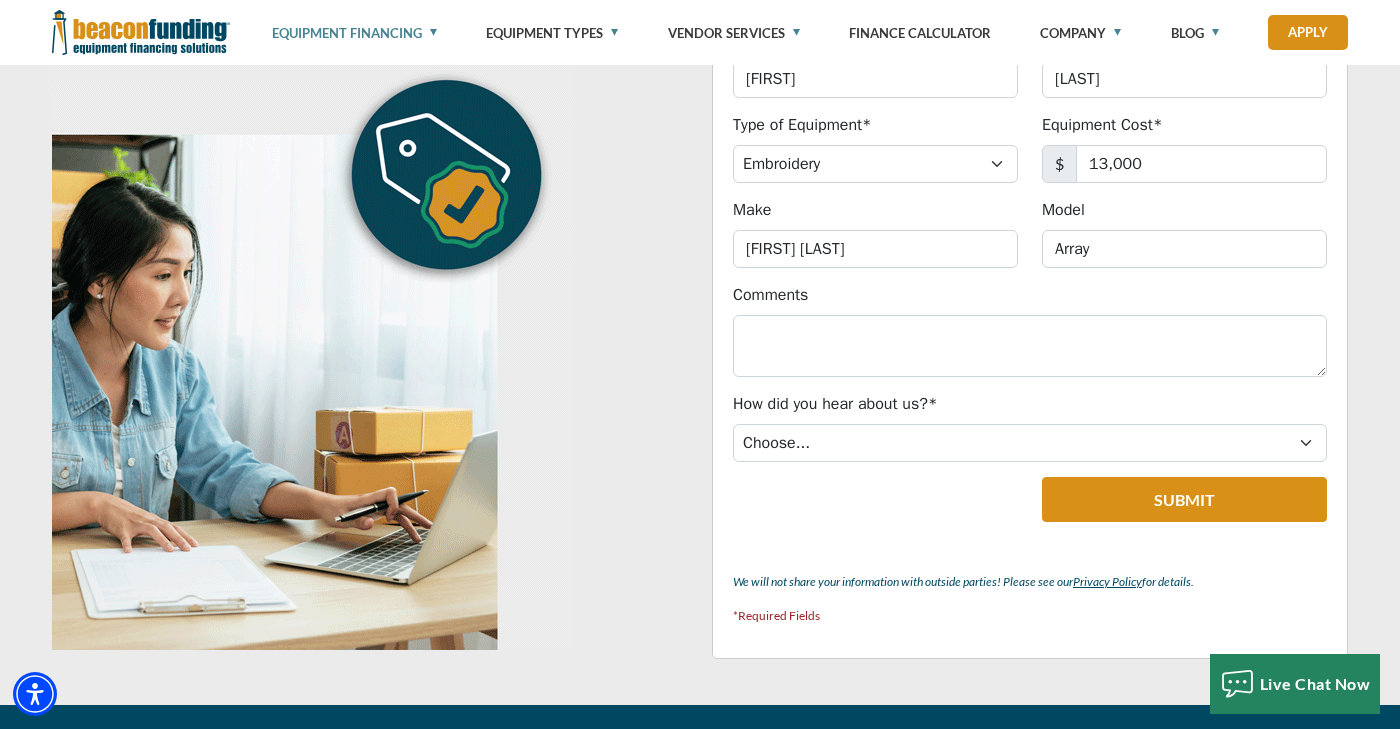 scroll, scrollTop: 1281, scrollLeft: 0, axis: vertical 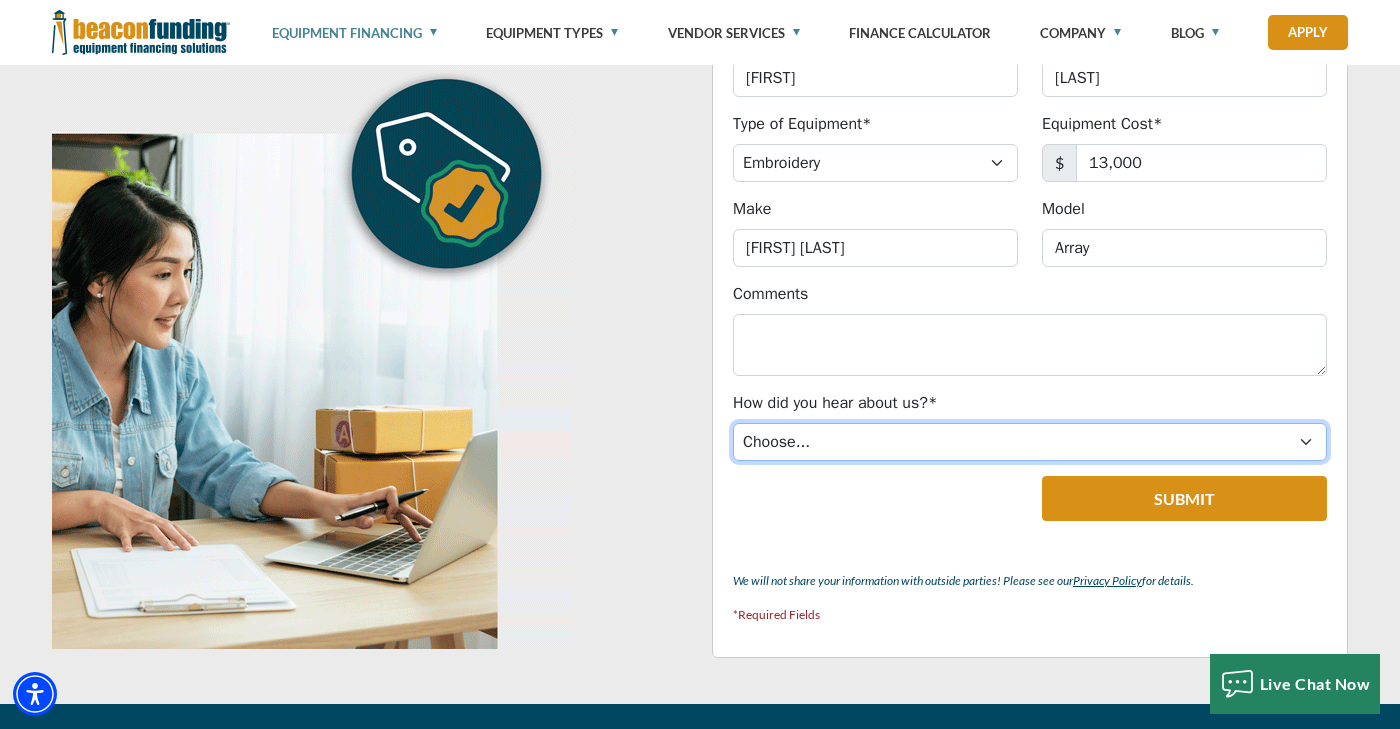 select on "5" 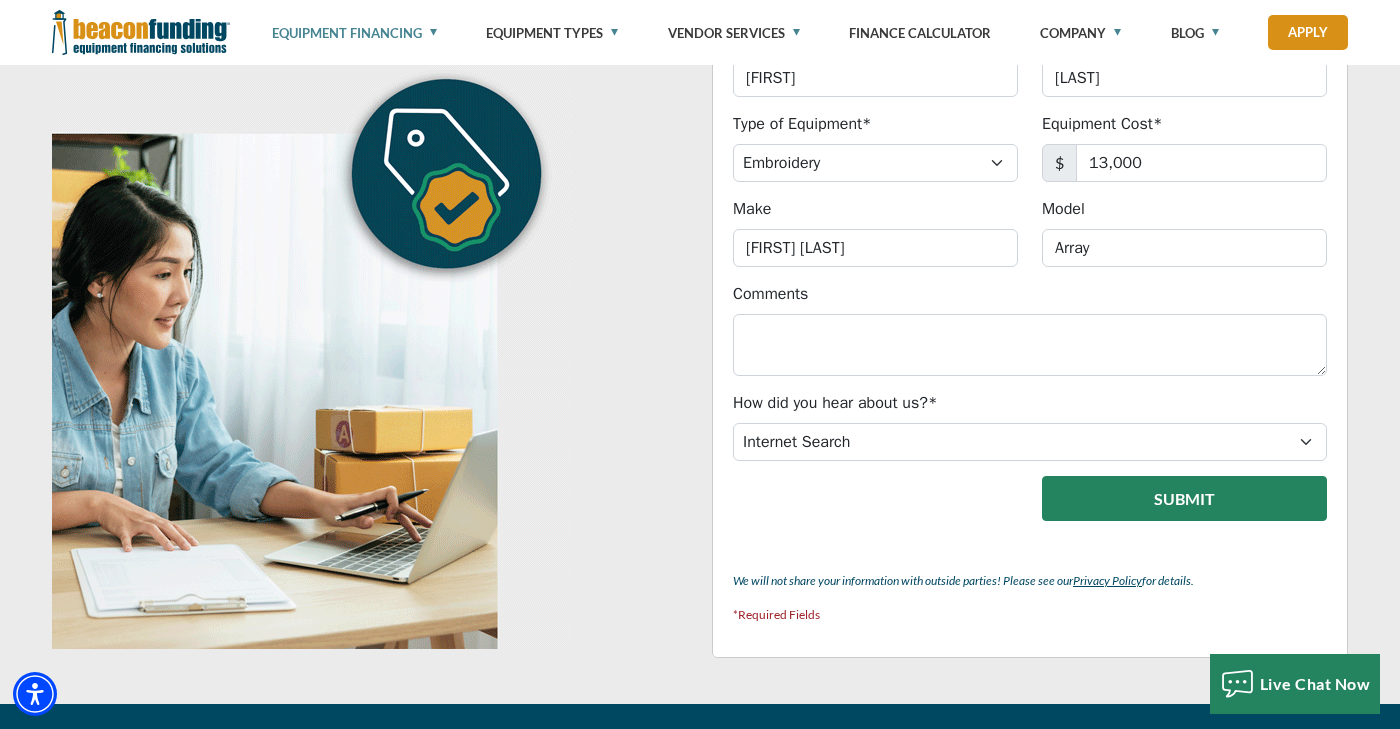 click on "Submit" at bounding box center [1184, 498] 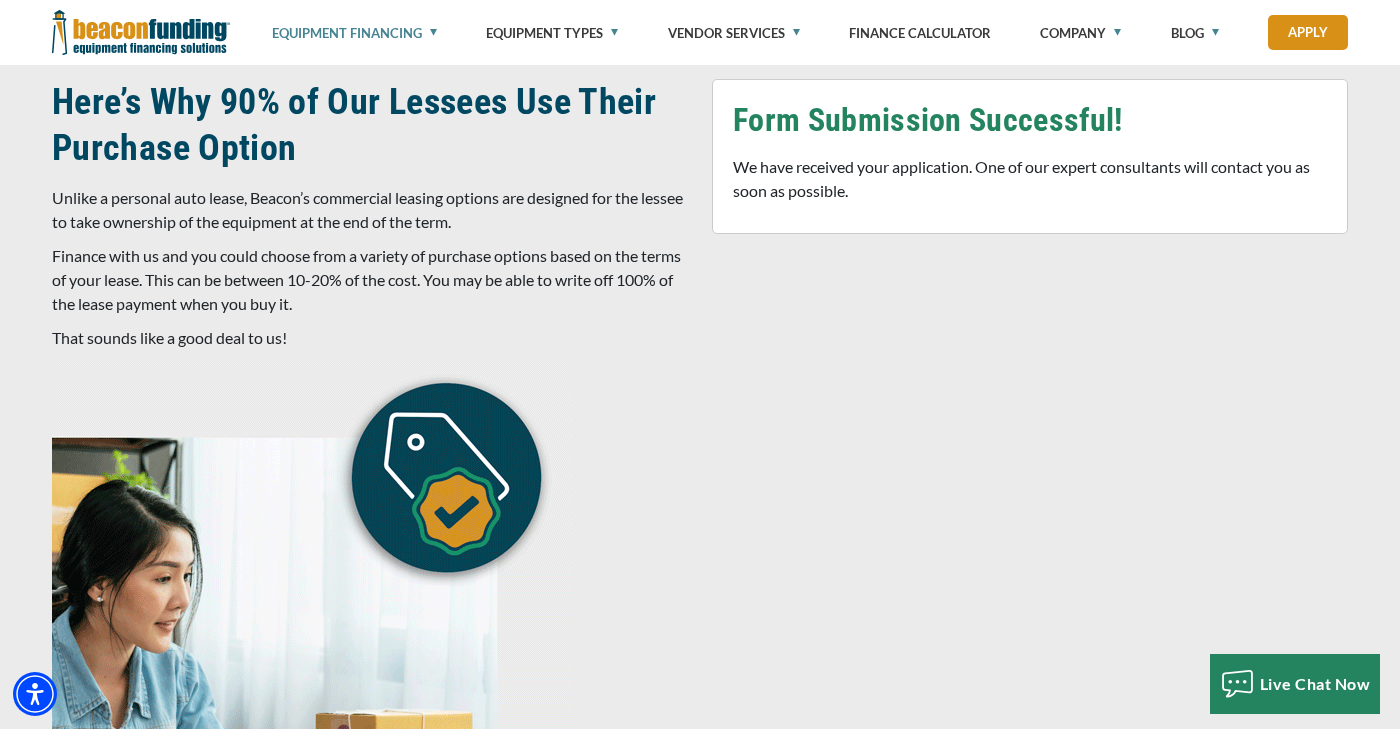 scroll, scrollTop: 976, scrollLeft: 0, axis: vertical 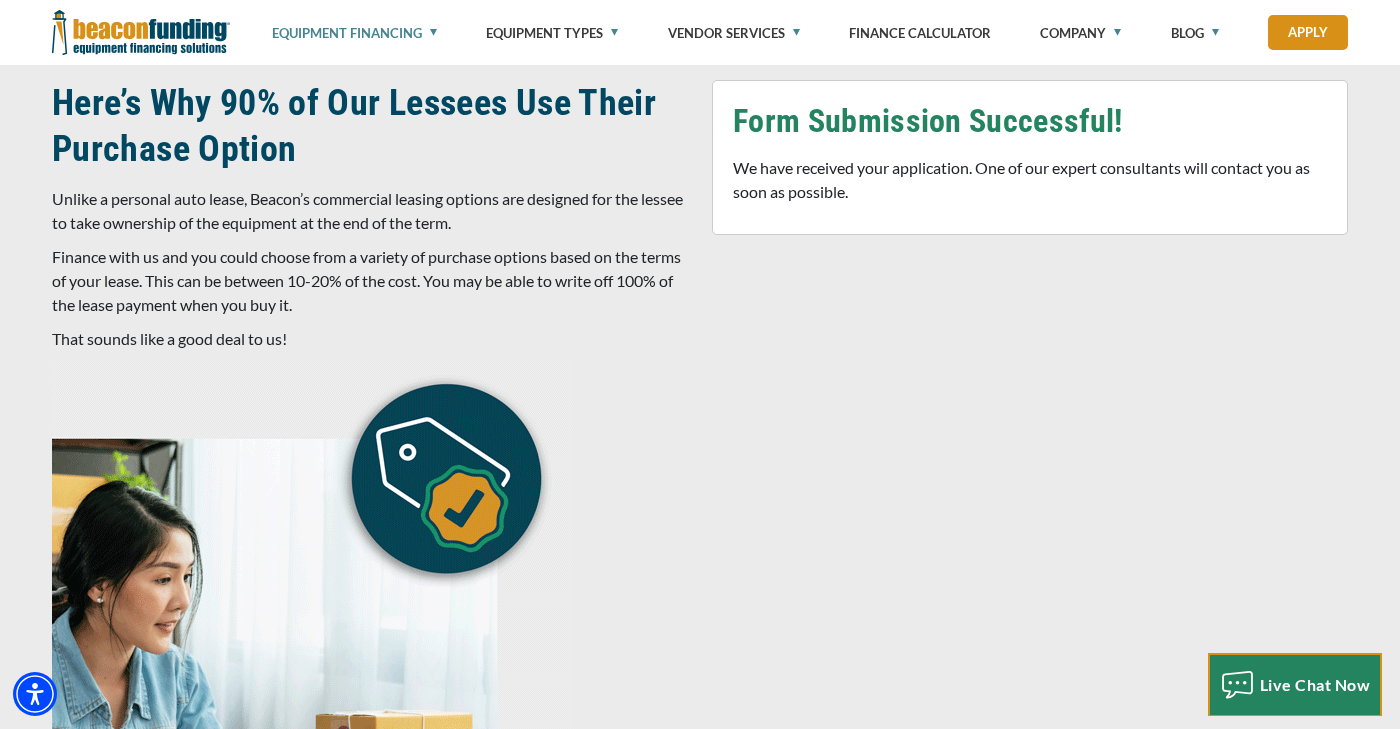 click on "Live Chat Now" at bounding box center [1295, 685] 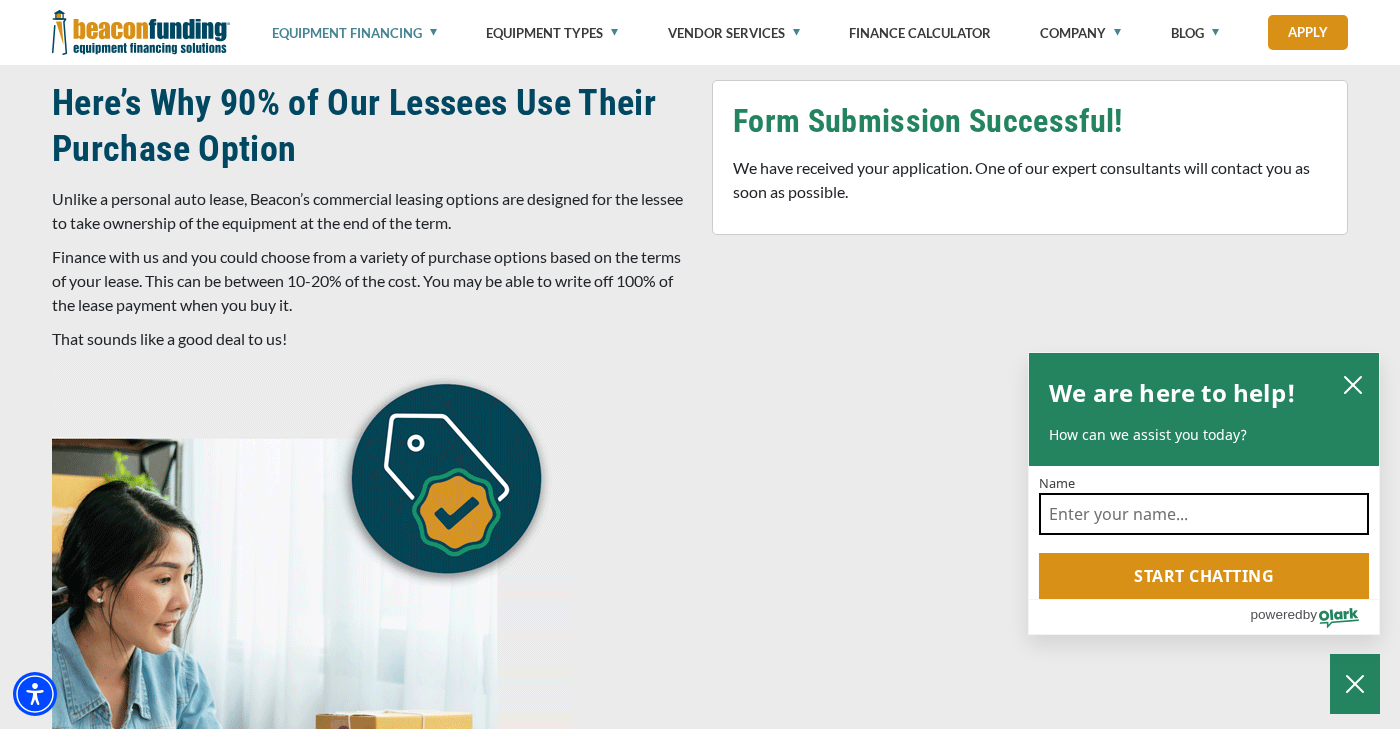 click on "Name" at bounding box center [1204, 514] 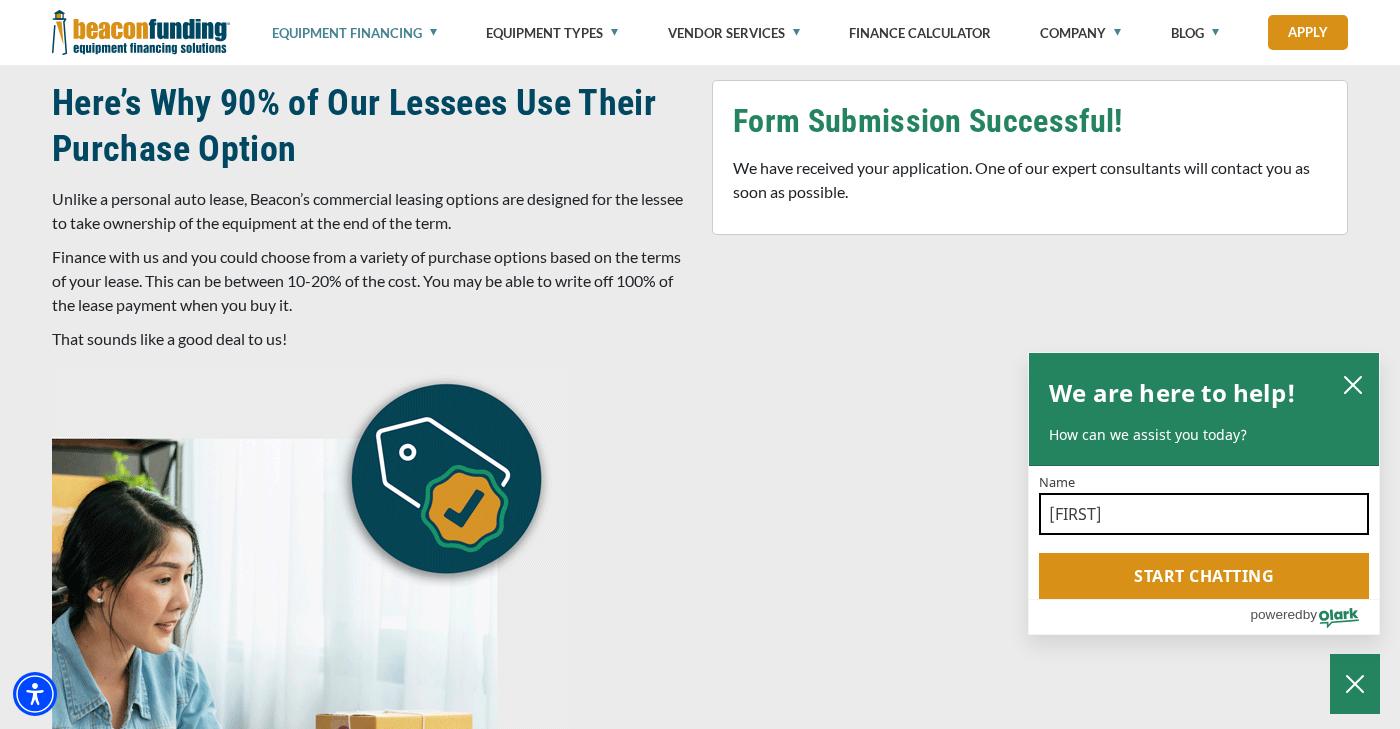 type on "Danielle" 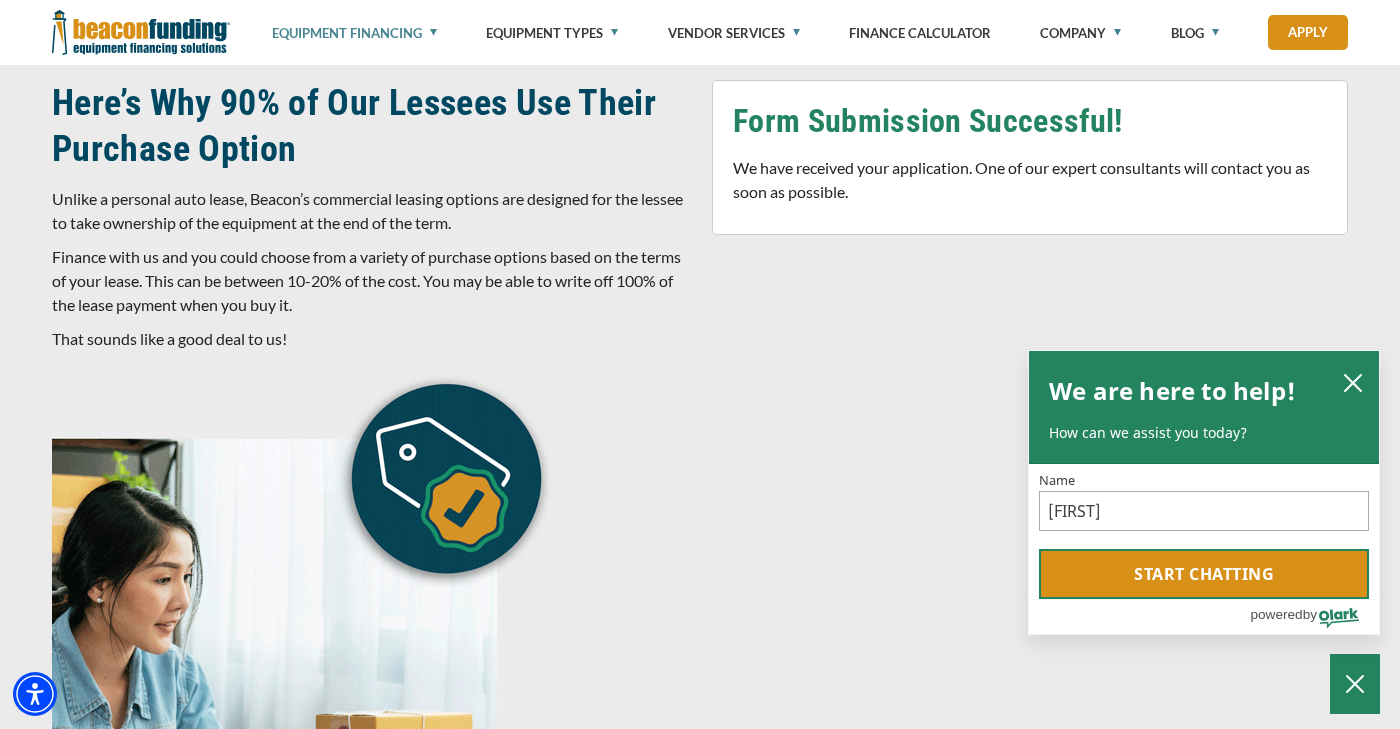 click on "Start chatting" at bounding box center [1204, 574] 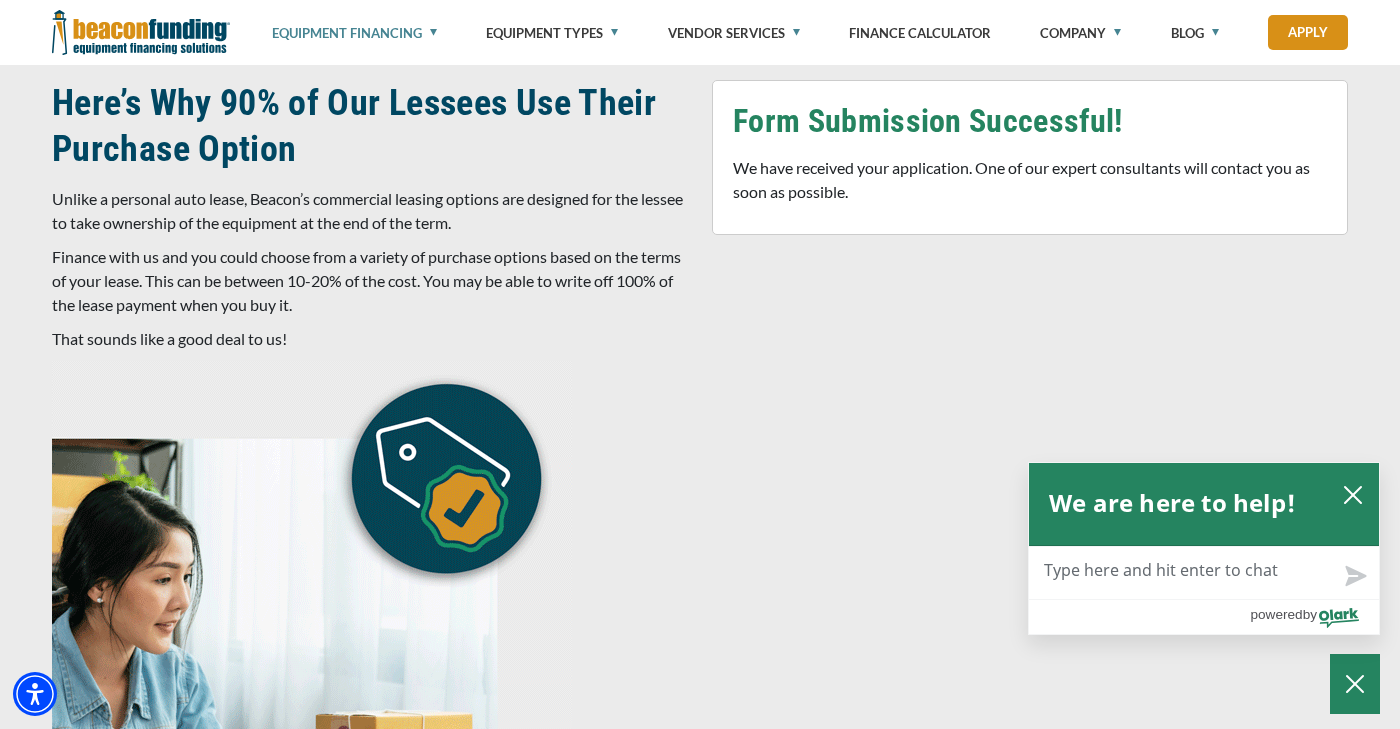 click on "Live Chat Now" at bounding box center [1204, 573] 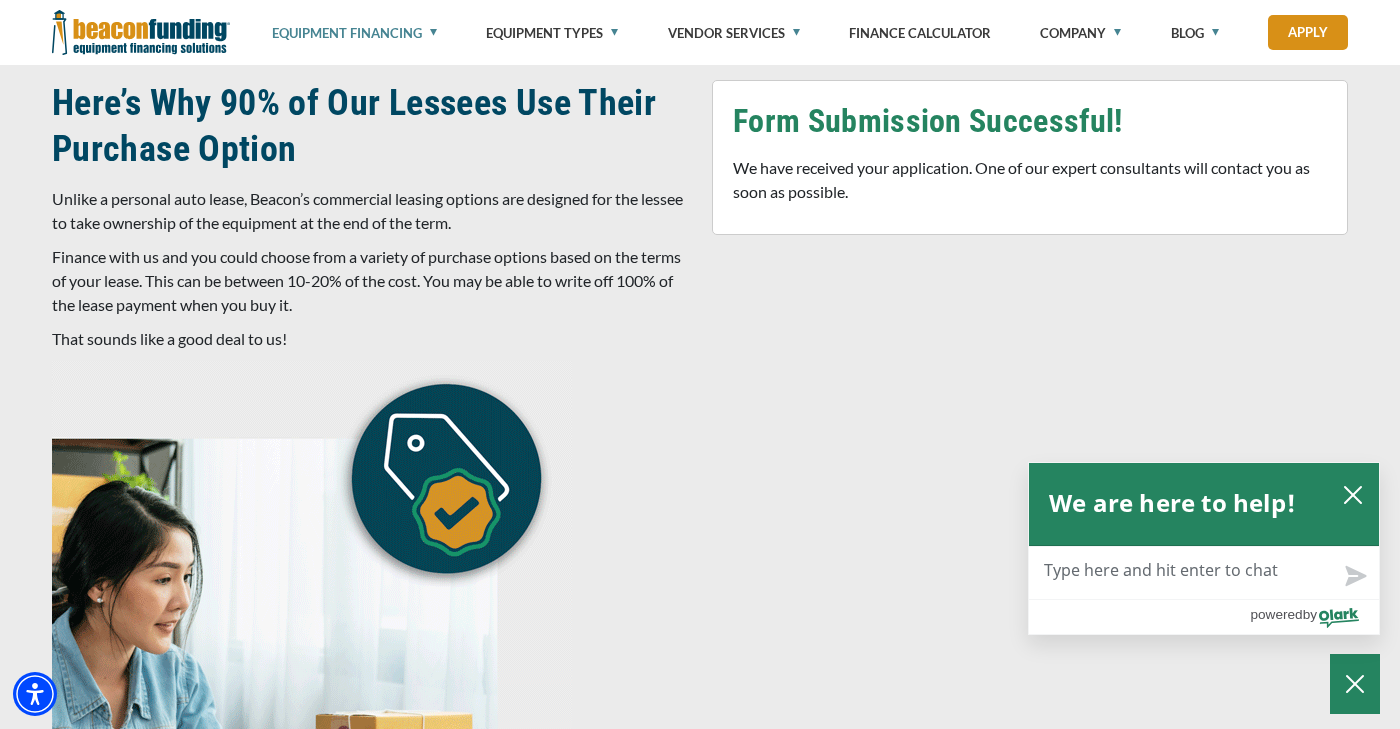 type on "H" 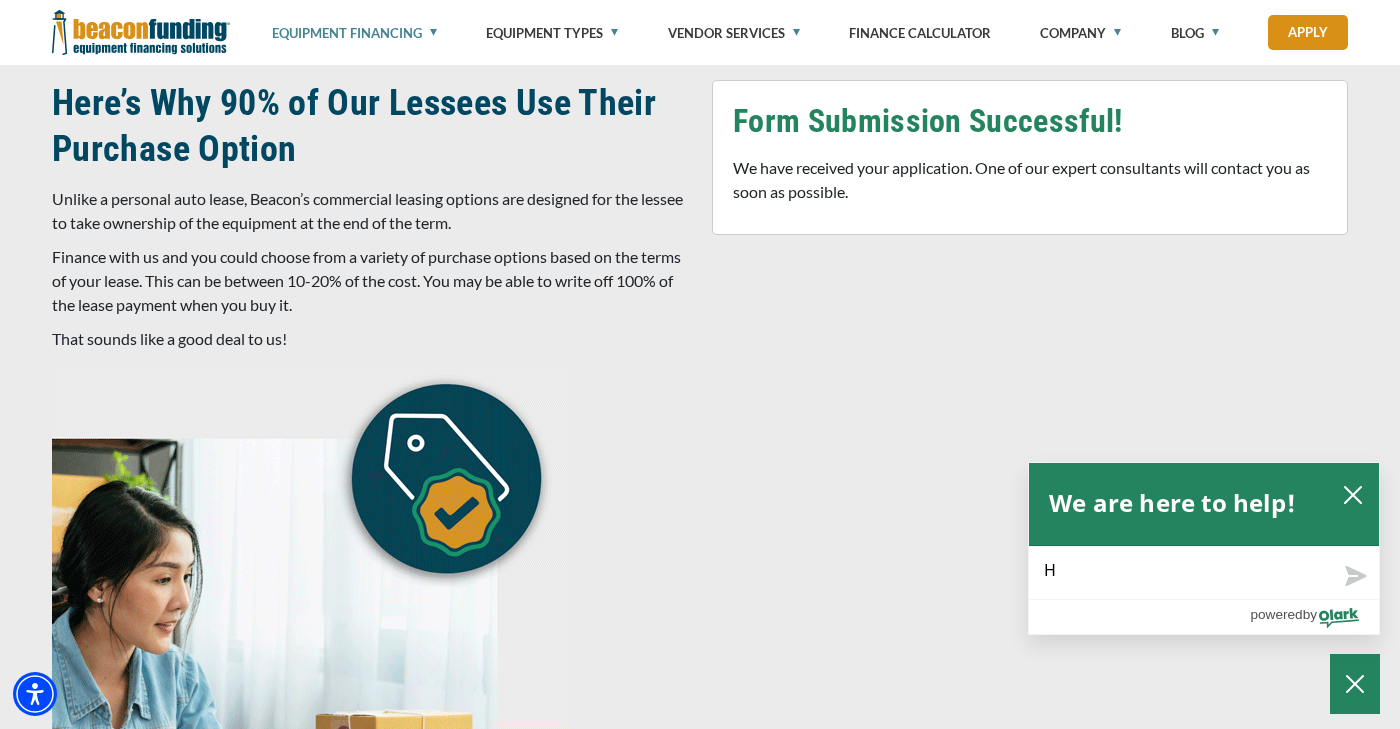 type on "Ho" 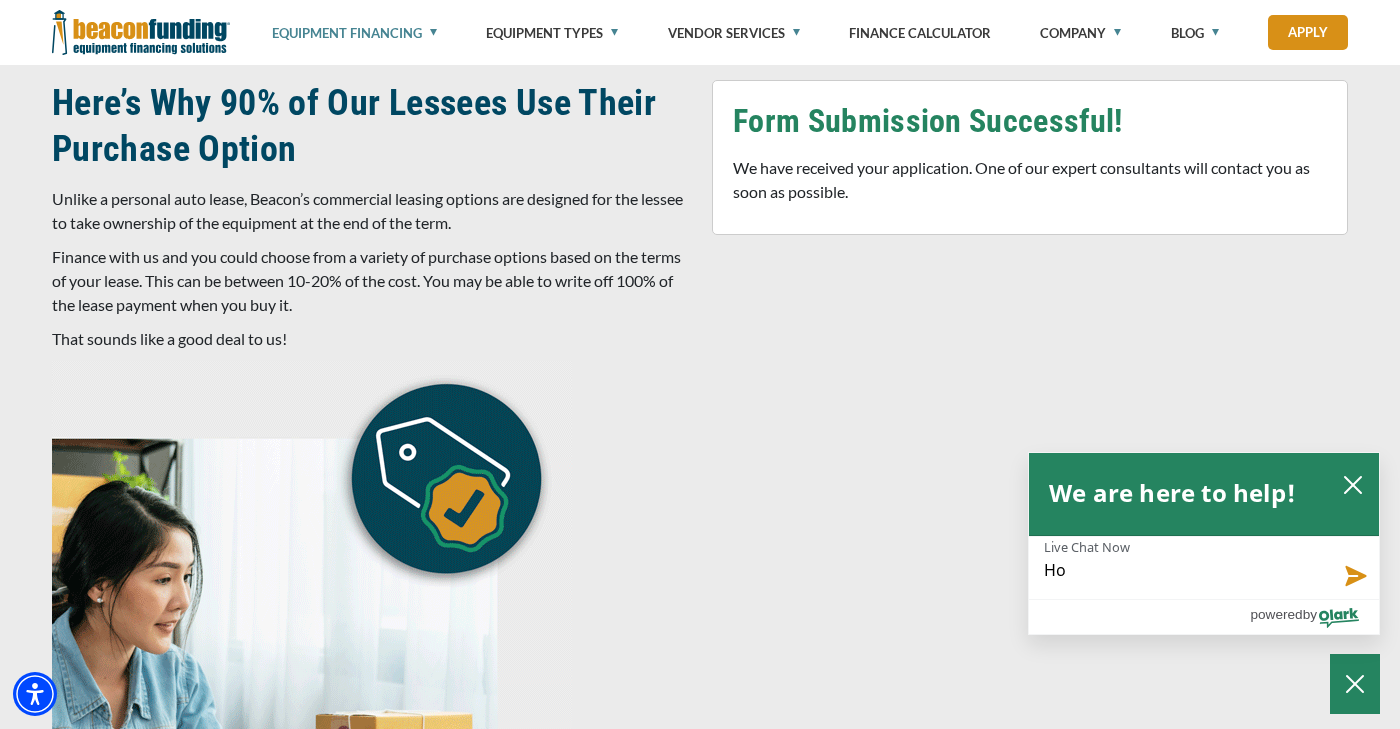 type on "How" 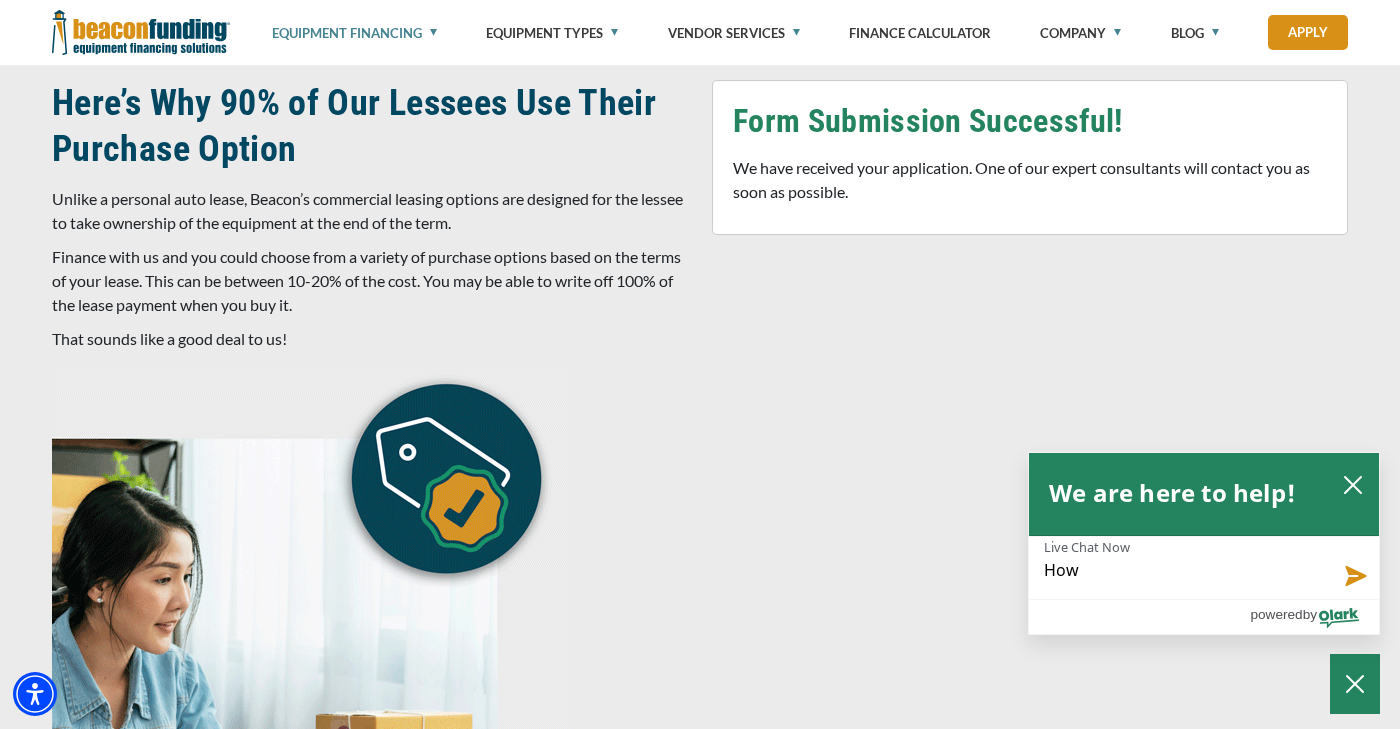 type on "How" 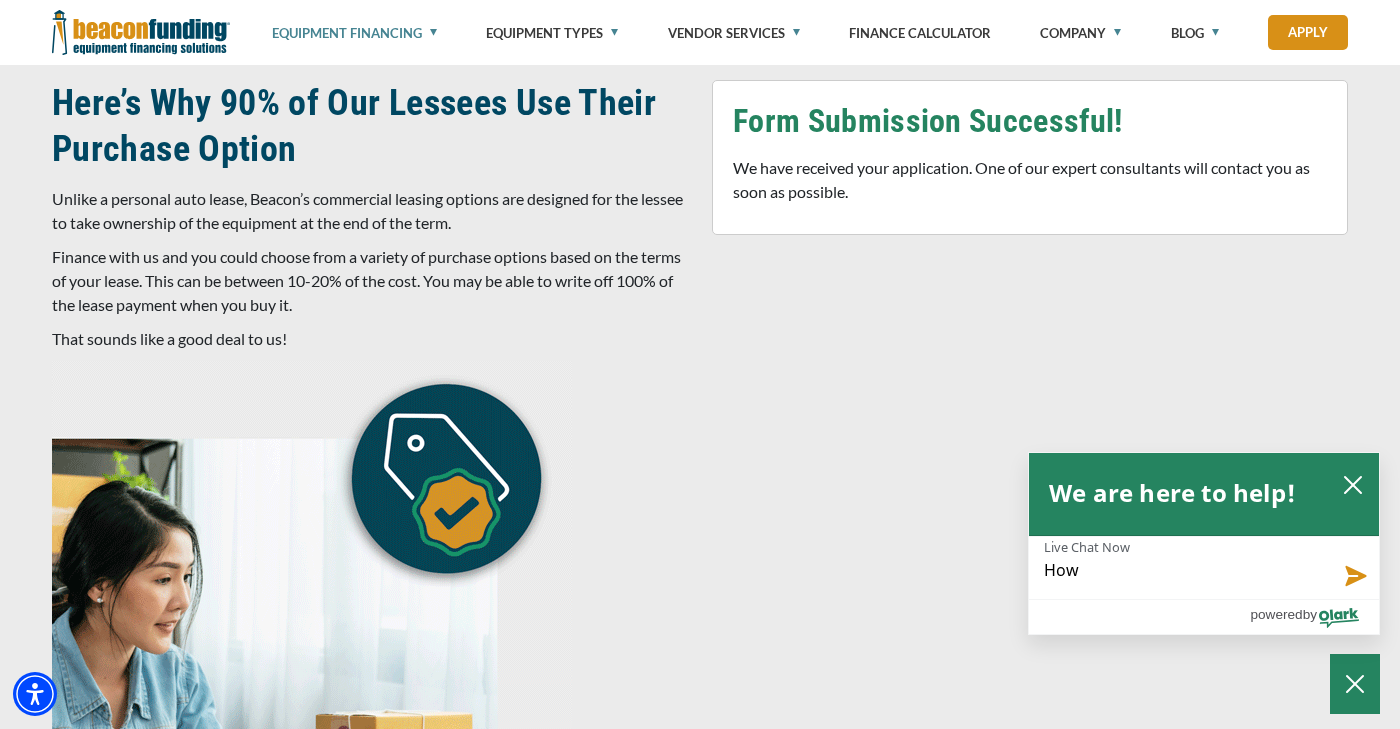 type on "How" 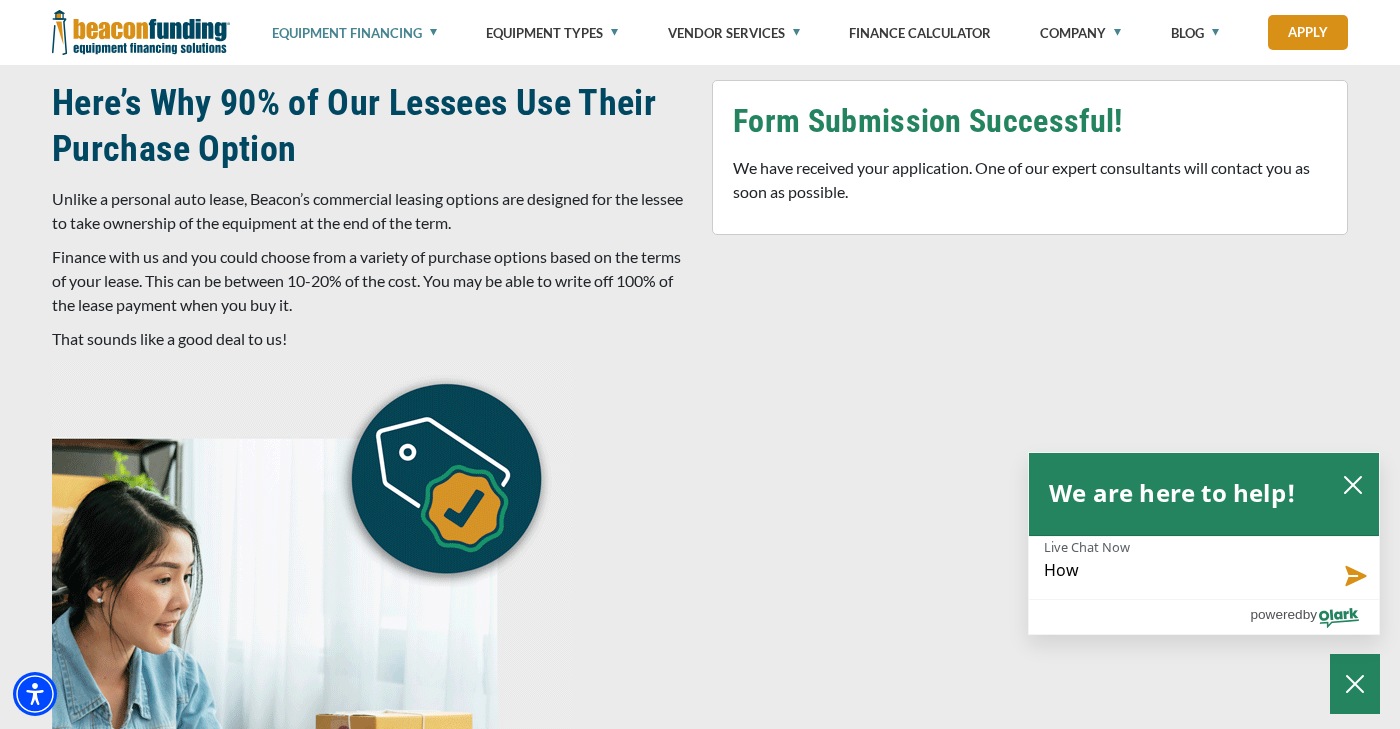 type on "How d" 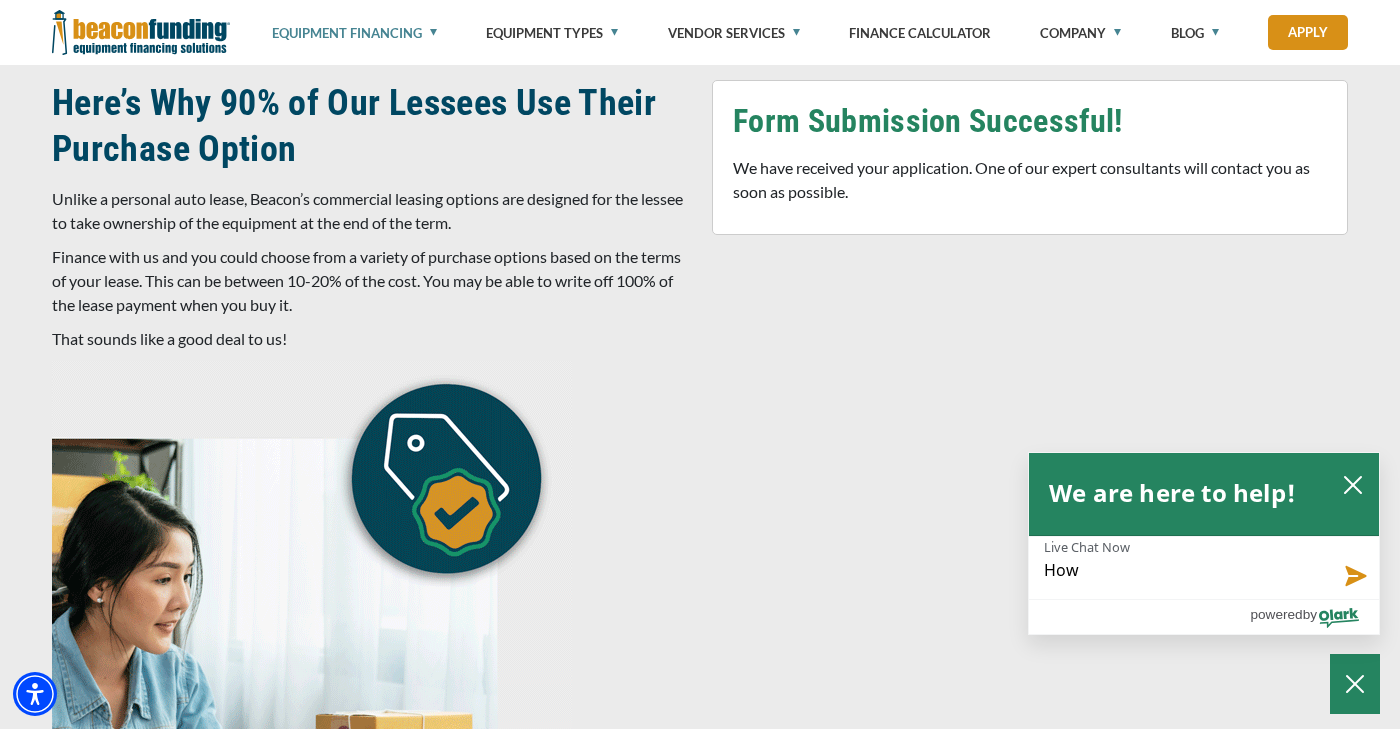 type on "How d" 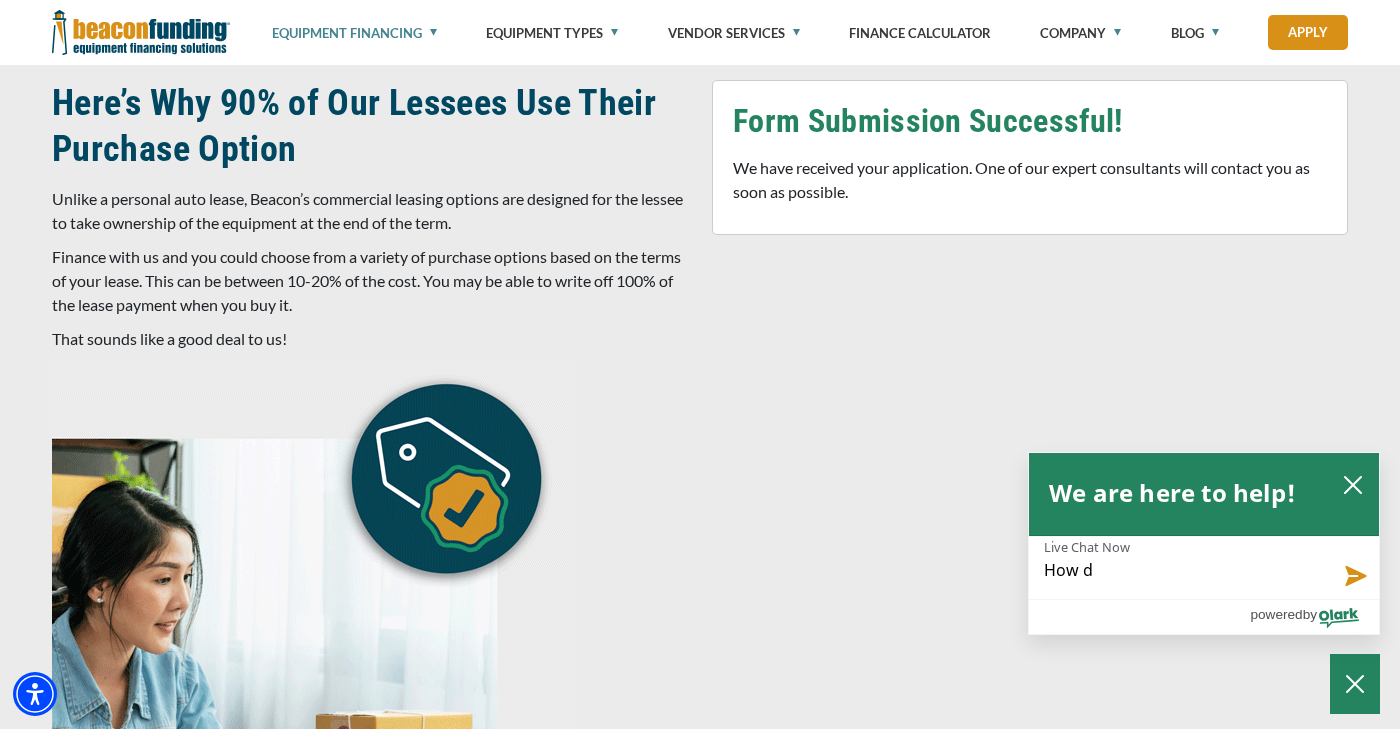 type on "How do" 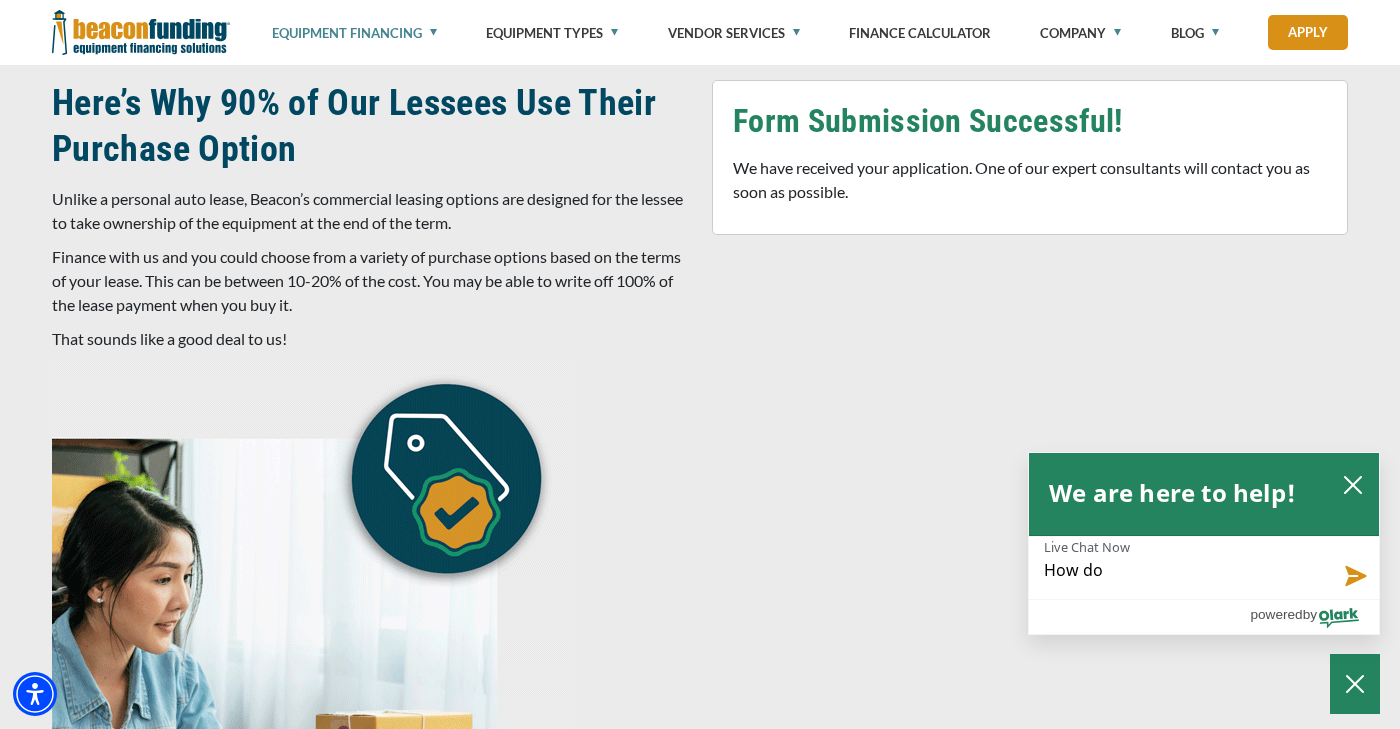 type on "How doe" 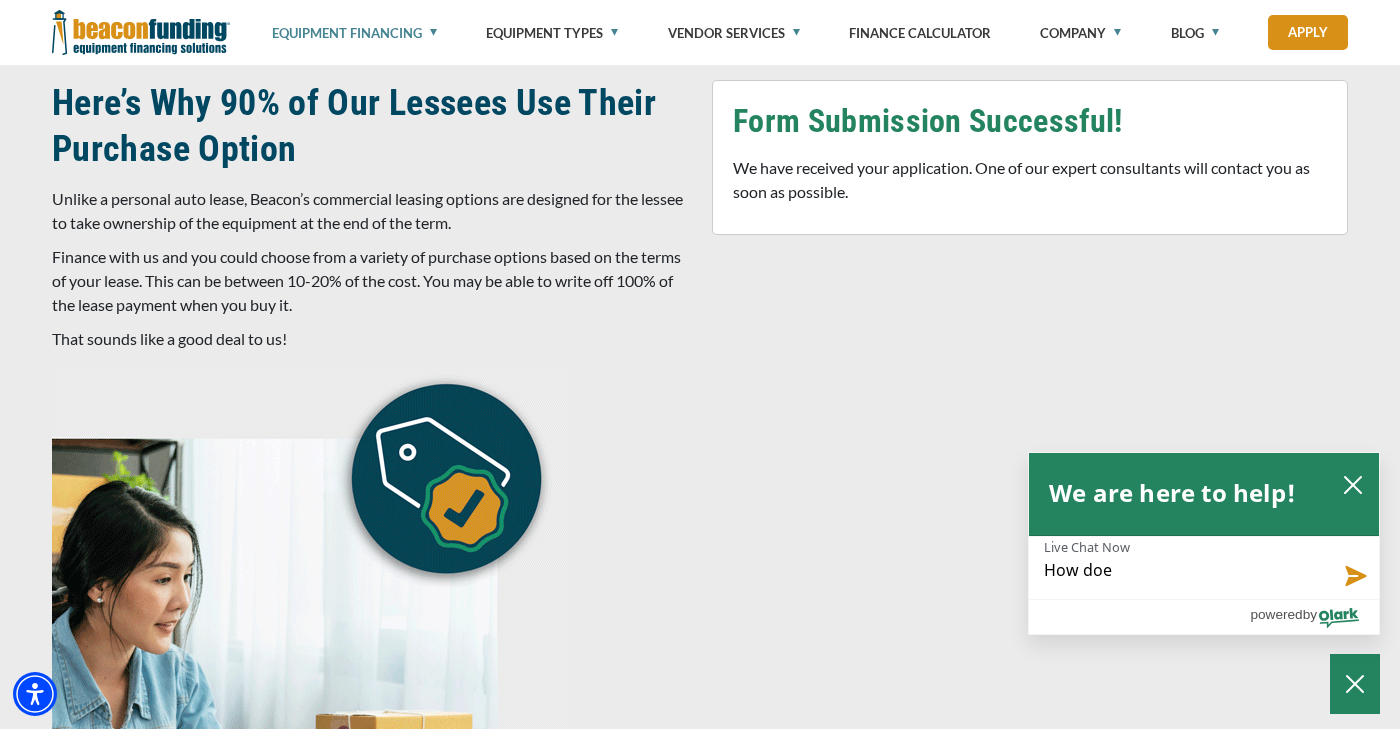 type on "How does" 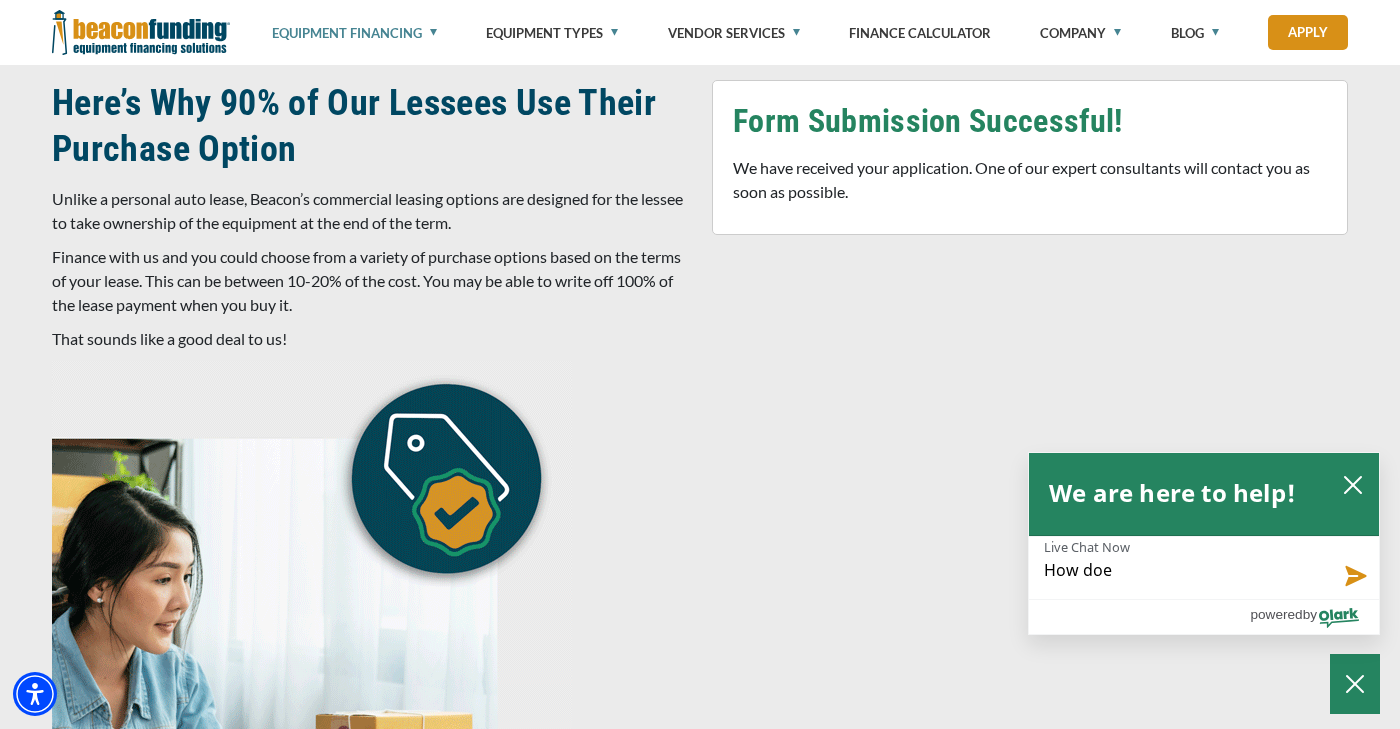 type on "How does" 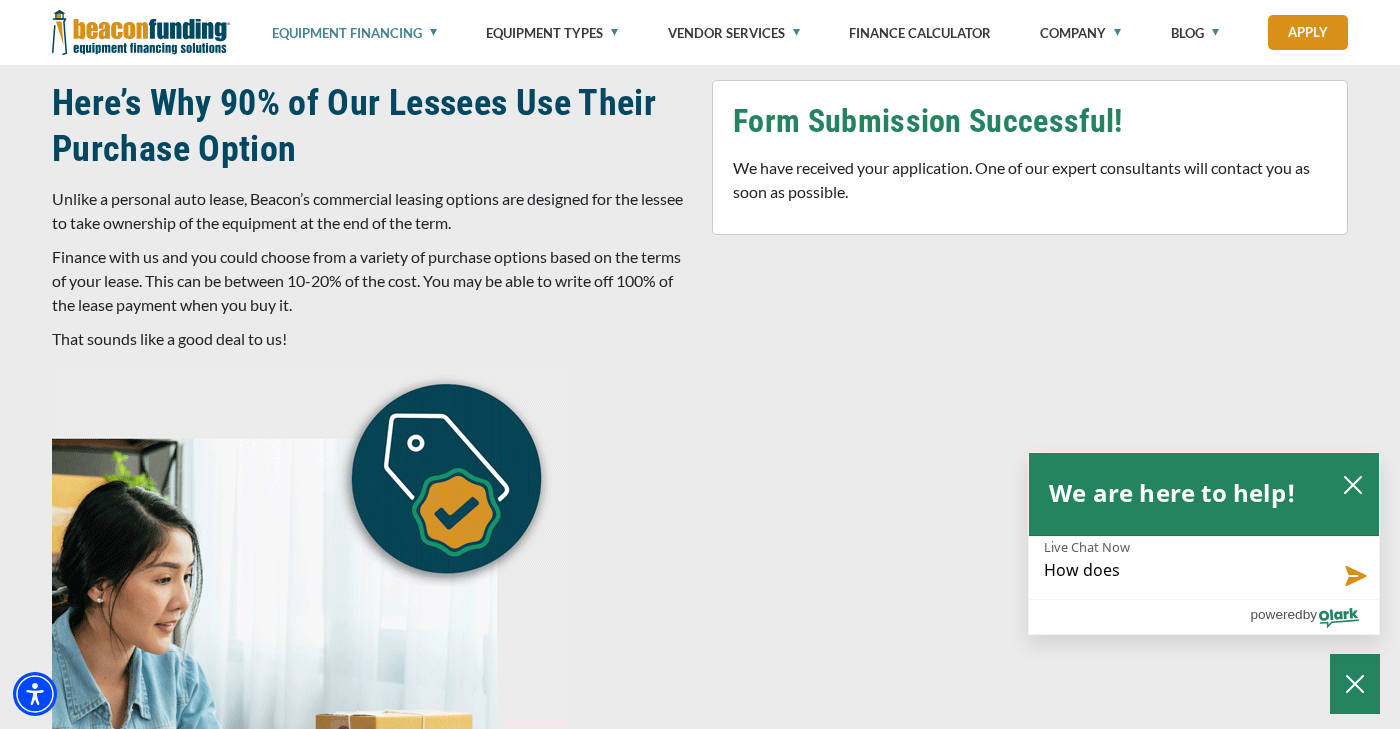 type on "How does" 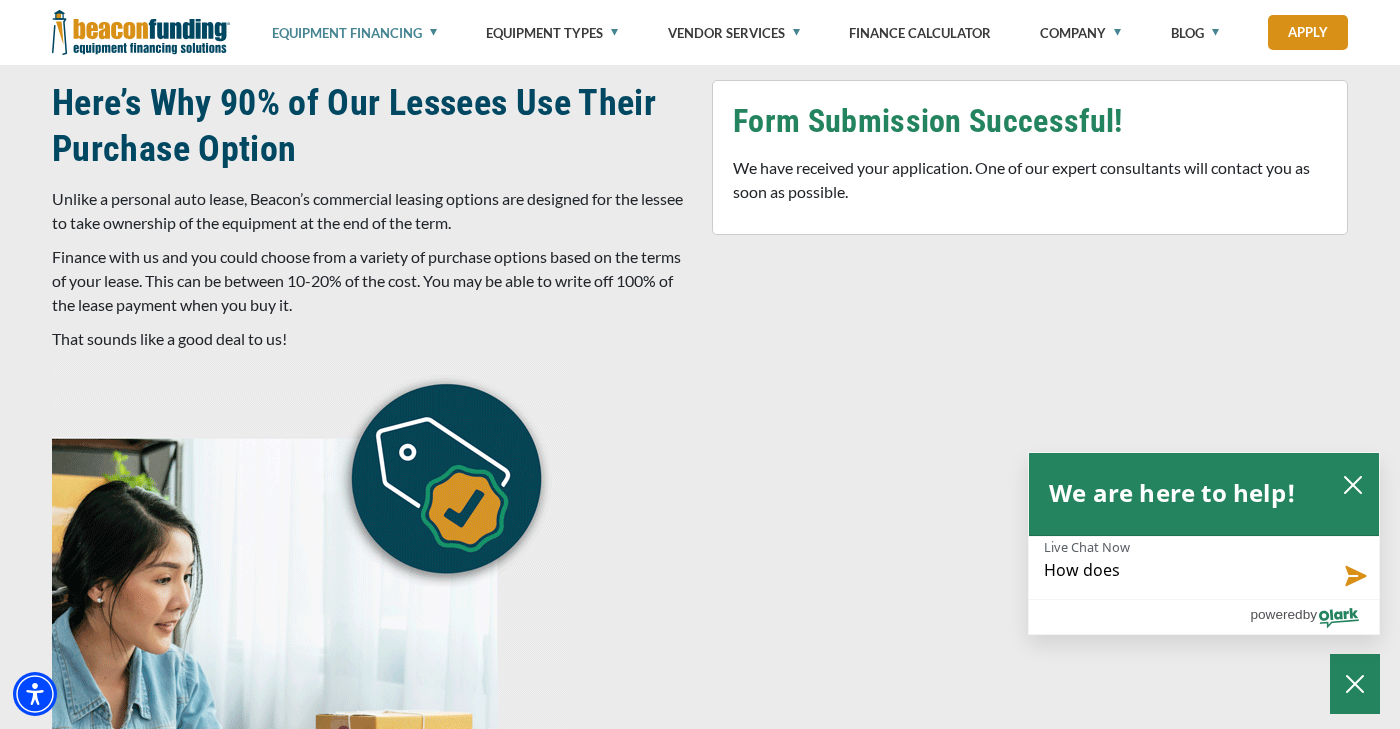 type on "How does t" 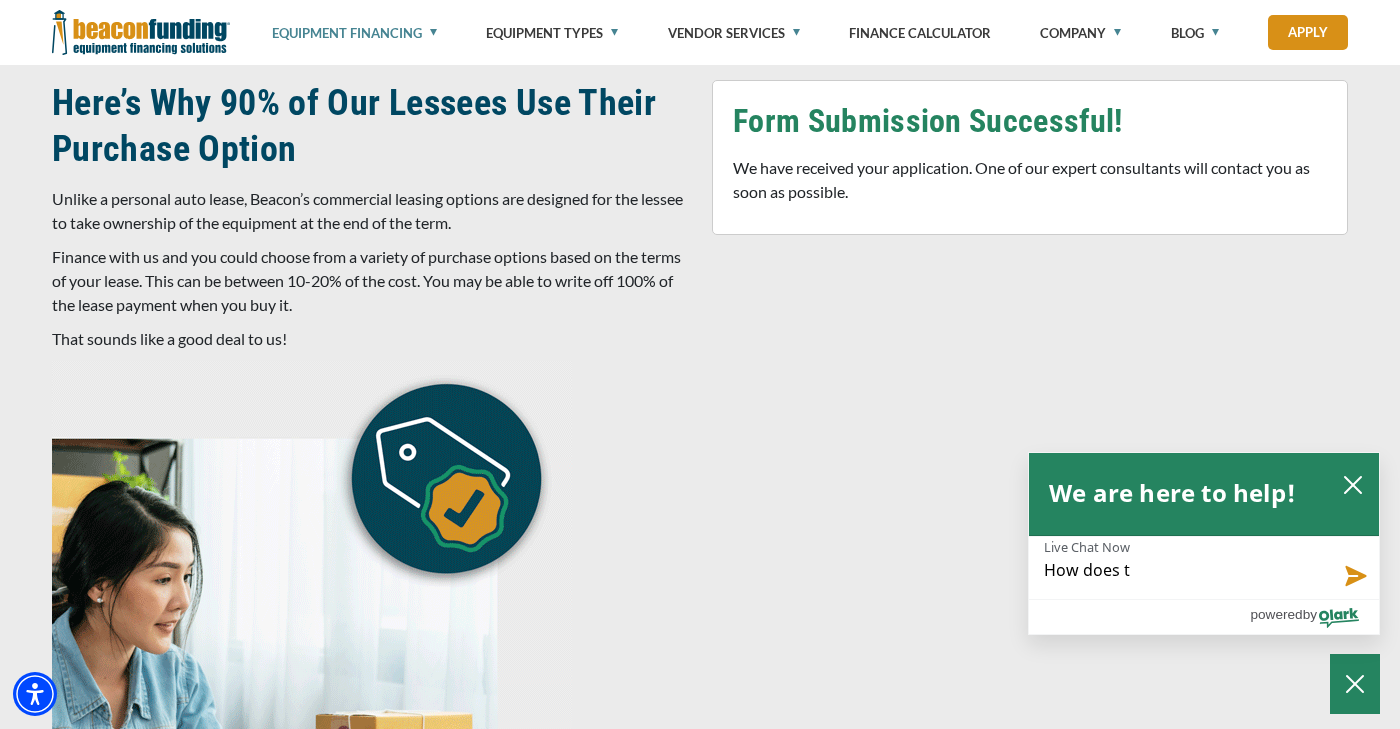 type on "How does th" 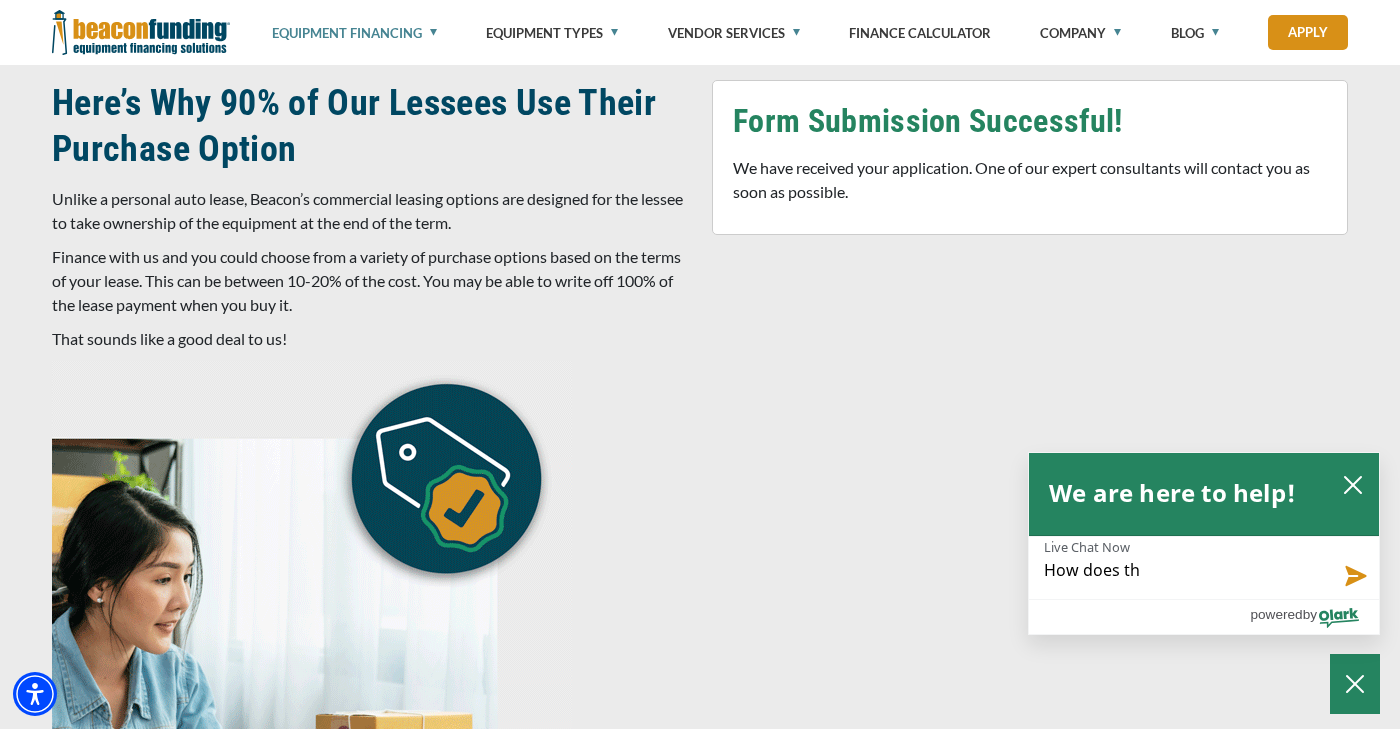 type on "How does the" 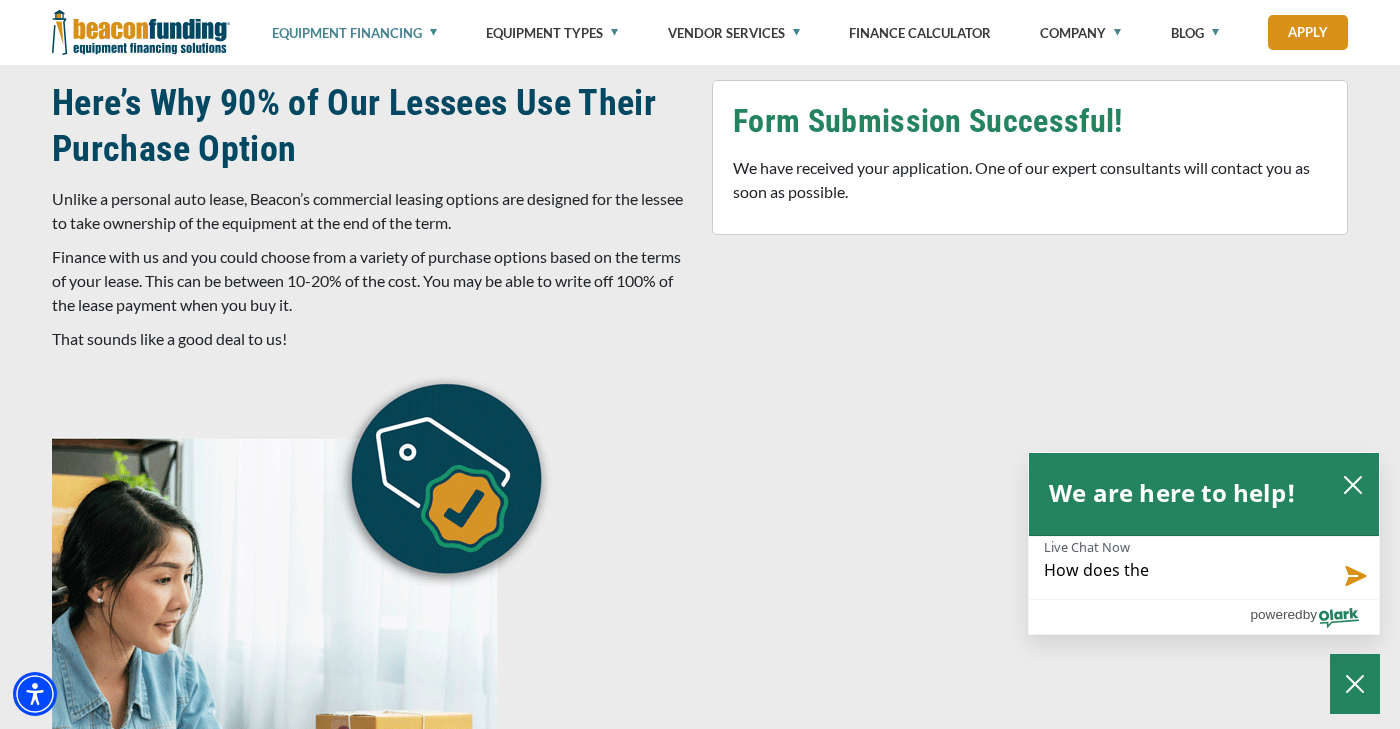 type on "How does the" 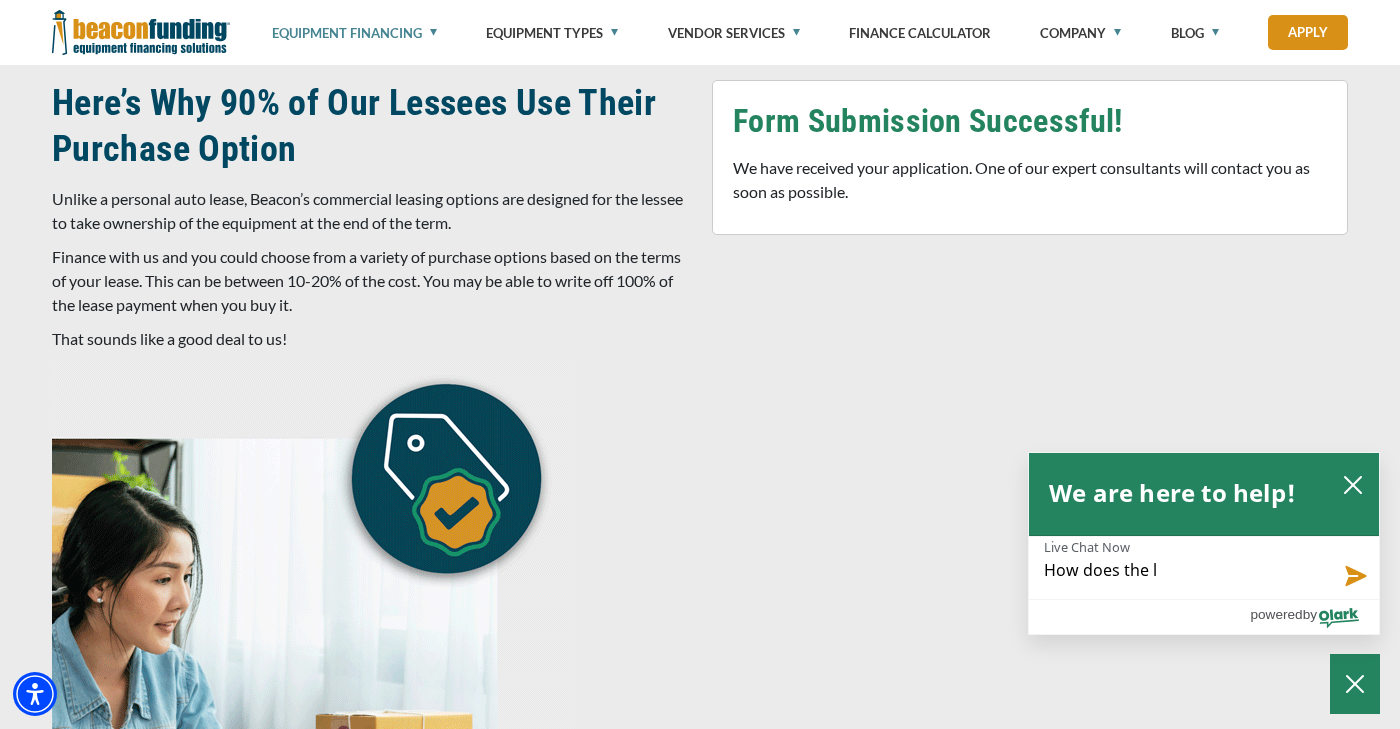 type on "How does the le" 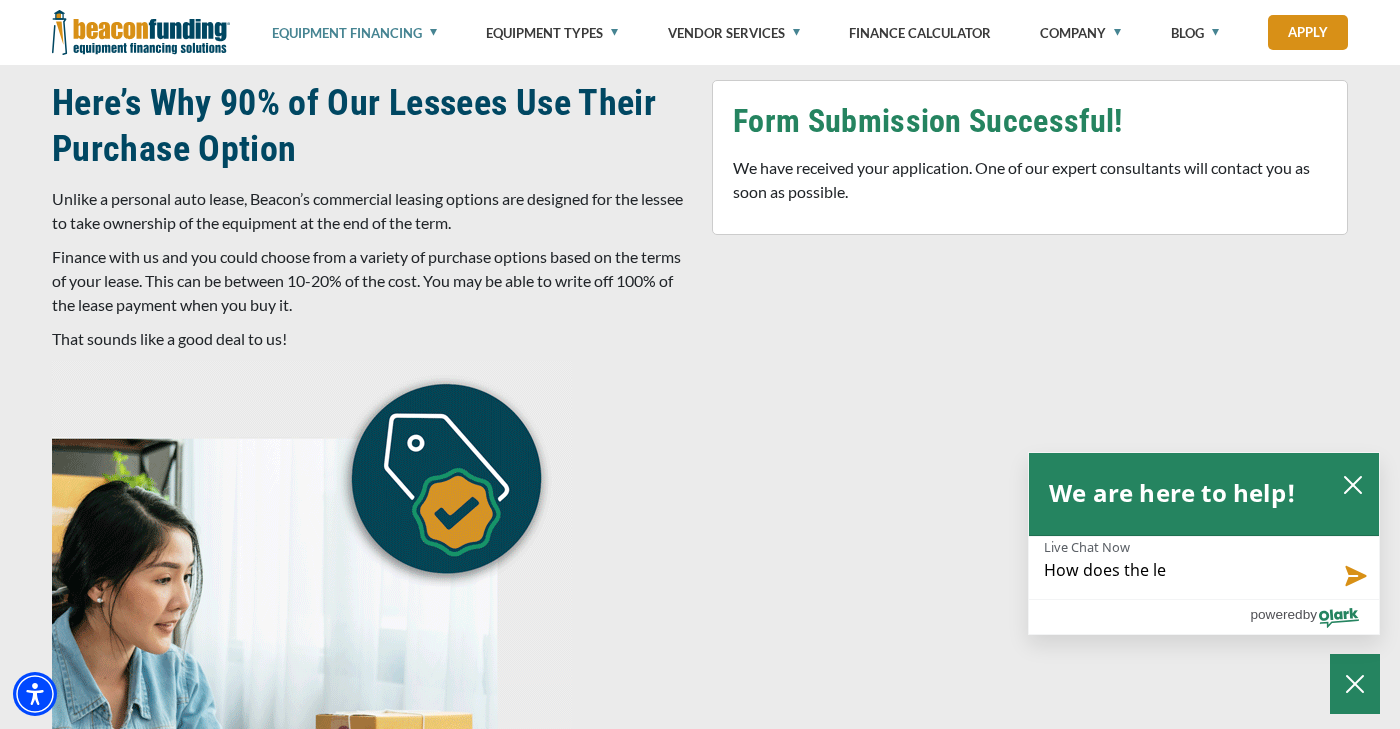 type on "How does the lea" 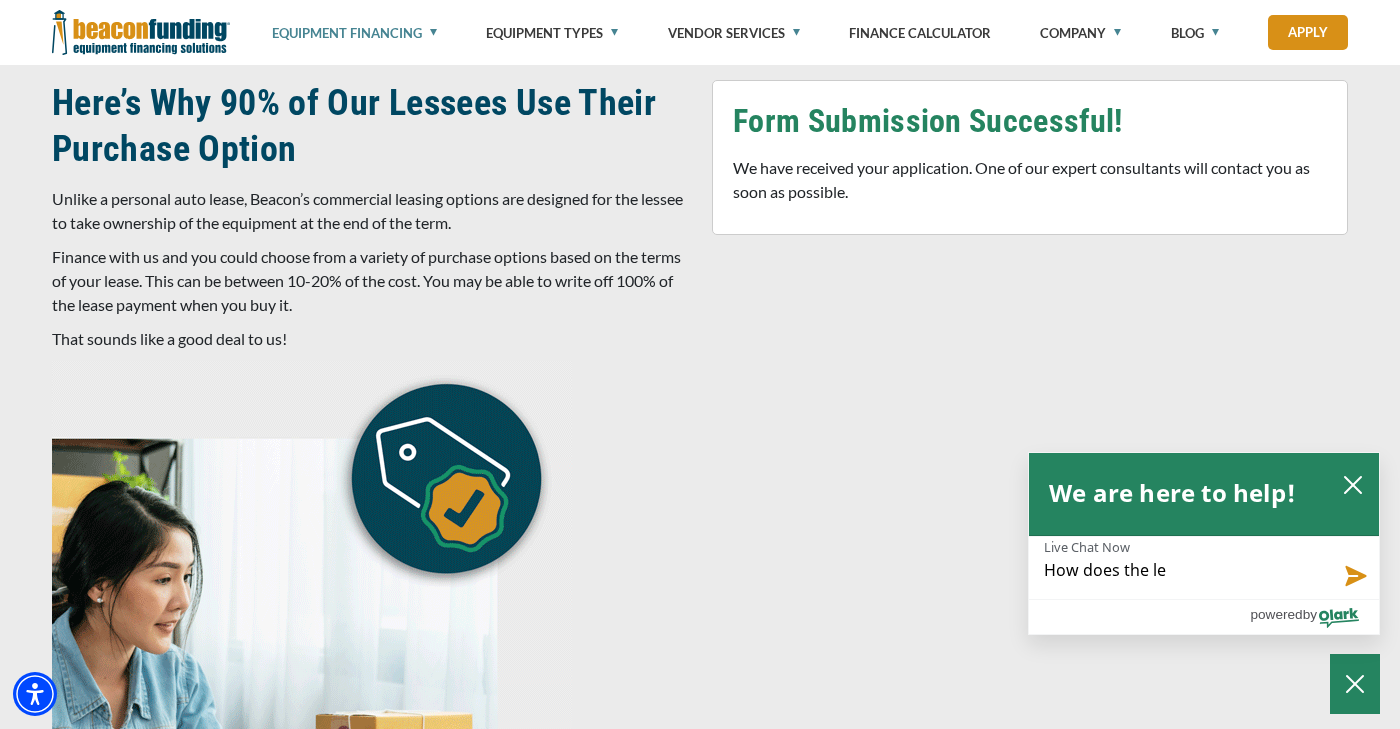 type on "How does the lea" 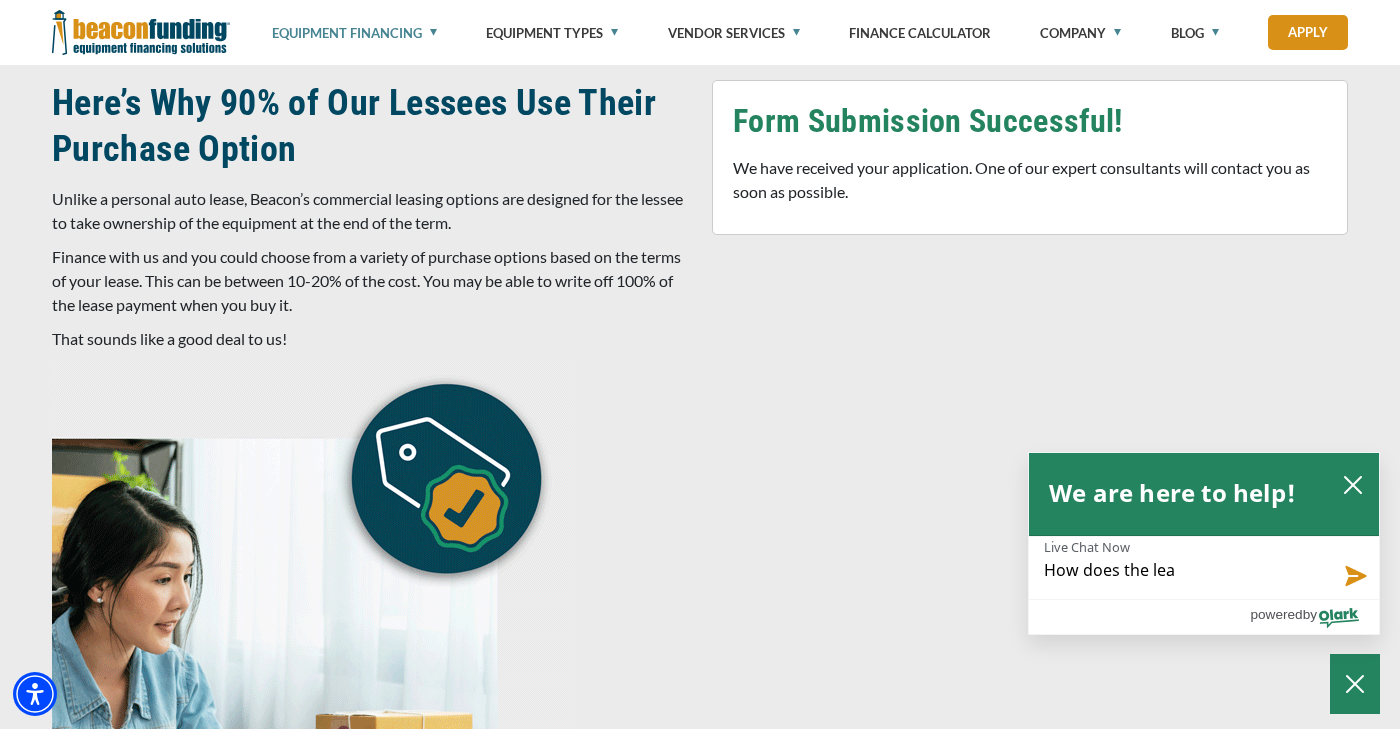 type on "How does the leas" 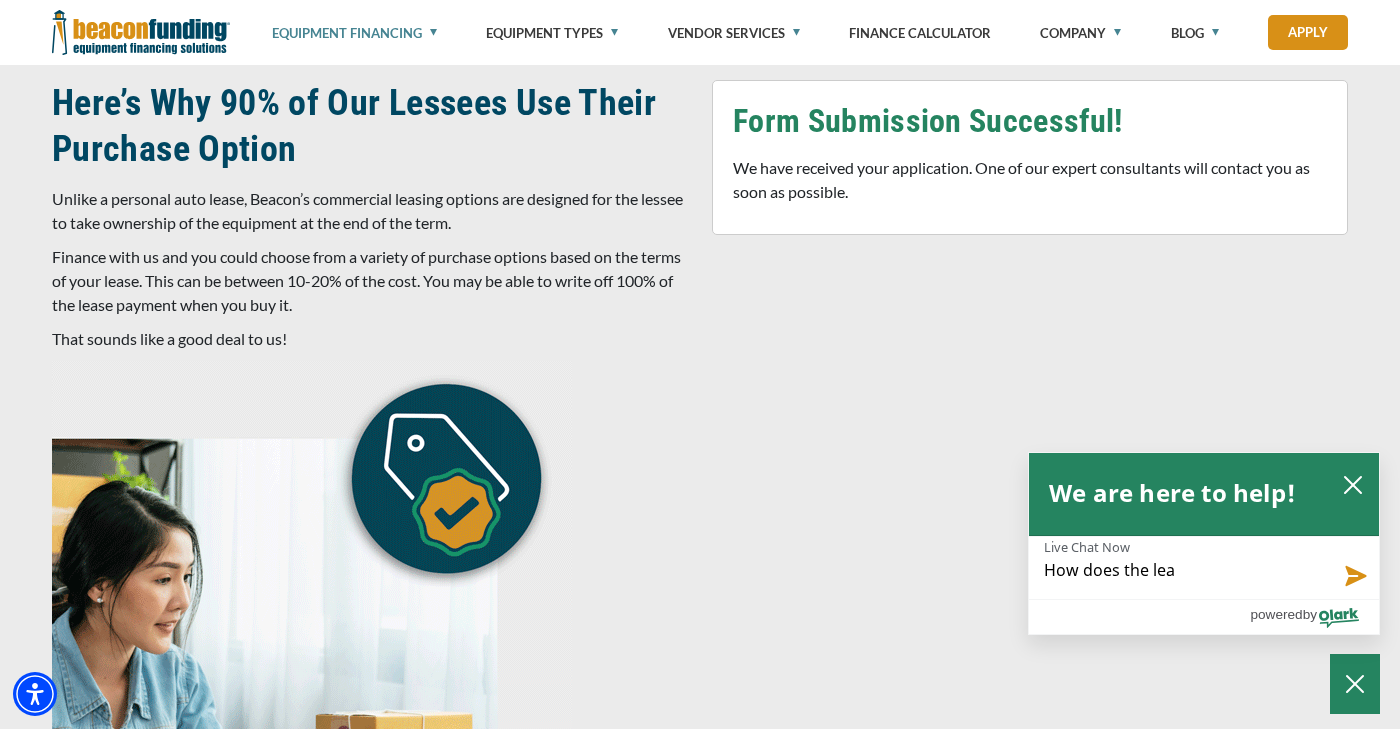 type on "How does the leas" 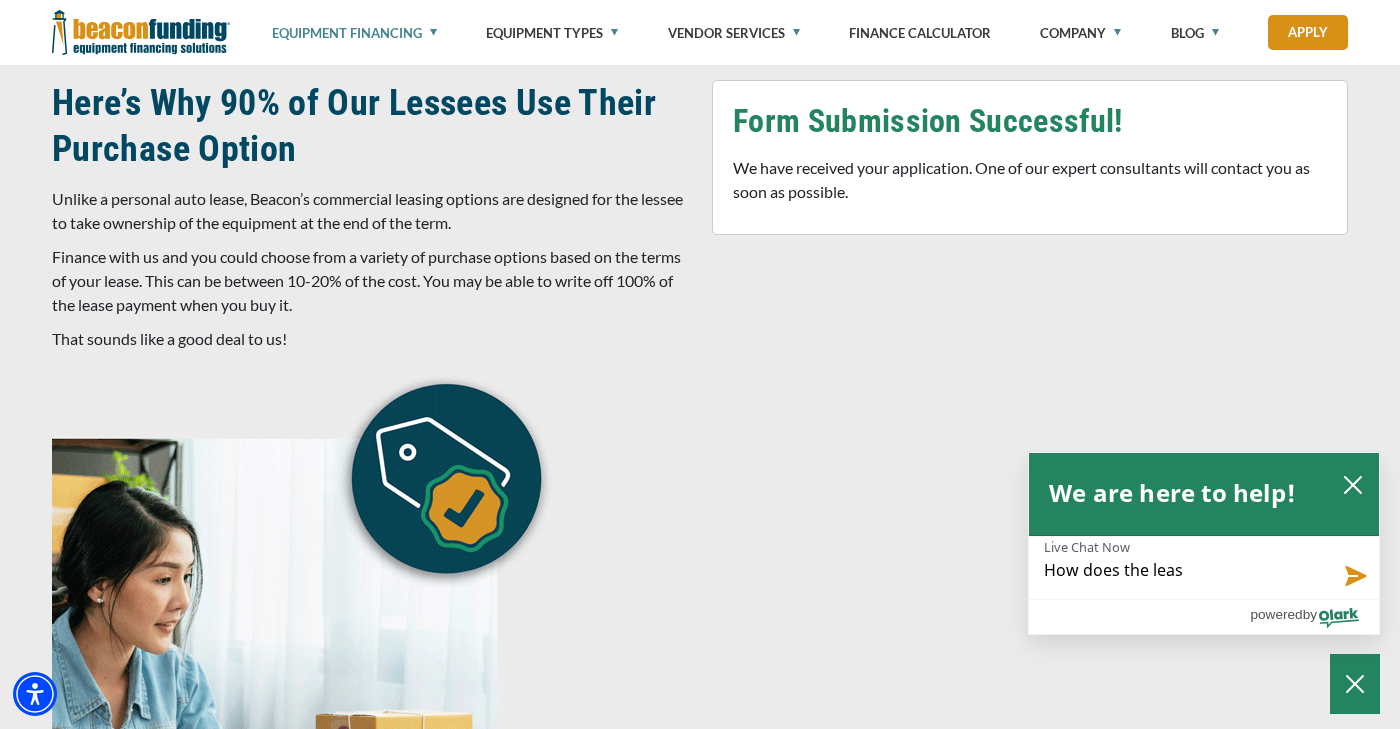 type on "How does the lease" 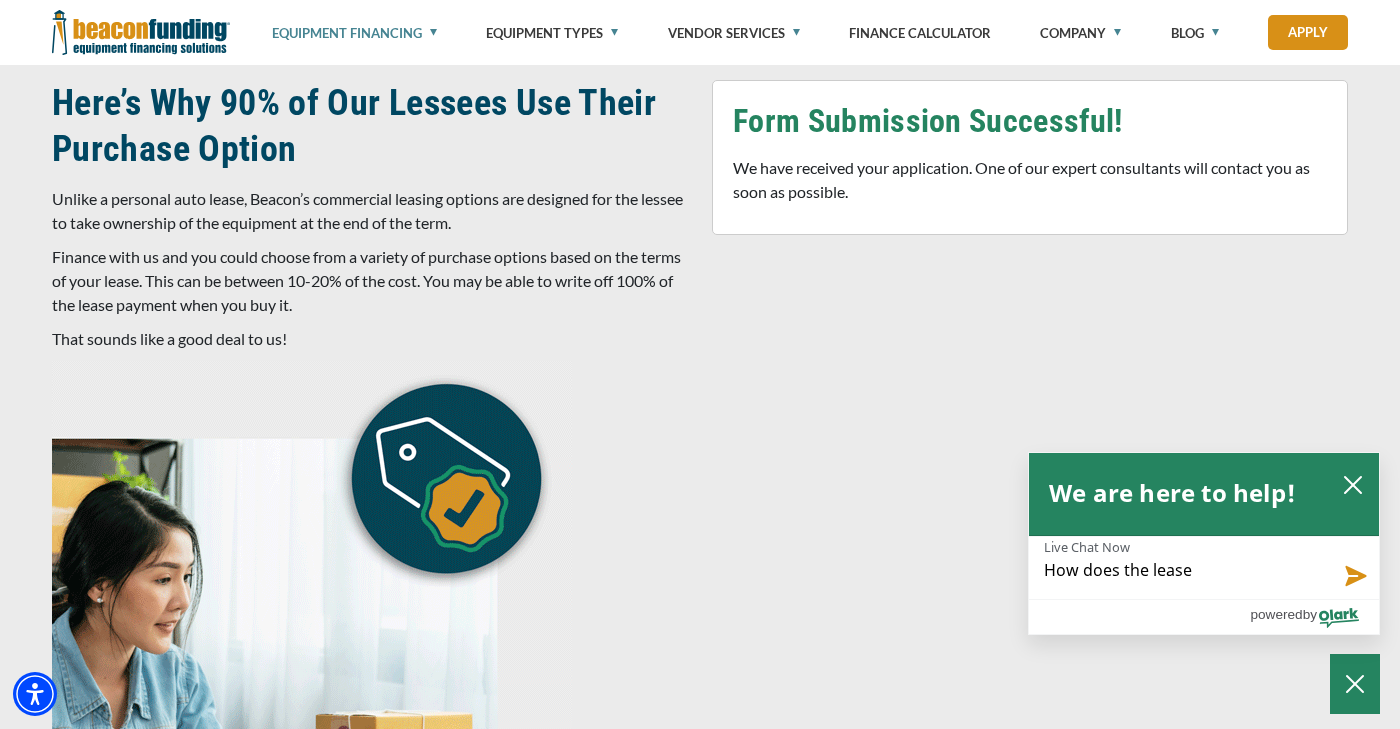 type on "How does the lease" 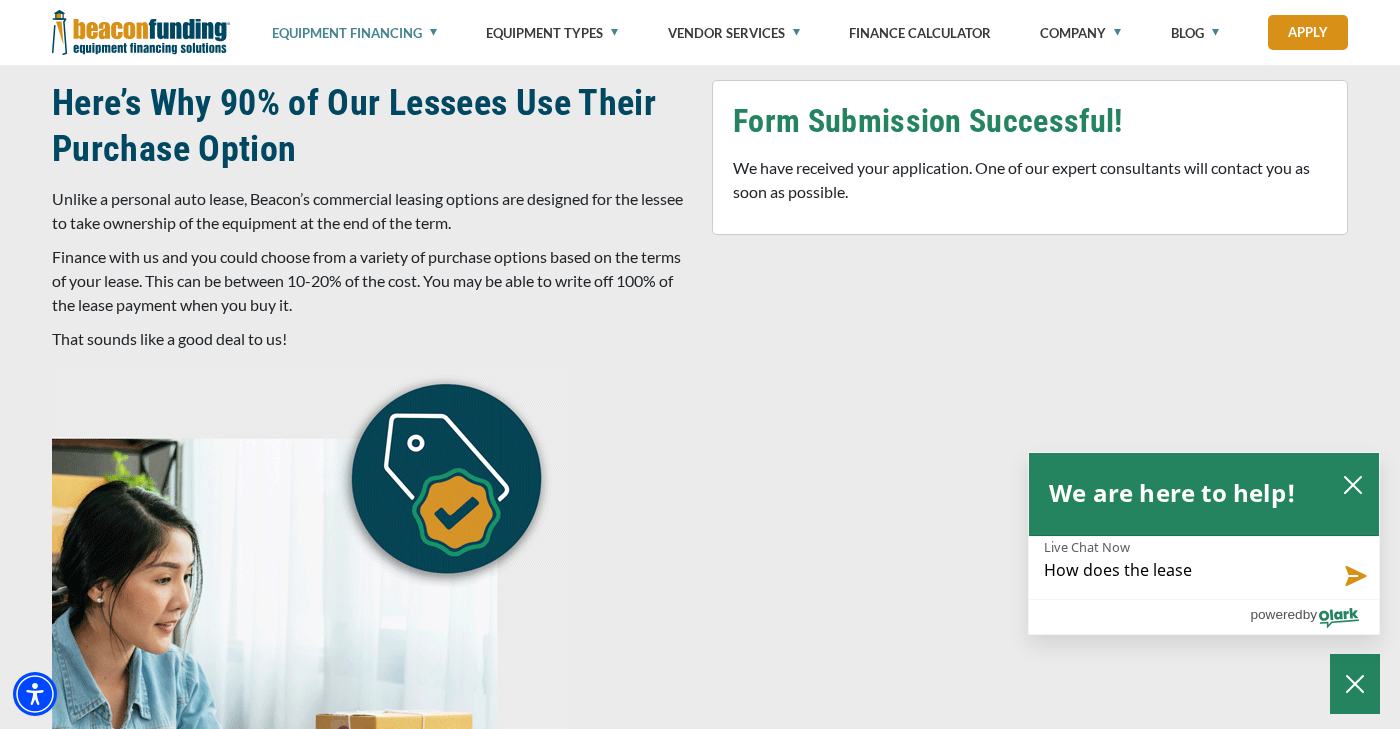 type on "How does the lease t" 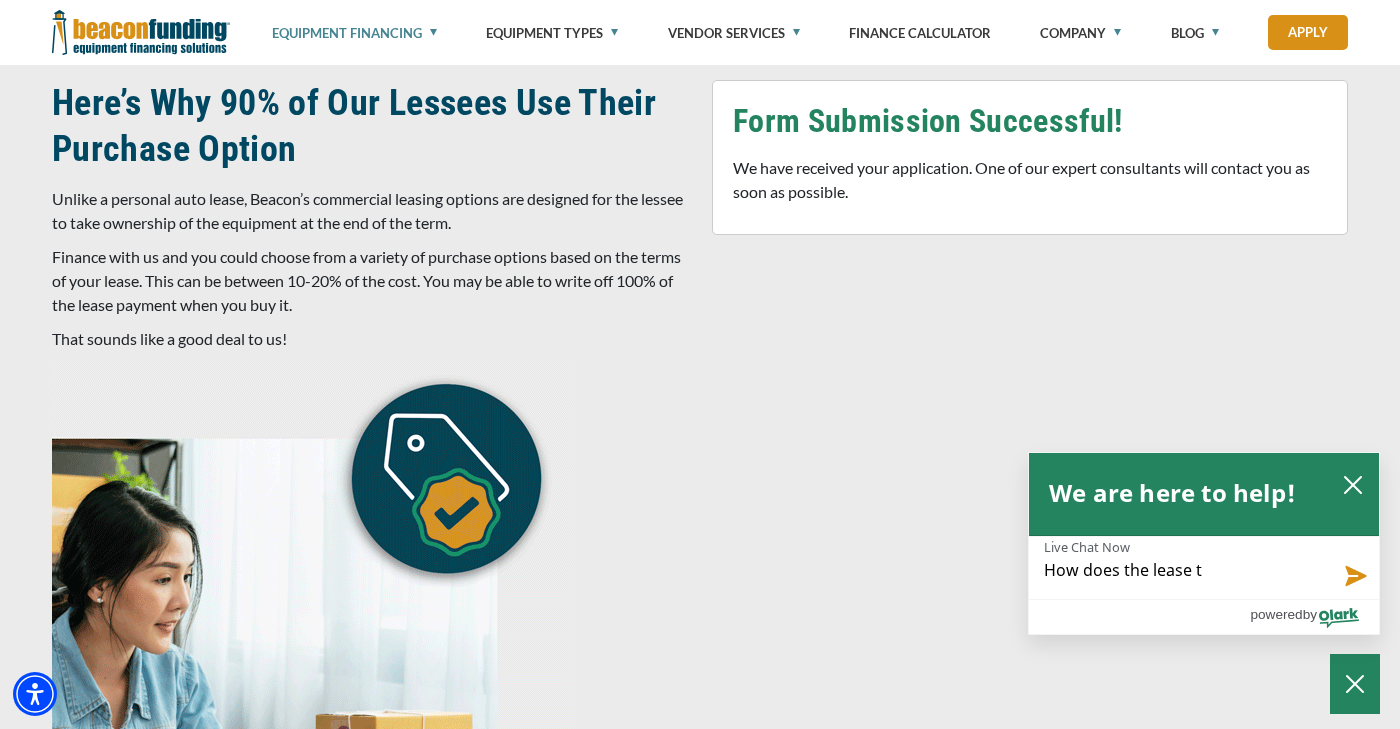 type on "How does the lease to" 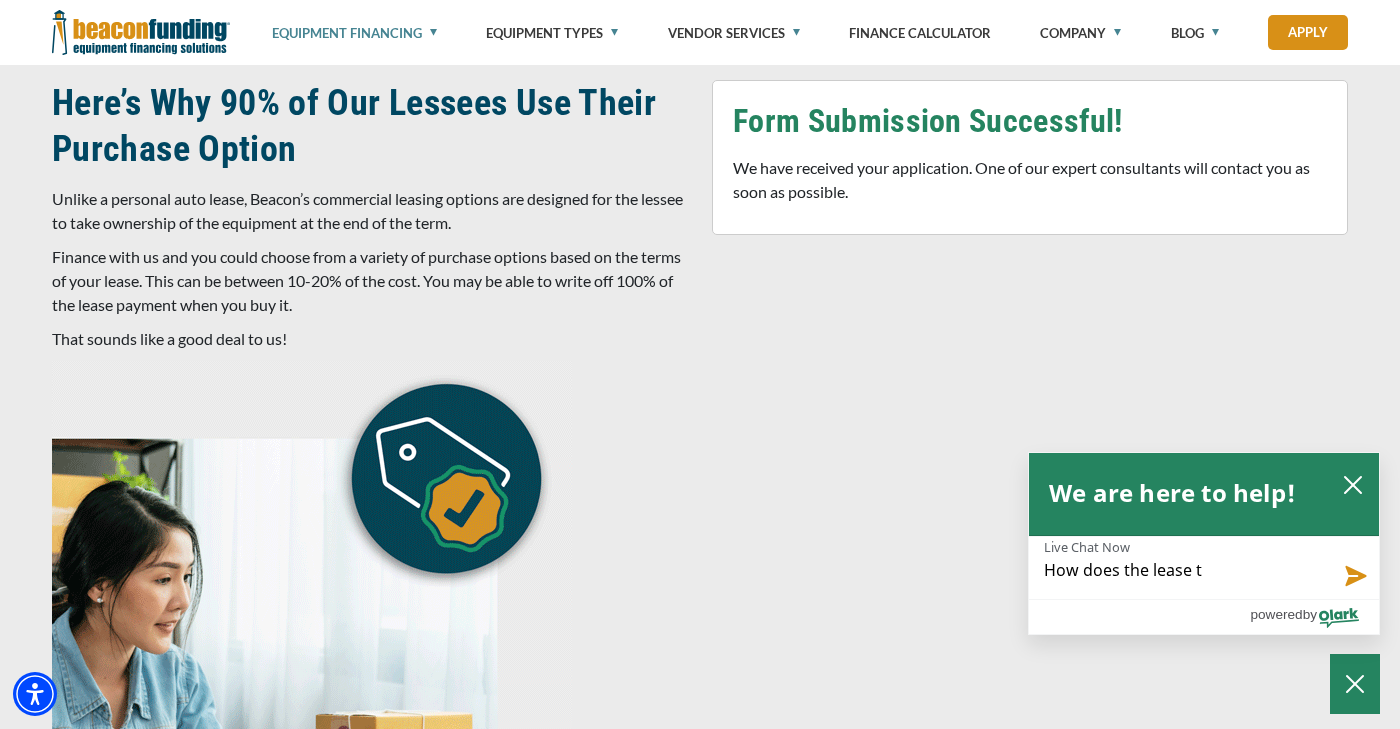 type on "How does the lease to" 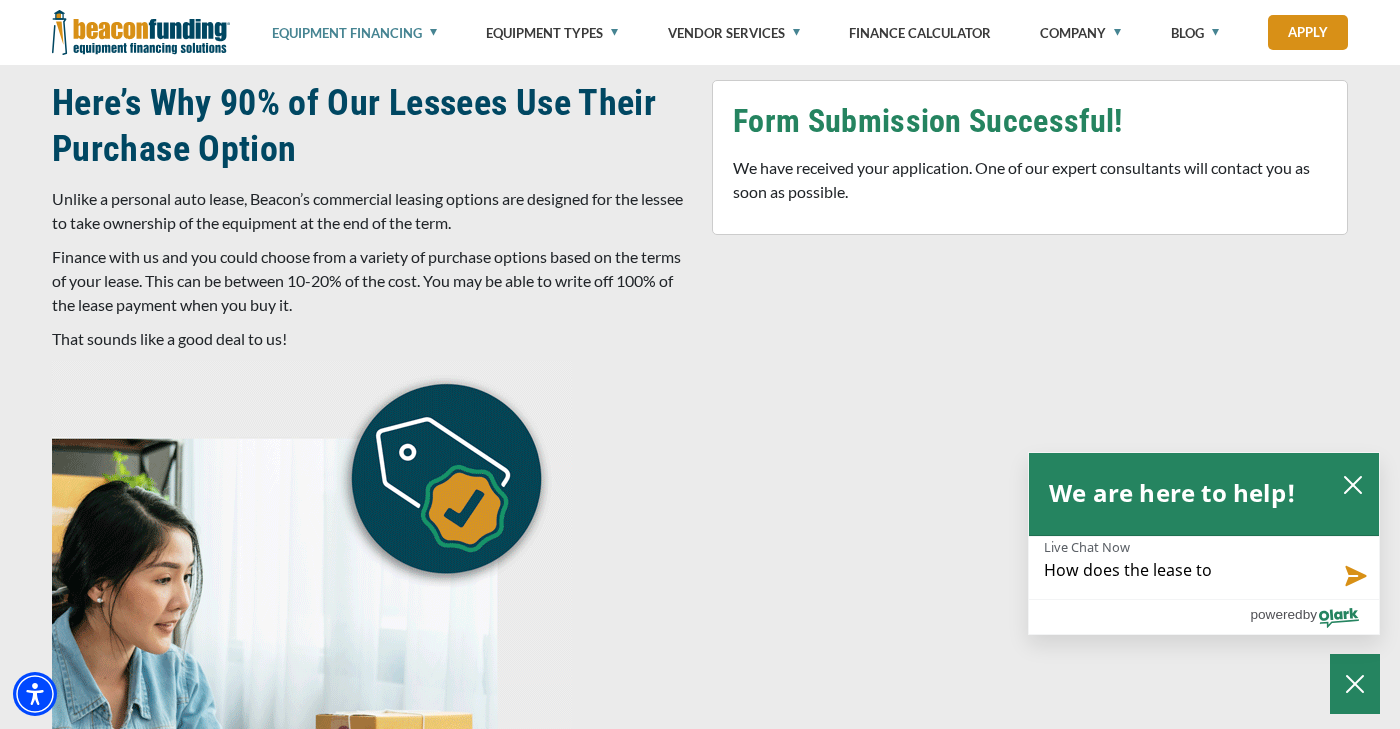 type on "How does the lease to" 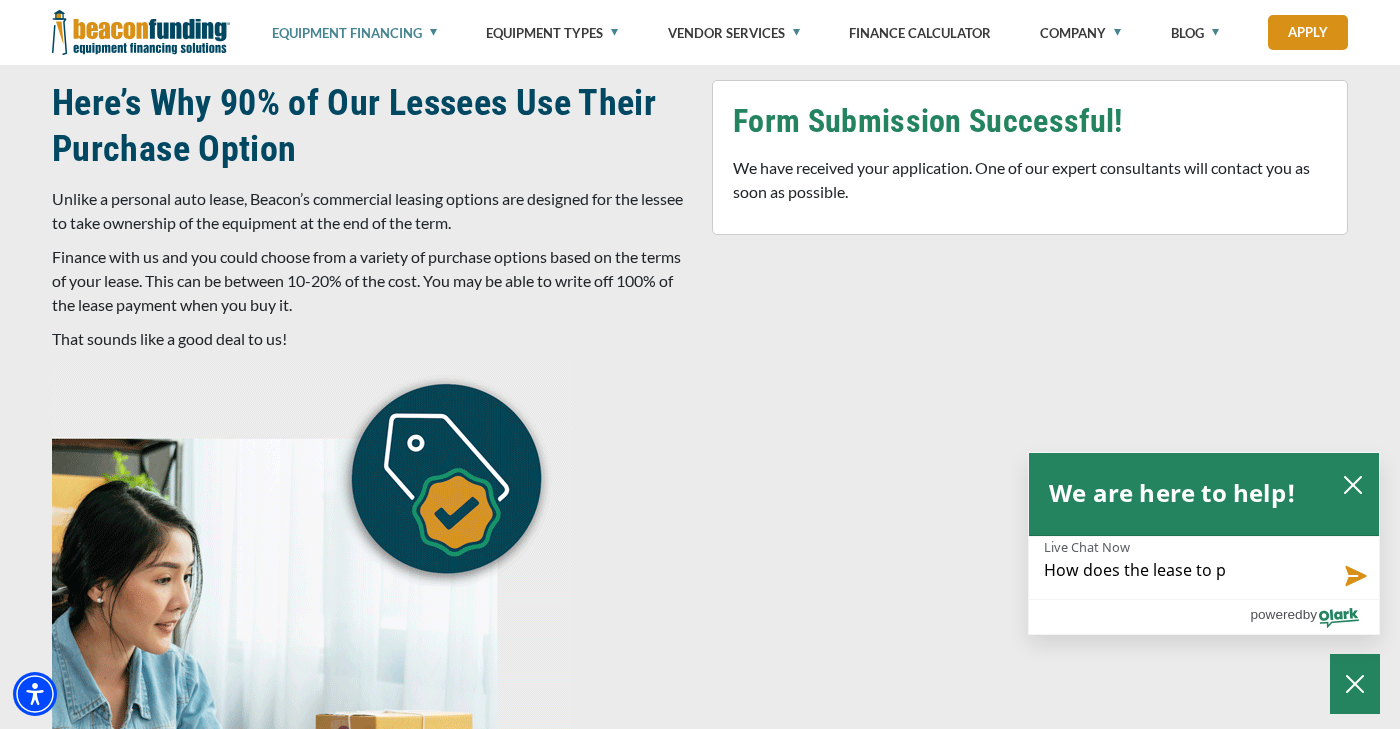 type on "How does the lease to pu" 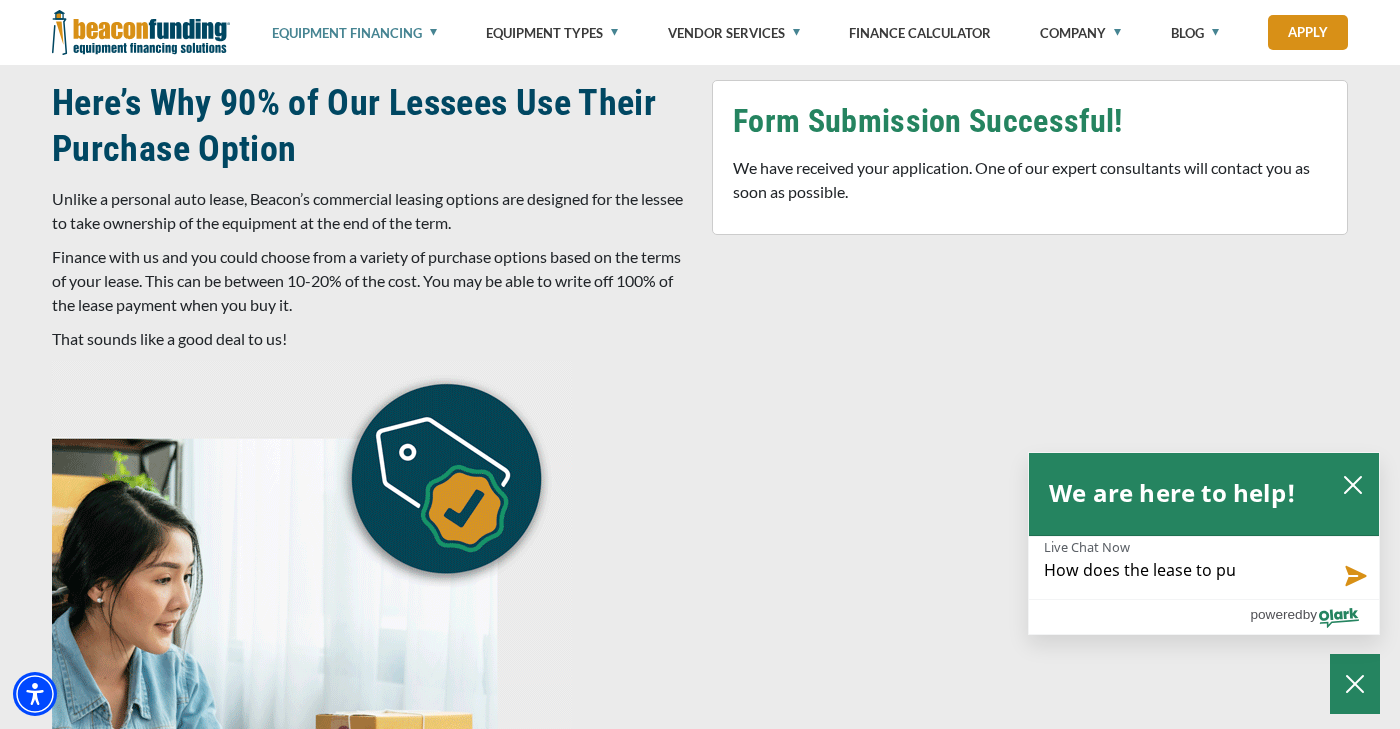 type on "How does the lease to pur" 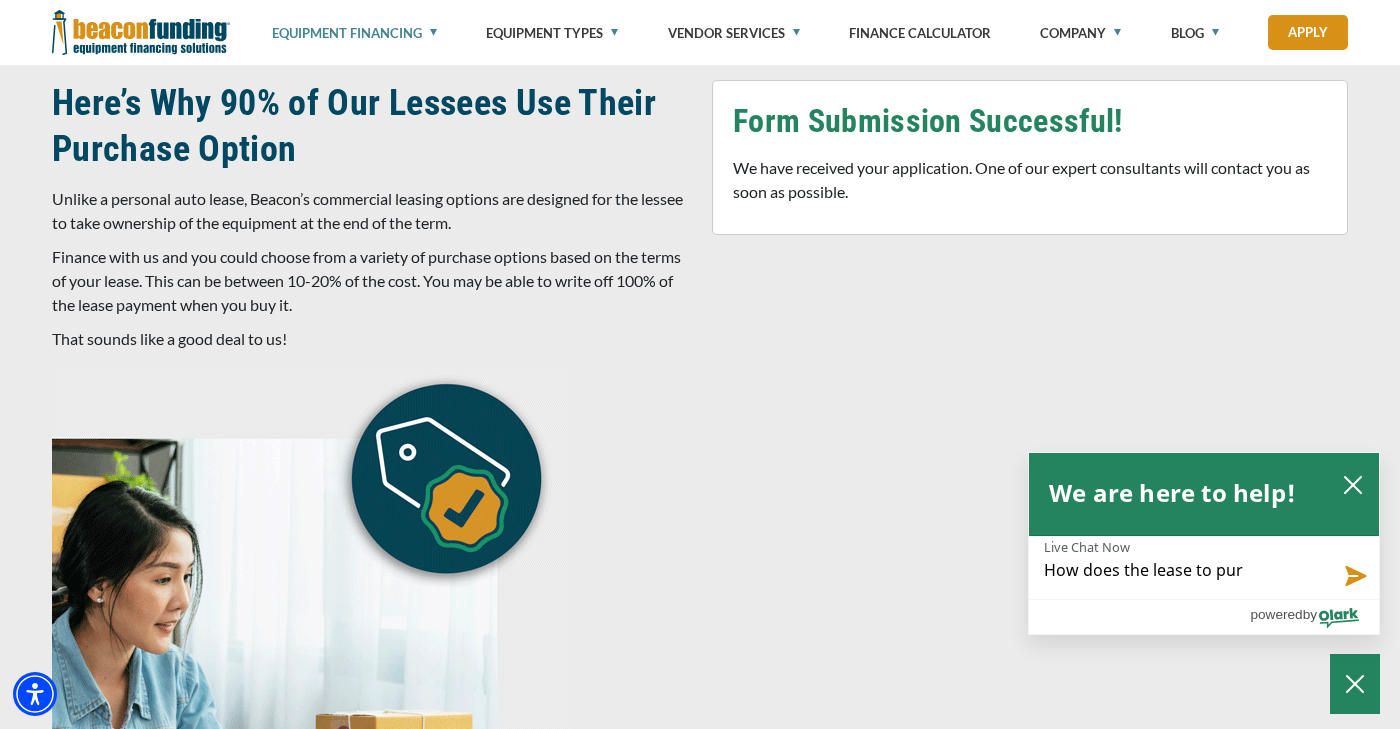 type on "How does the lease to purc" 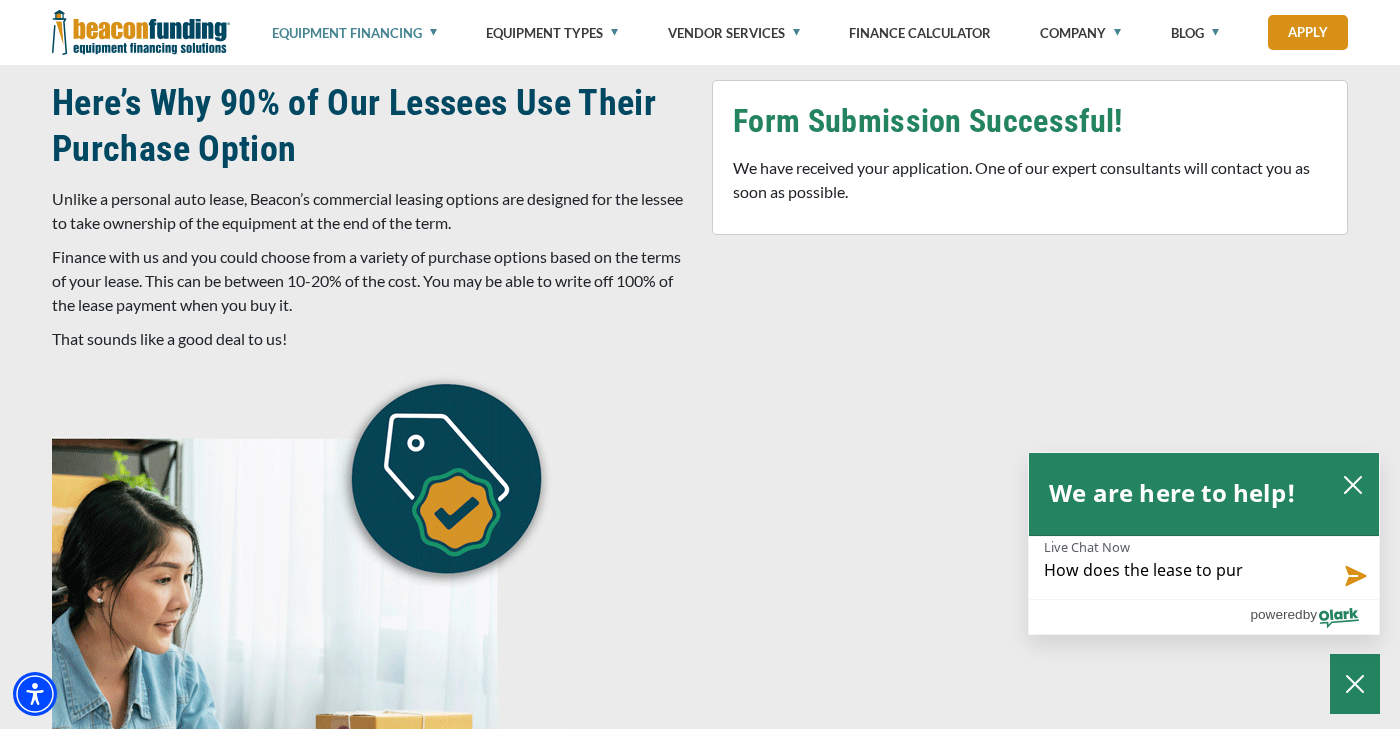 type on "How does the lease to purc" 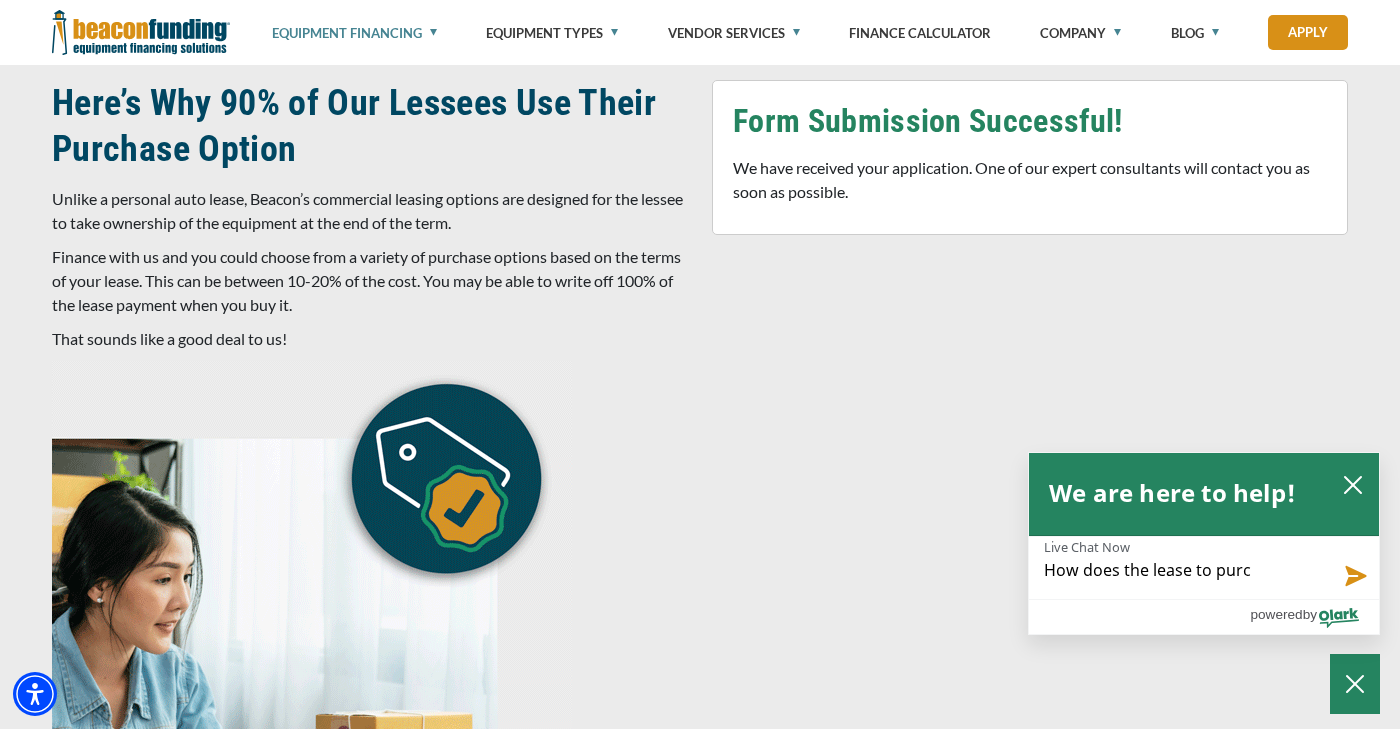 type on "How does the lease to purch" 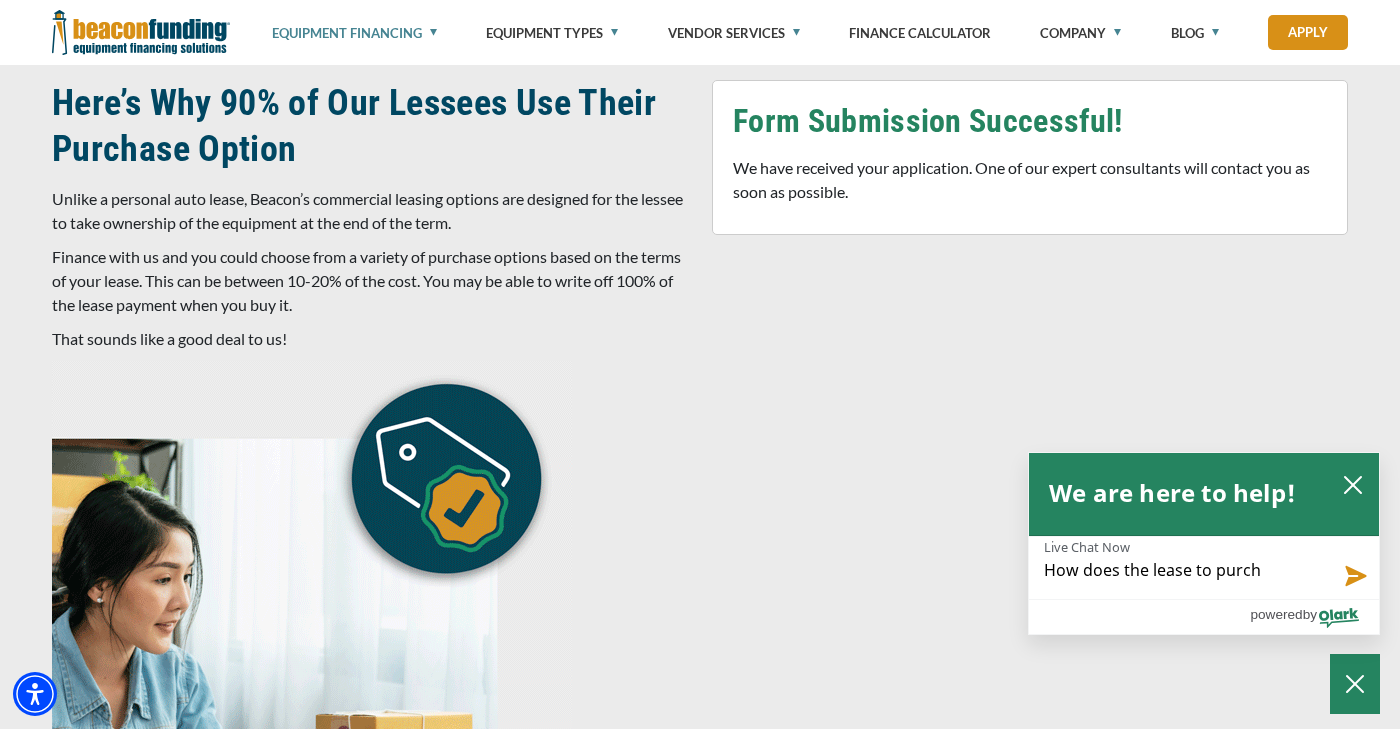type on "How does the lease to purcha" 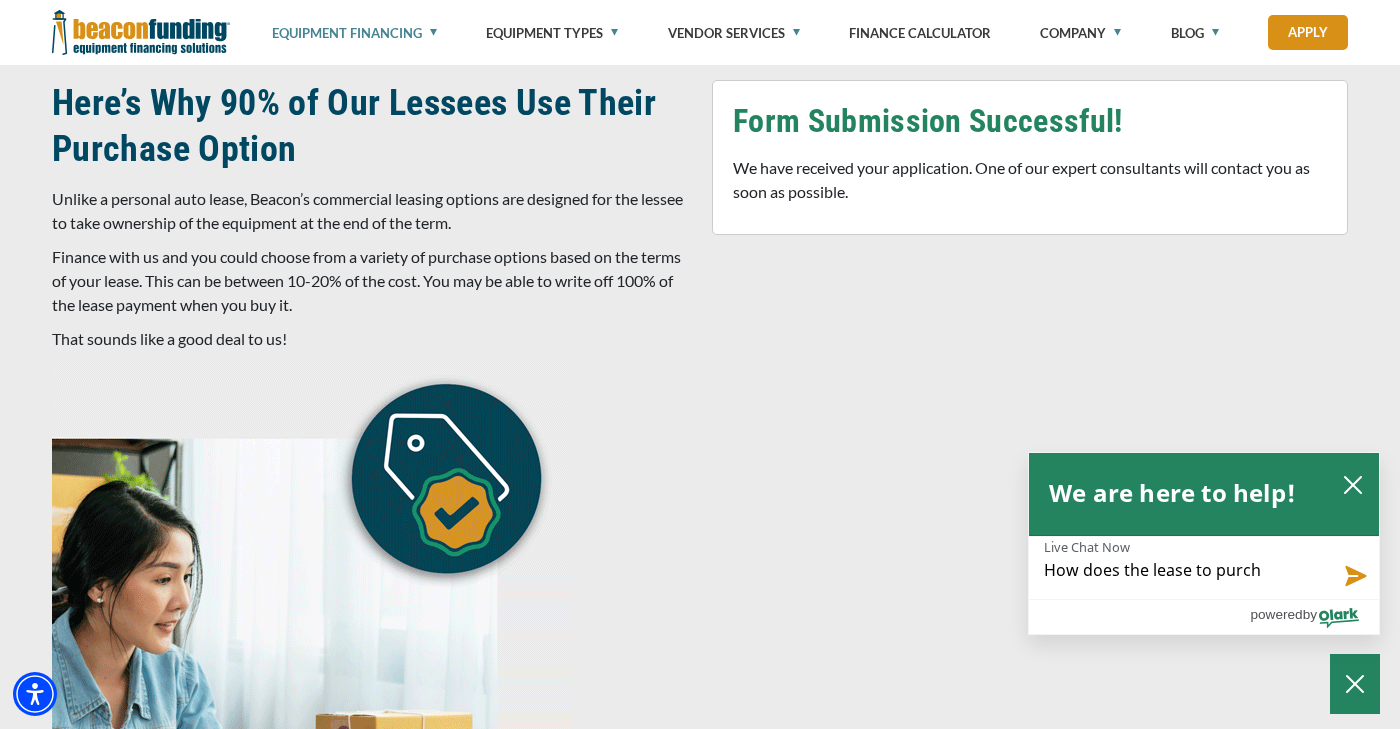 type on "How does the lease to purcha" 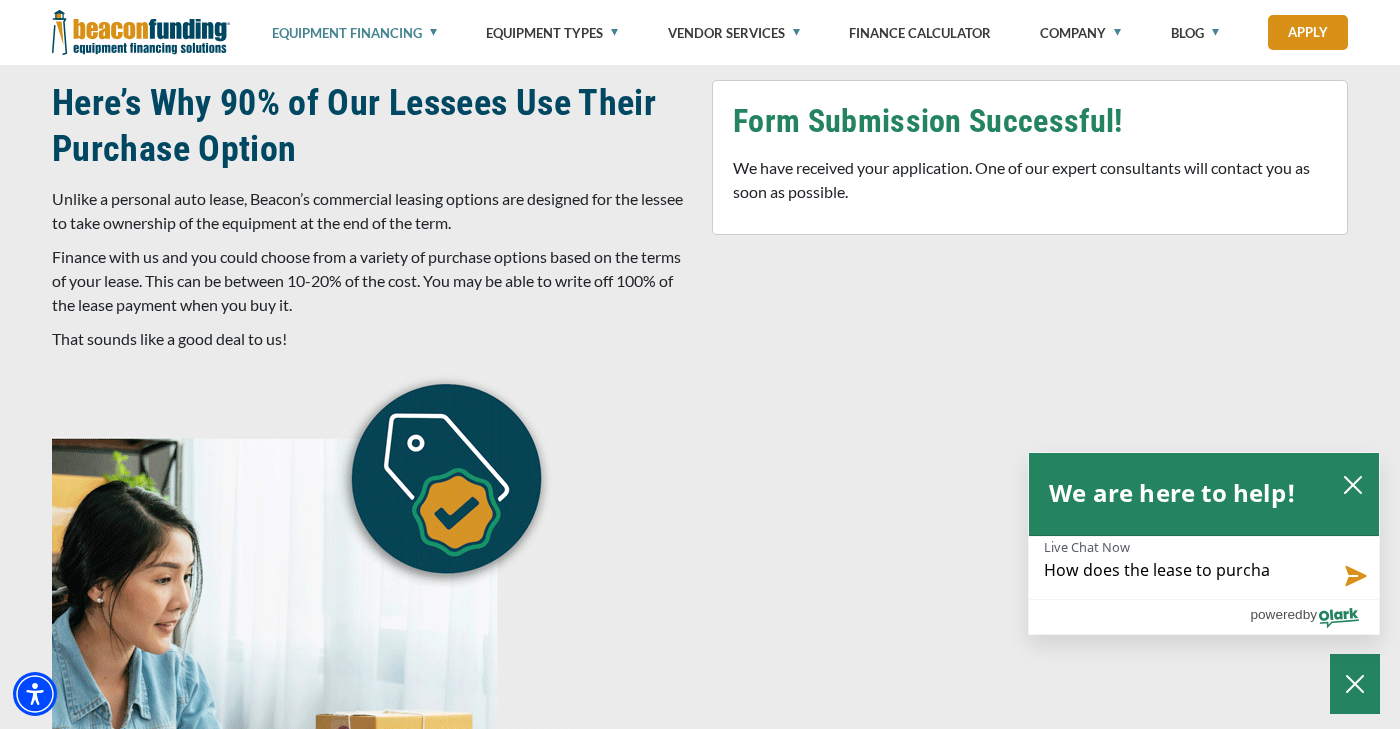 type on "How does the lease to purchas" 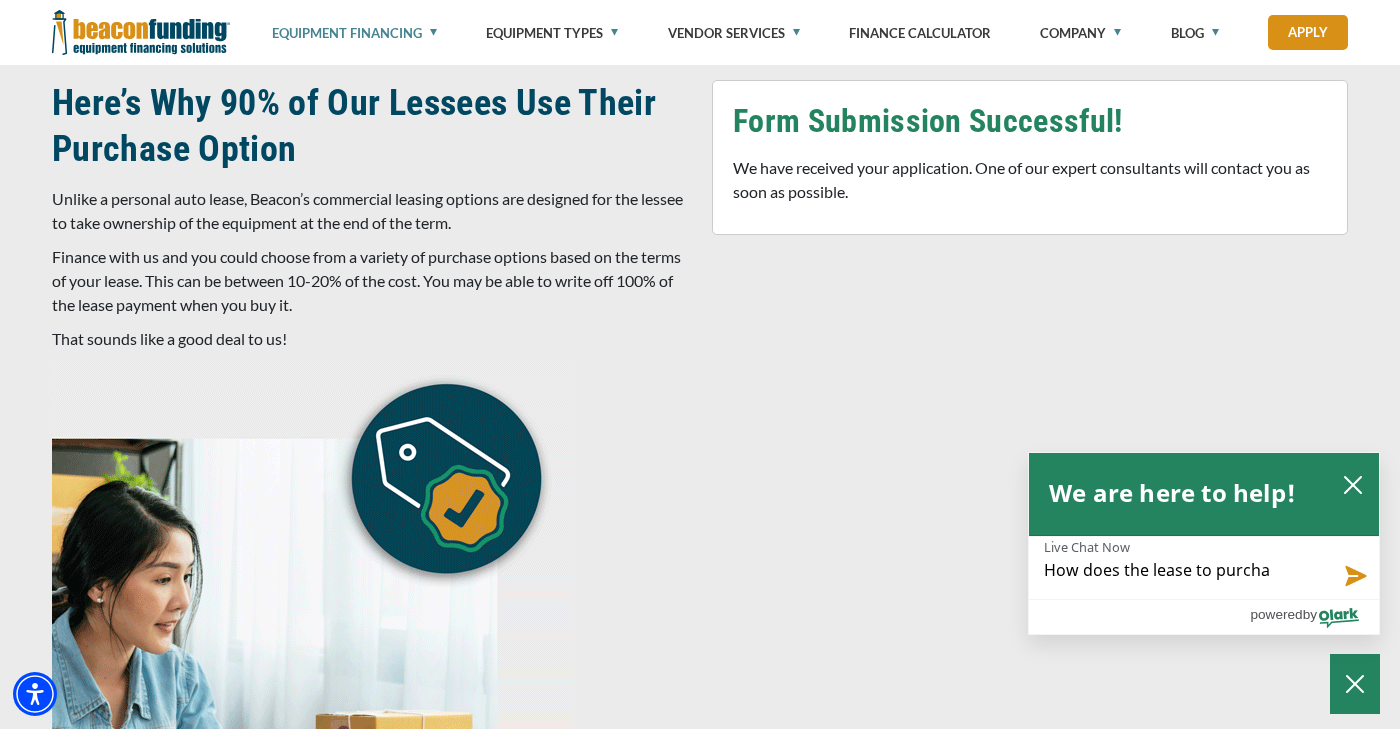 type on "How does the lease to purchas" 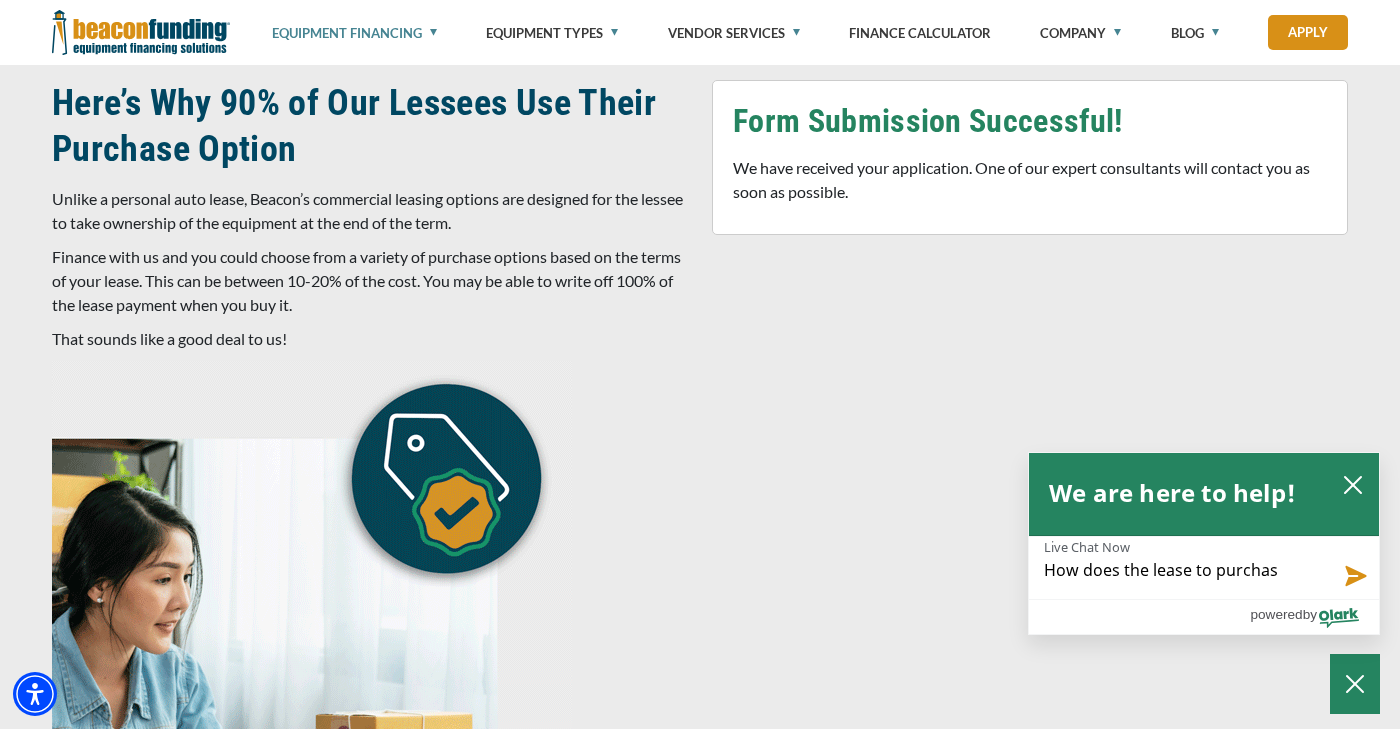 type on "How does the lease to purchase" 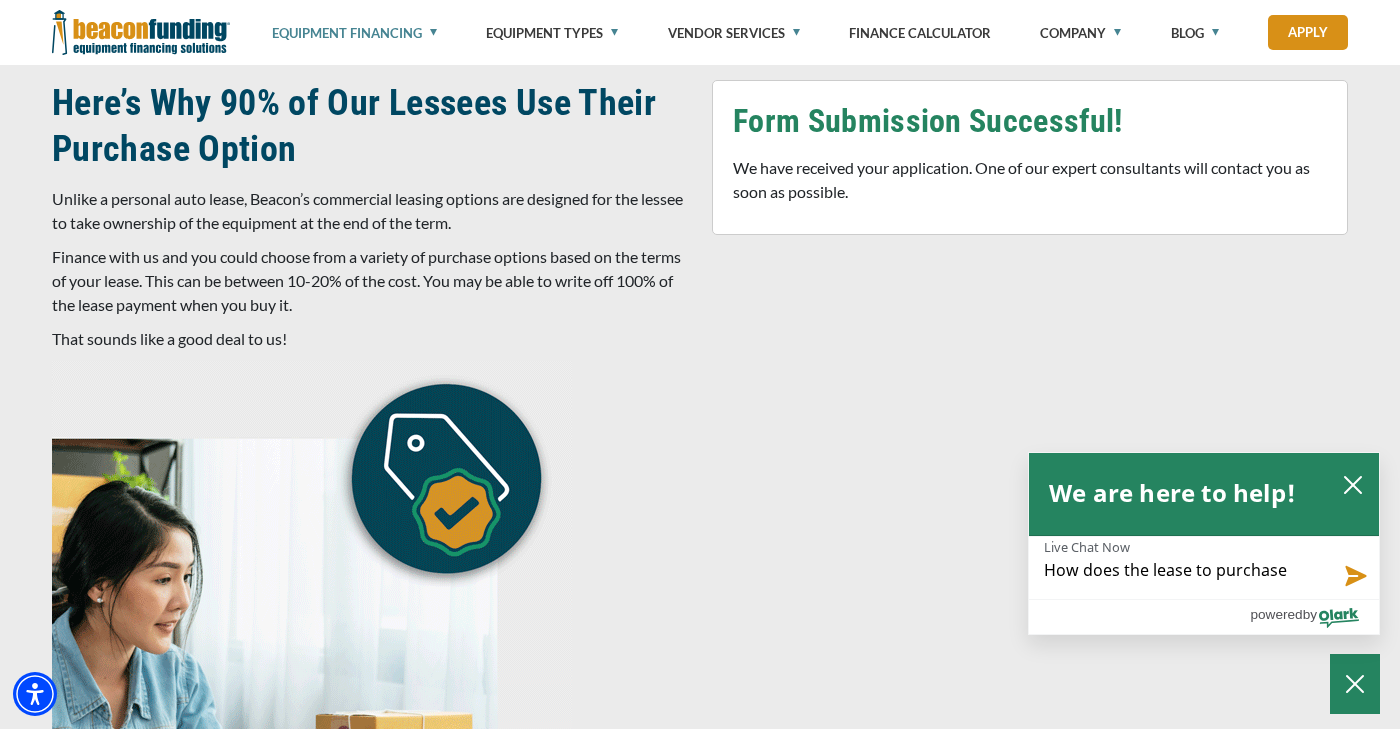 type on "How does the lease to purchase" 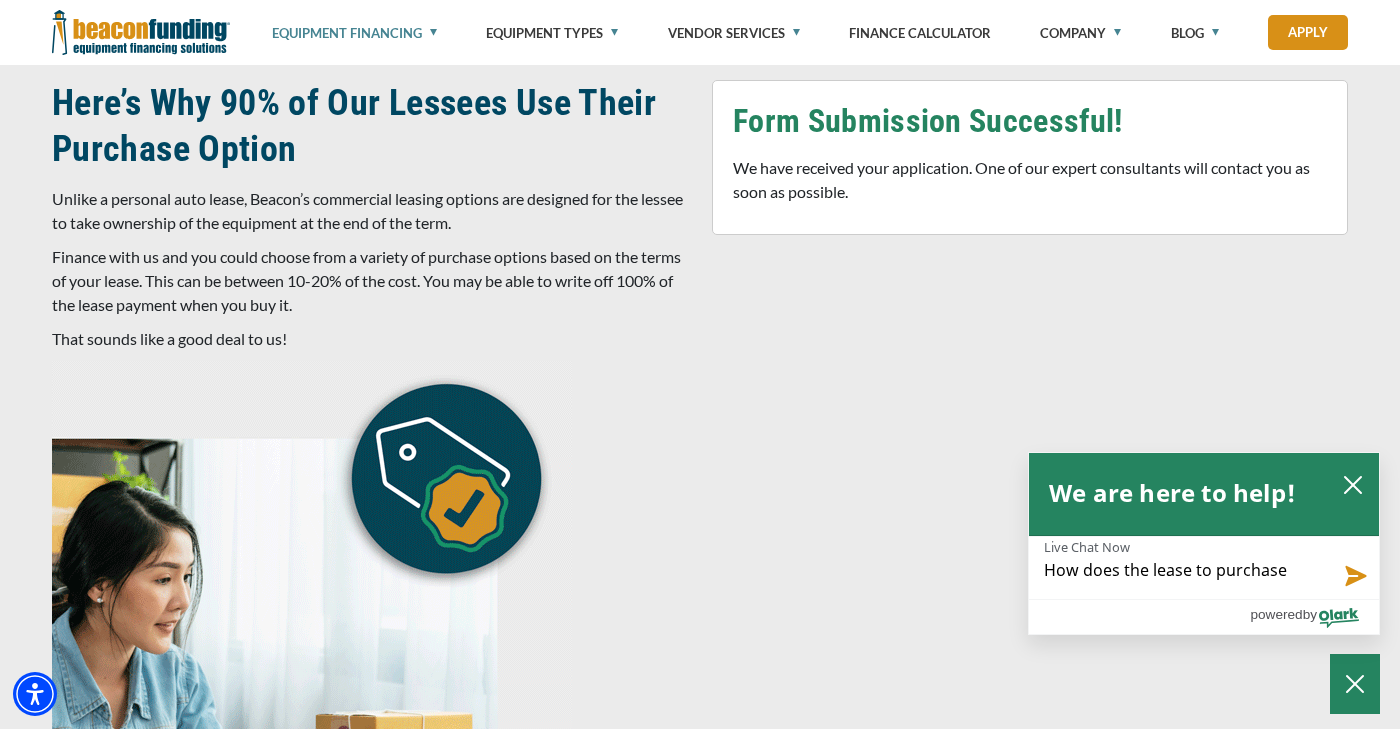 type on "How does the lease to purchase o" 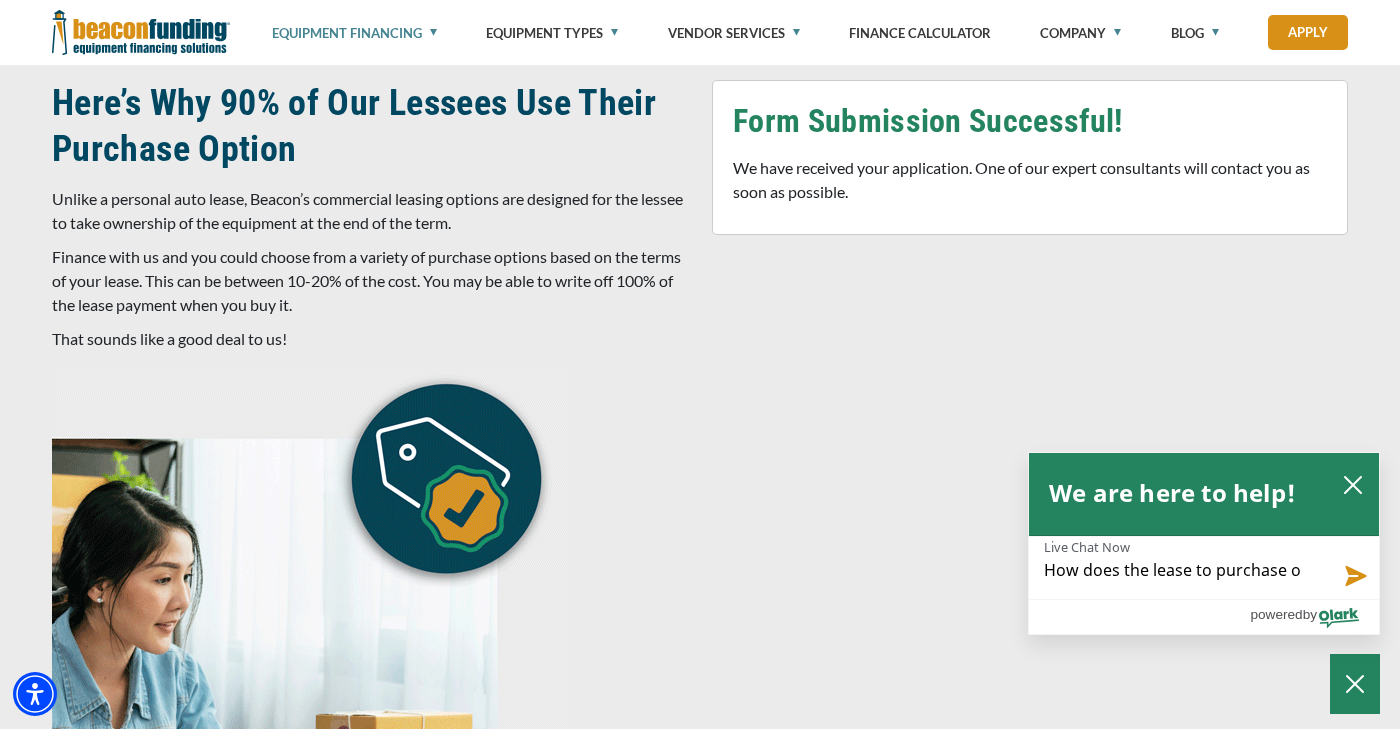 type on "How does the lease to purchase op" 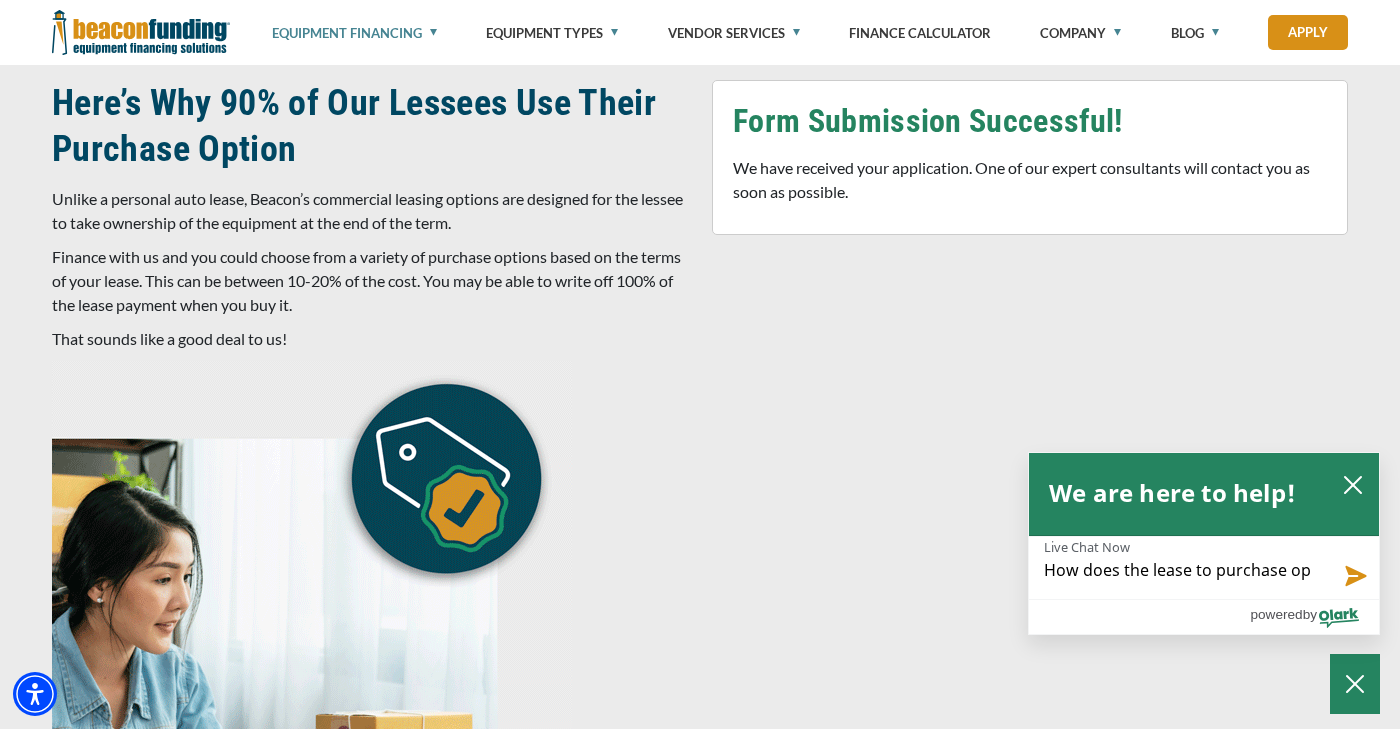 type on "How does the lease to purchase opt" 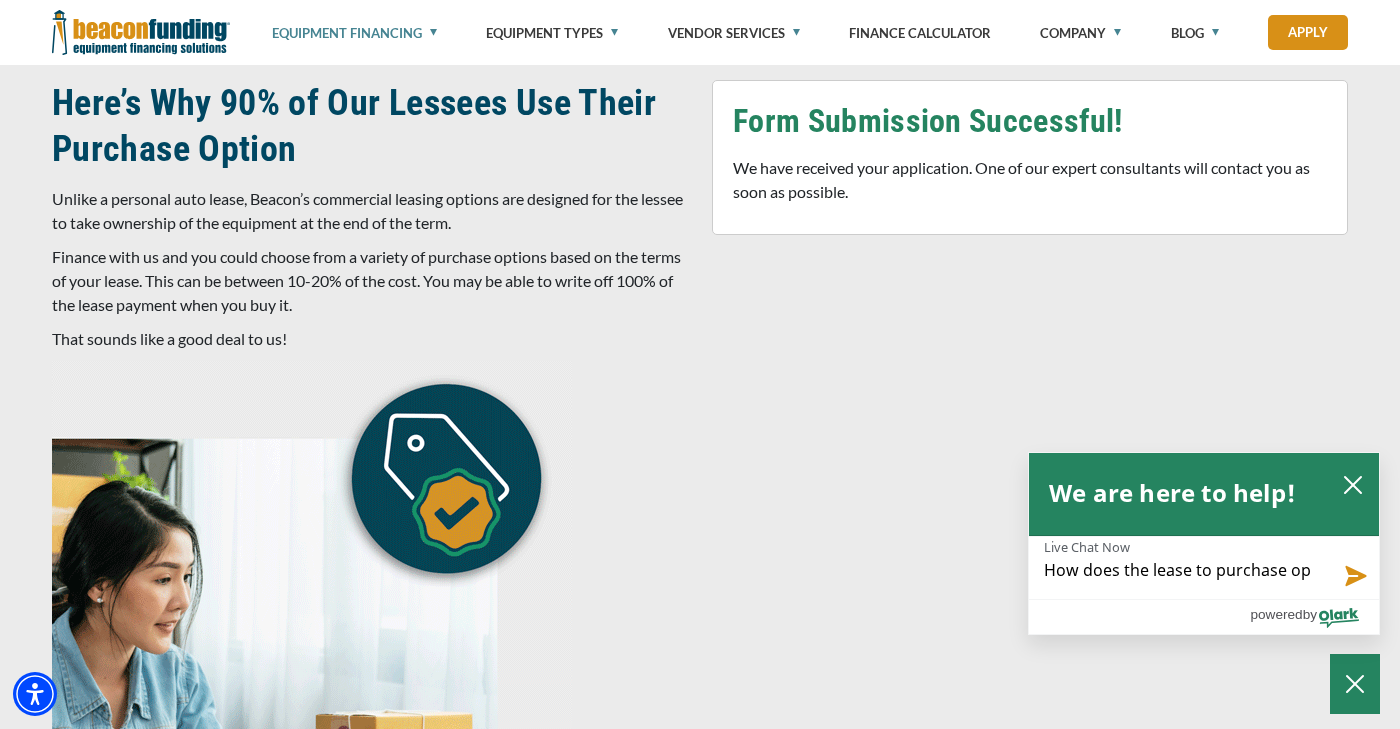 type on "How does the lease to purchase opt" 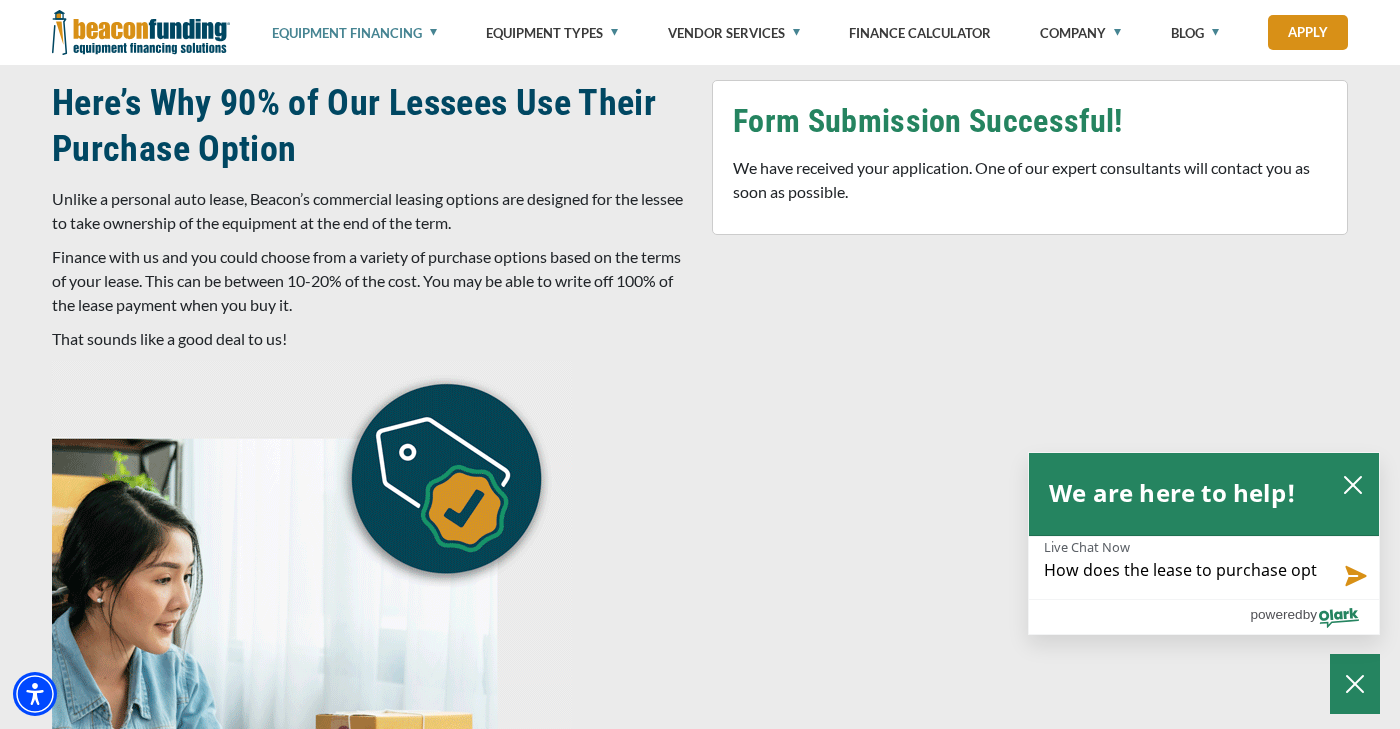 type on "How does the lease to purchase opti" 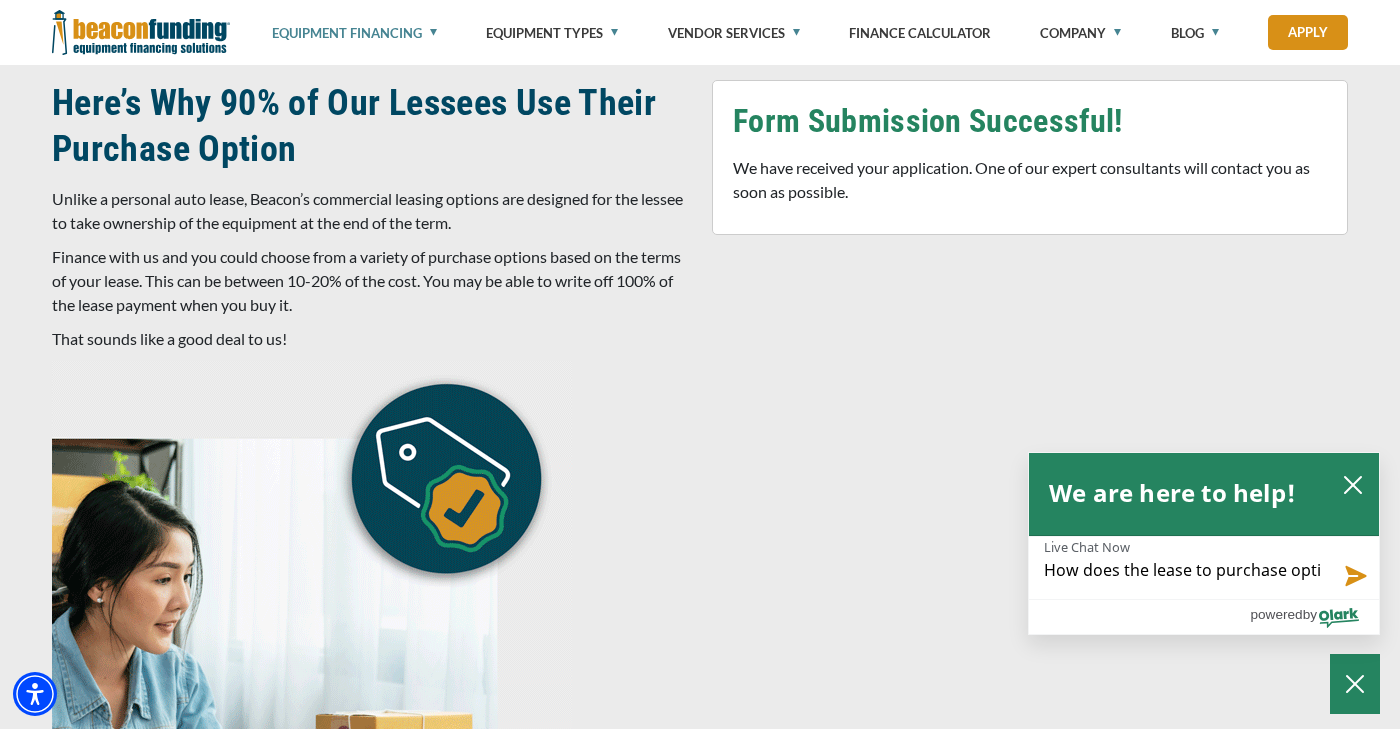 type on "How does the lease to purchase optio" 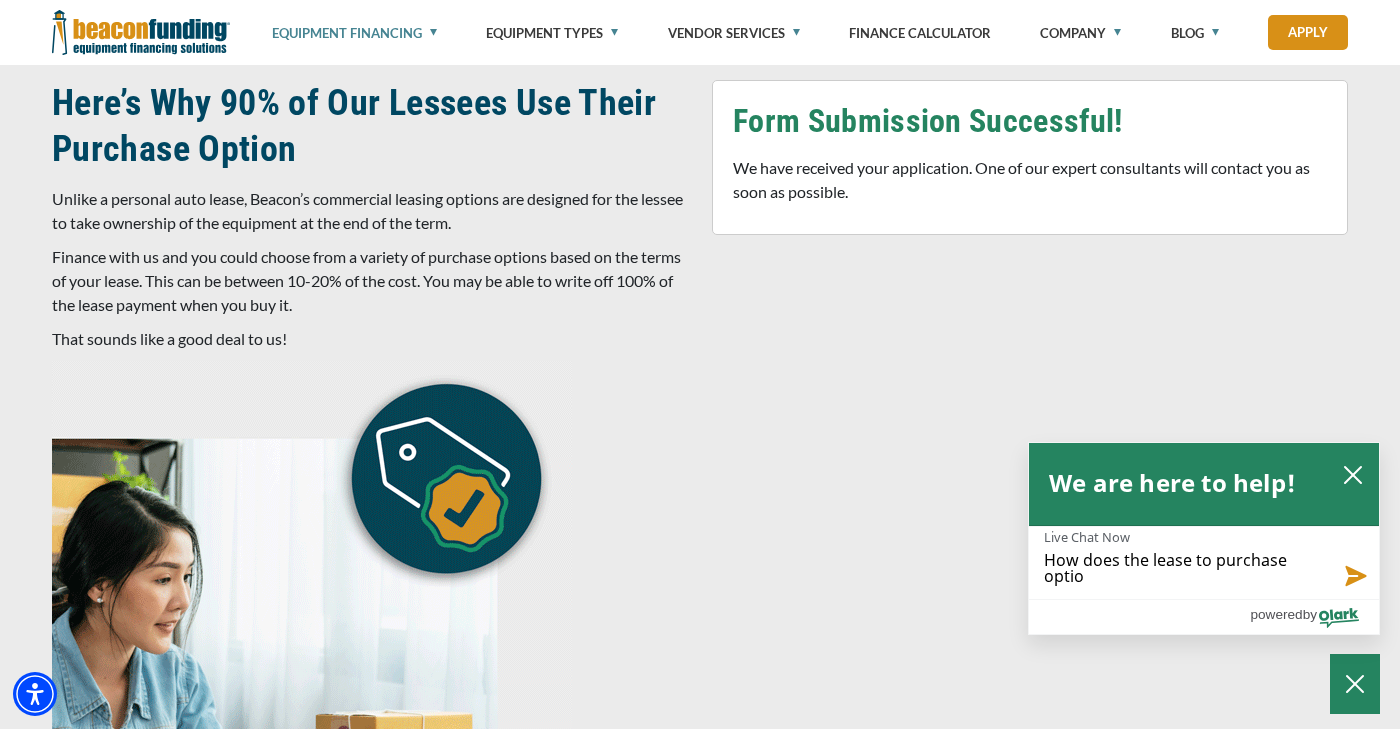 type on "How does the lease to purchase option" 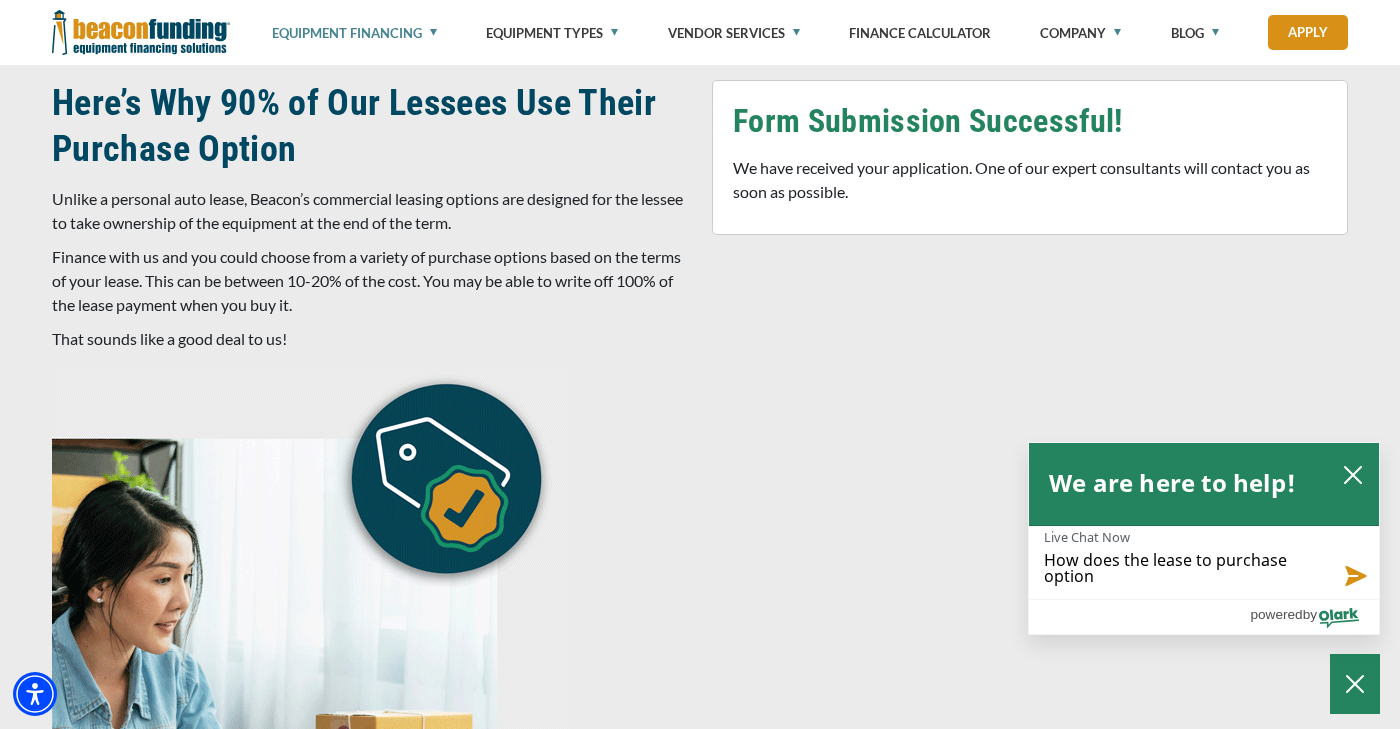 type on "How does the lease to purchase option" 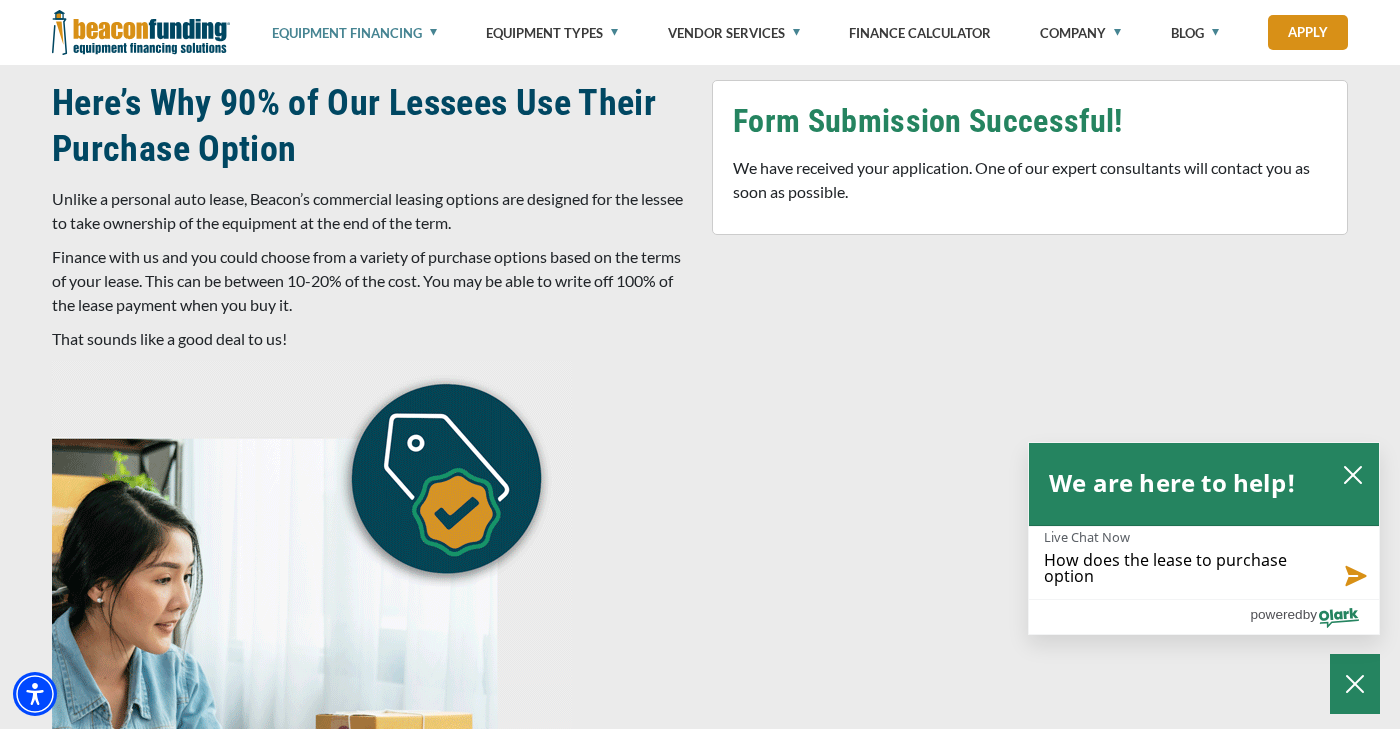 type on "How does the lease to purchase option" 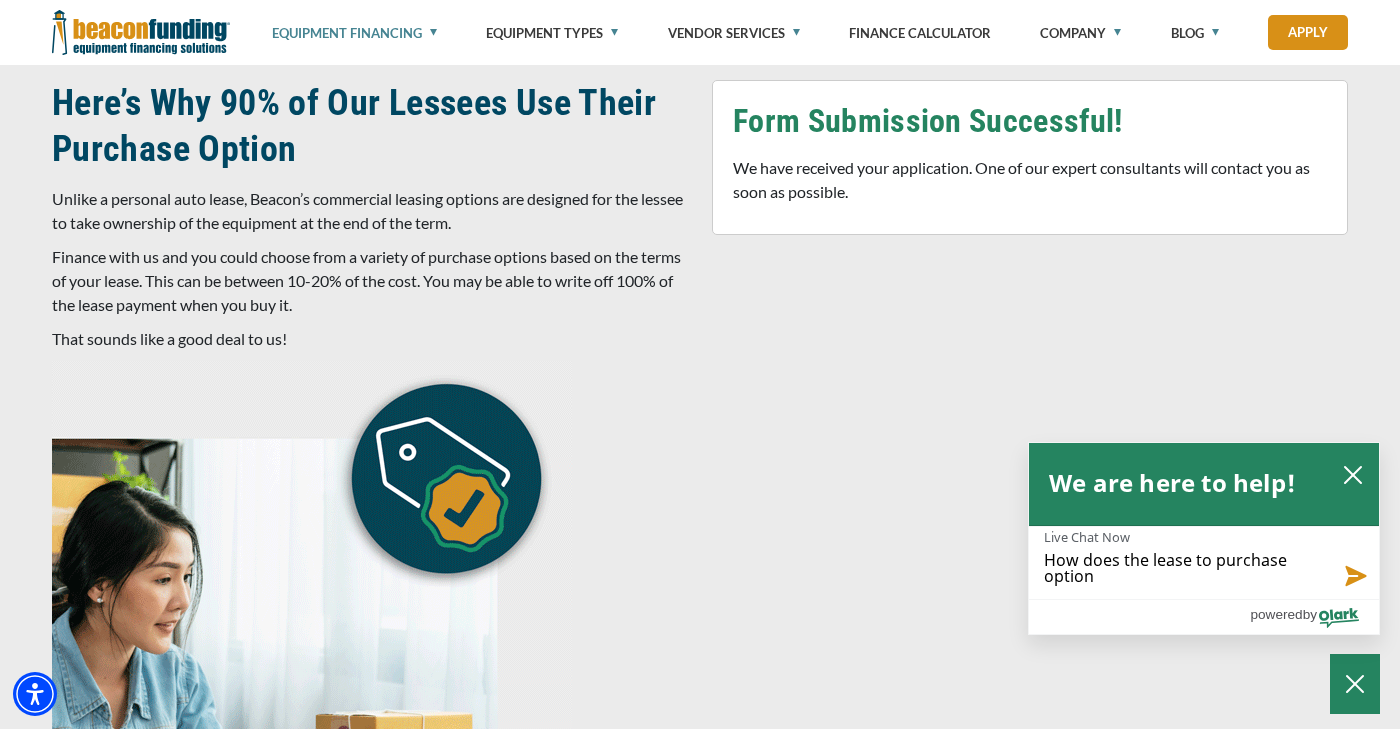 type on "How does the lease to purchase option w" 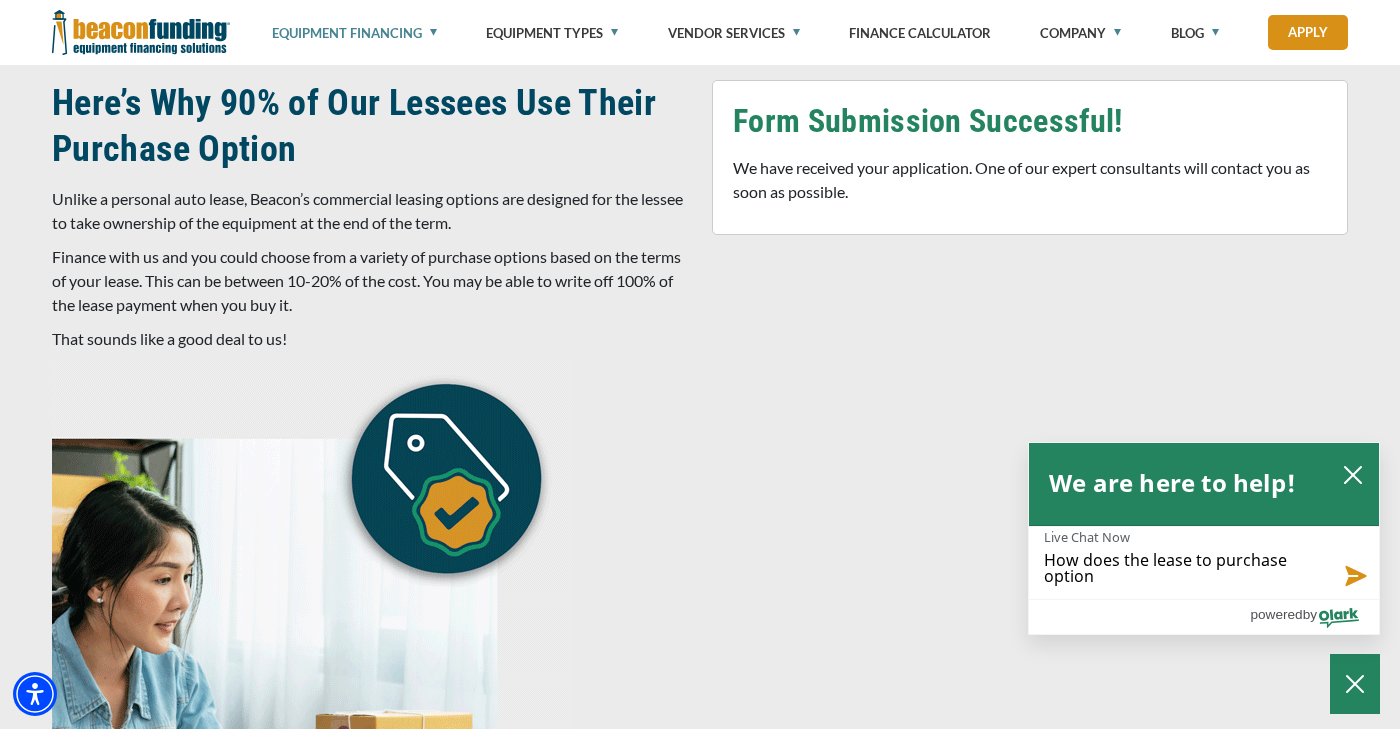 type on "How does the lease to purchase option w" 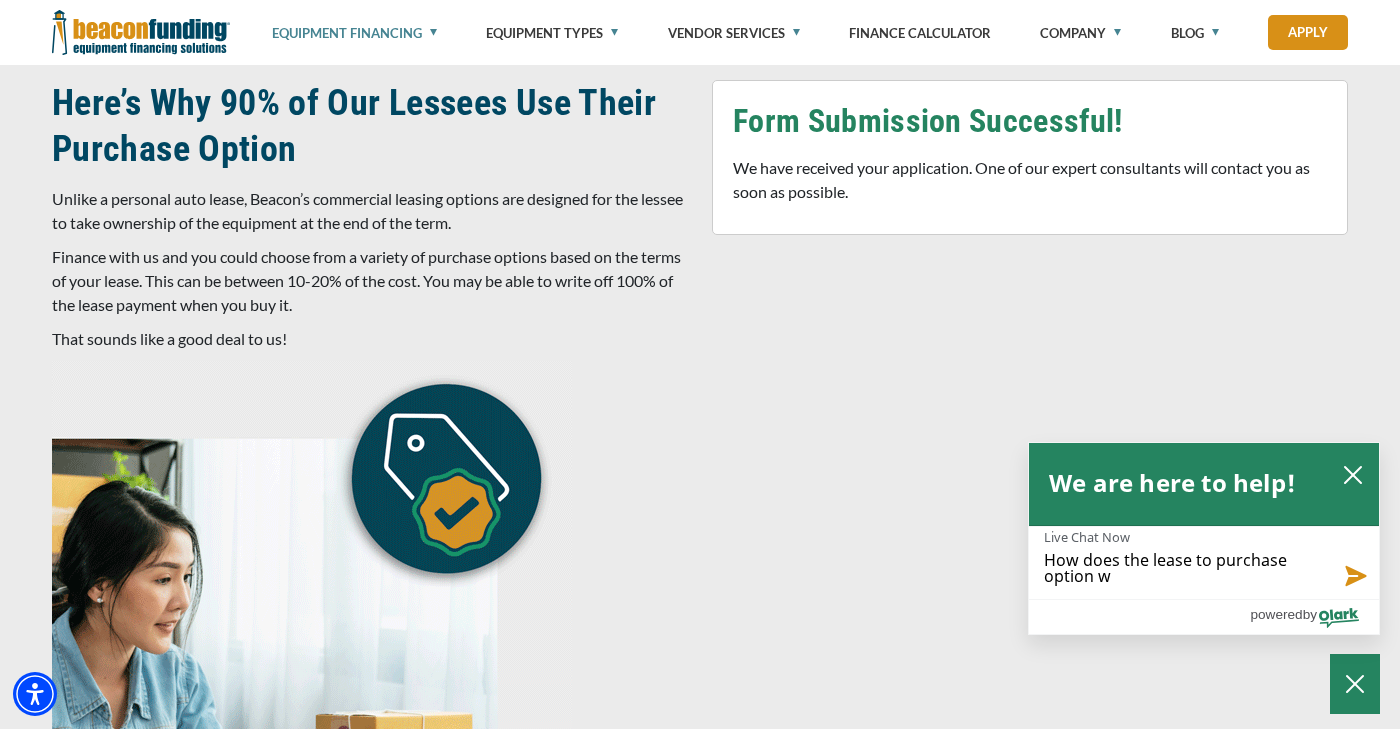 type on "How does the lease to purchase option wo" 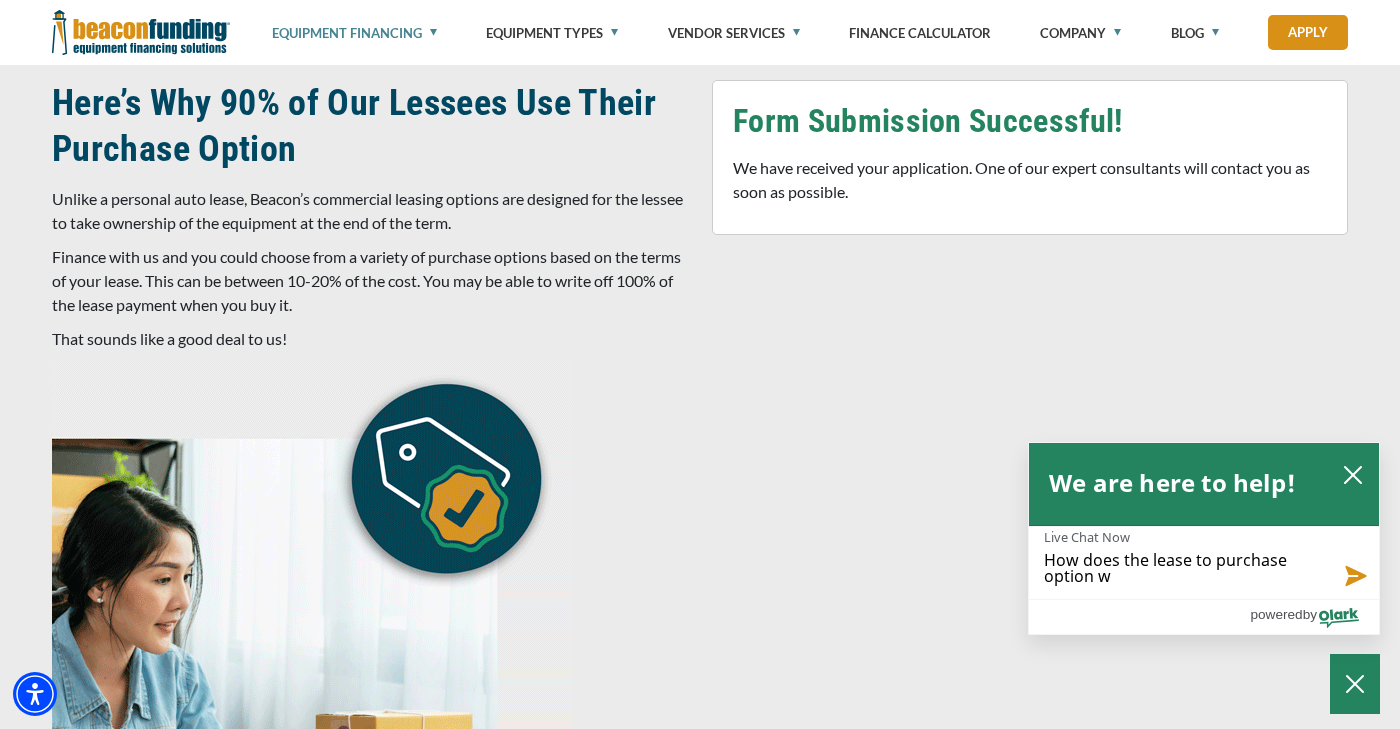 type on "How does the lease to purchase option wo" 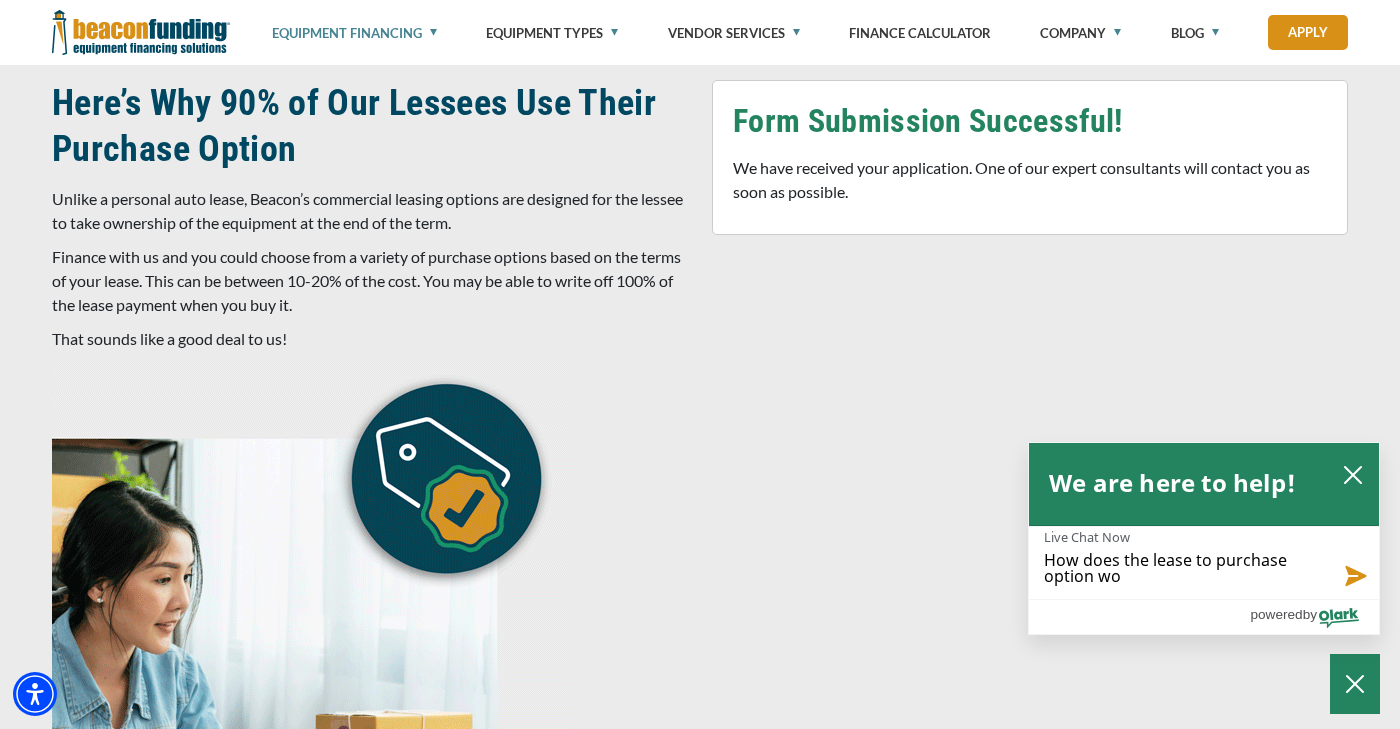 type on "How does the lease to purchase option wor" 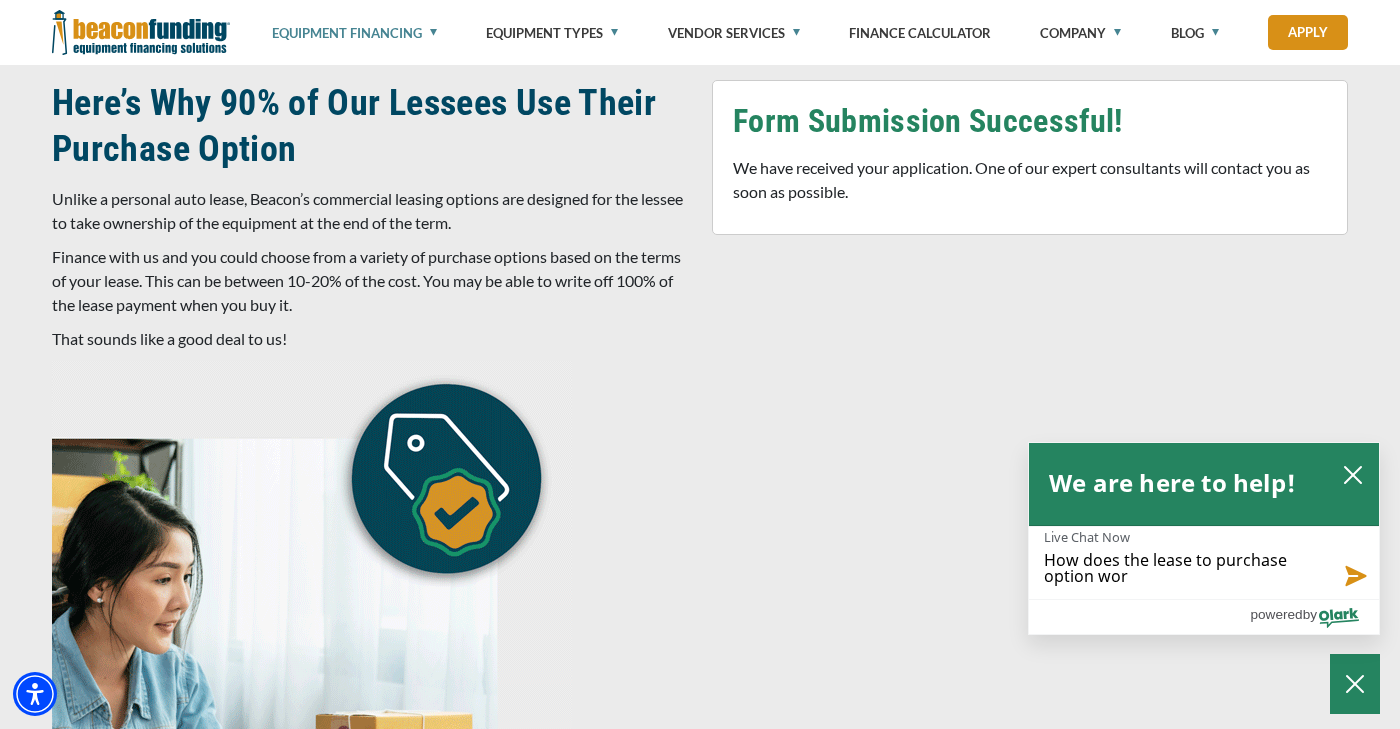 type on "How does the lease to purchase option work" 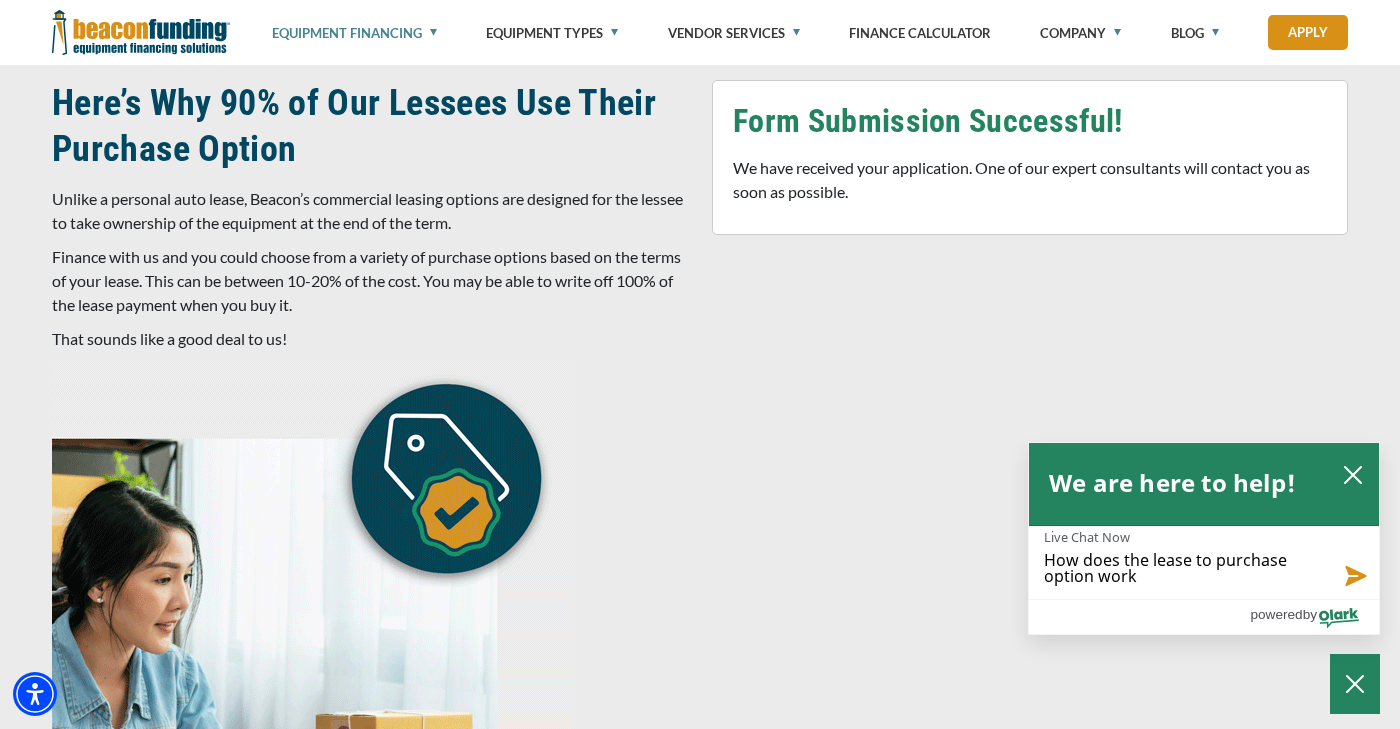 type on "How does the lease to purchase option work?" 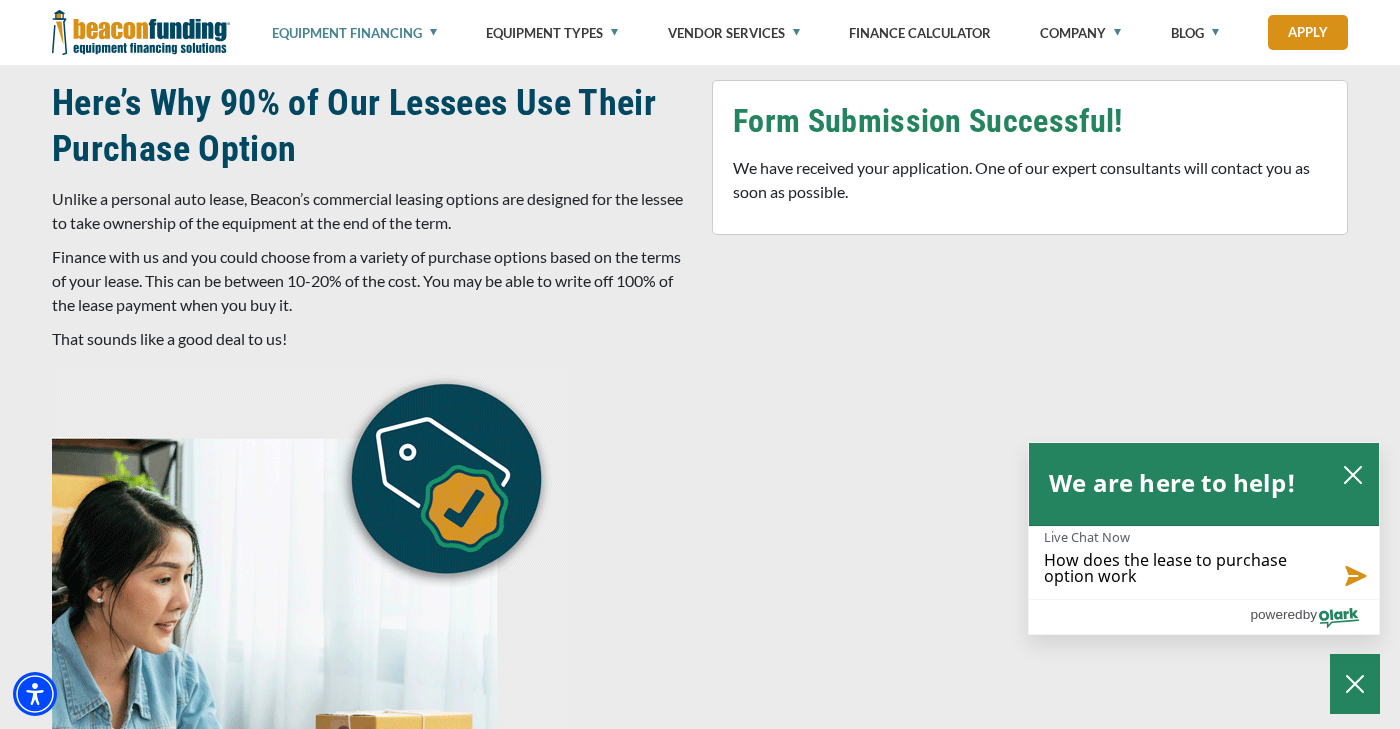 type on "How does the lease to purchase option work?" 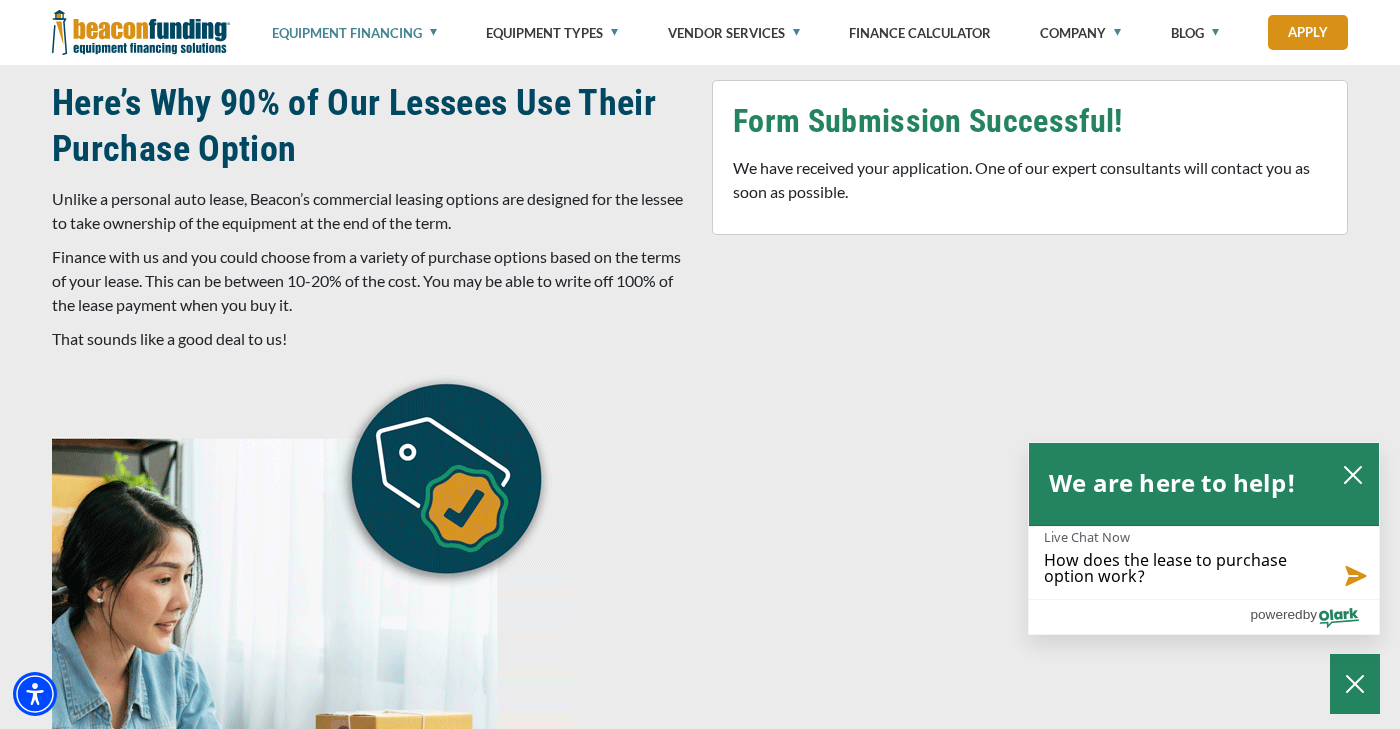 type on "How does the lease to purchase option work?" 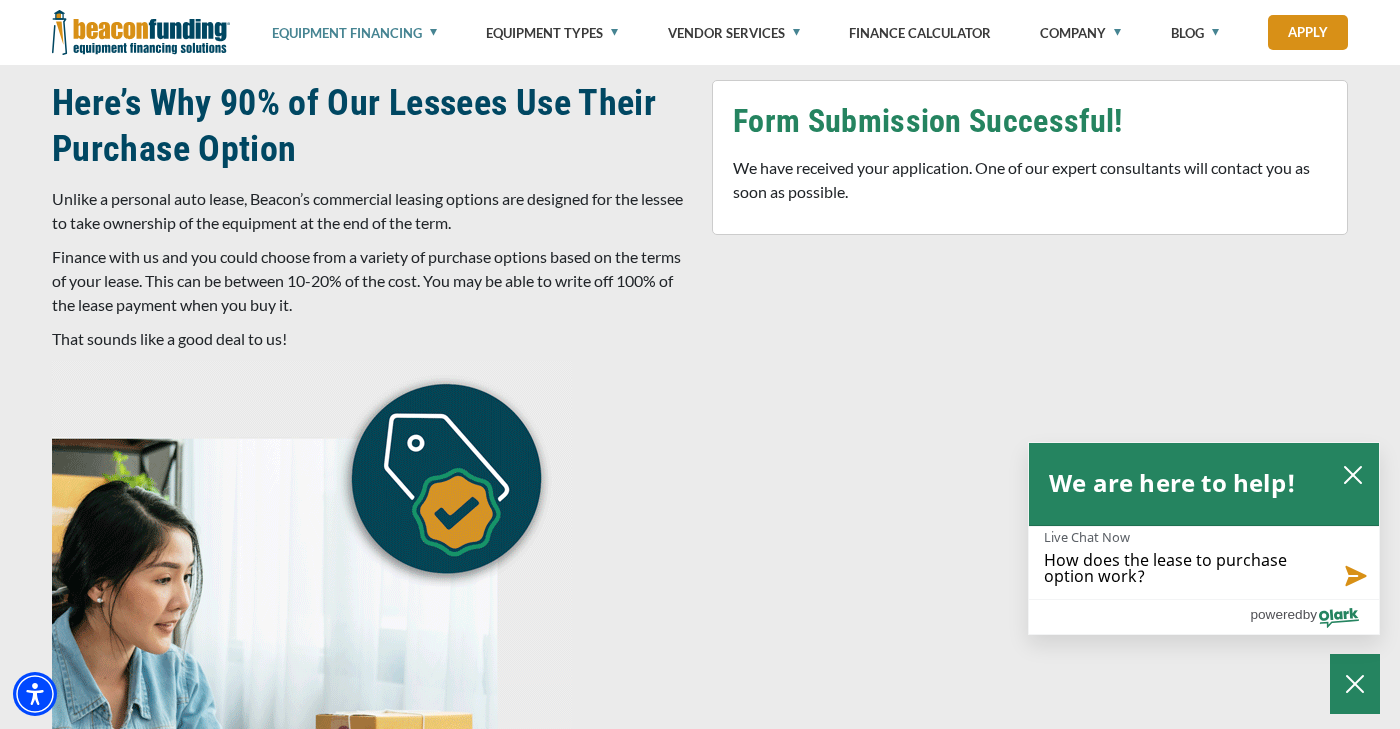 type on "How does the lease to purchase option work?" 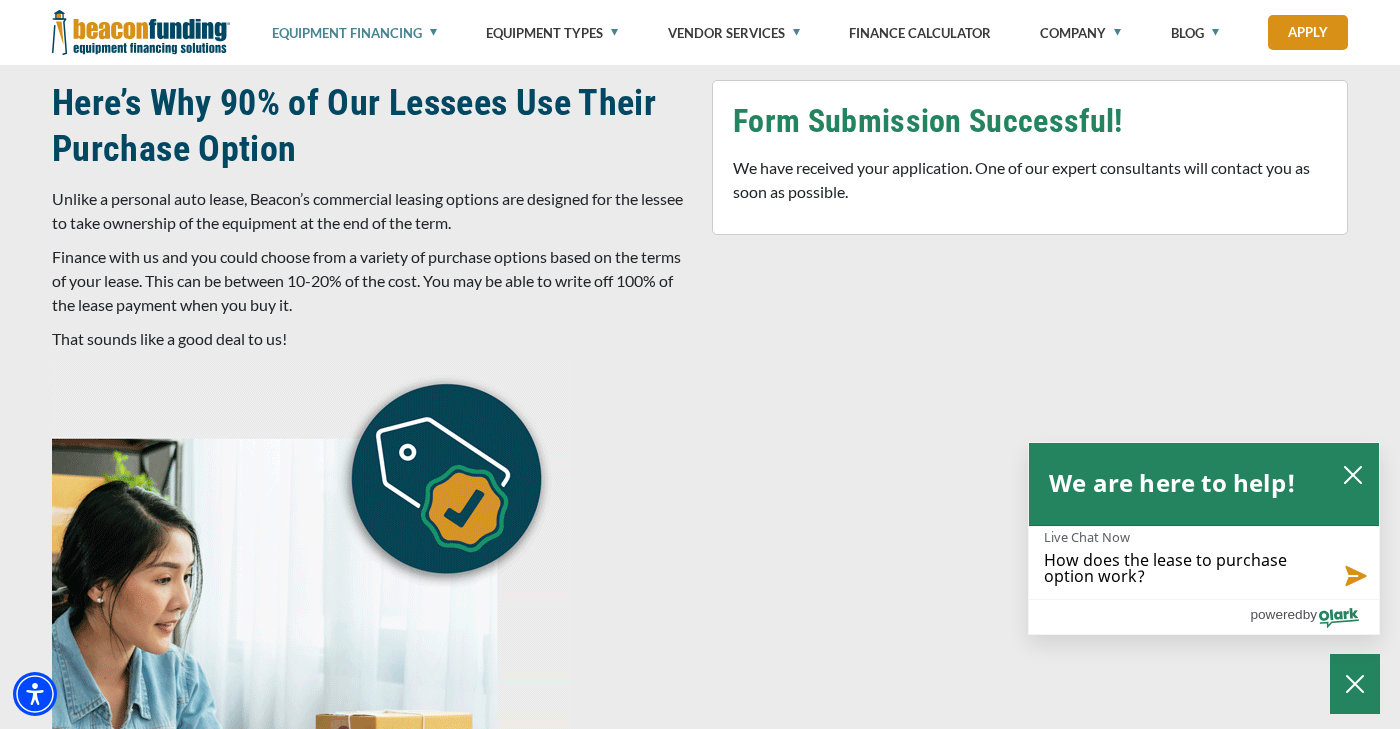 type on "How does the lease to purchase option work?" 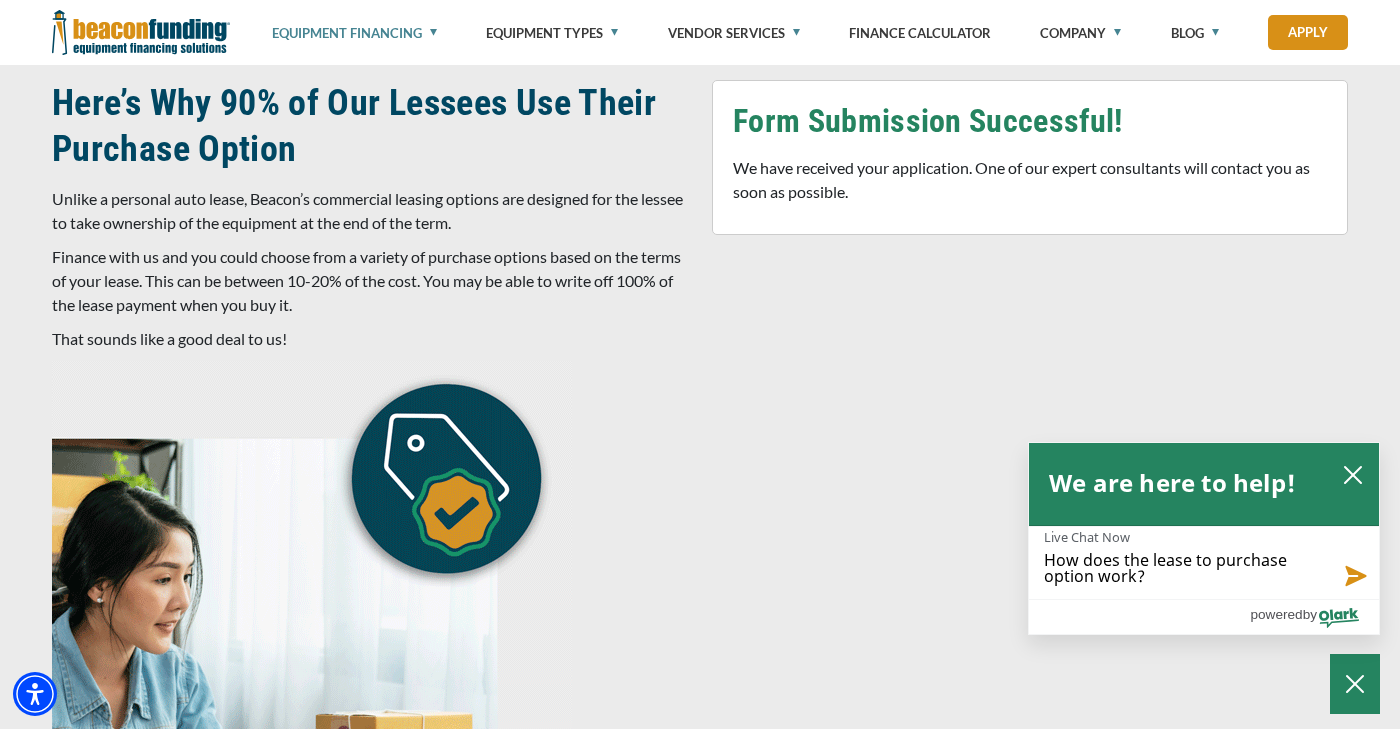 type on "How does the lease to purchase option work?" 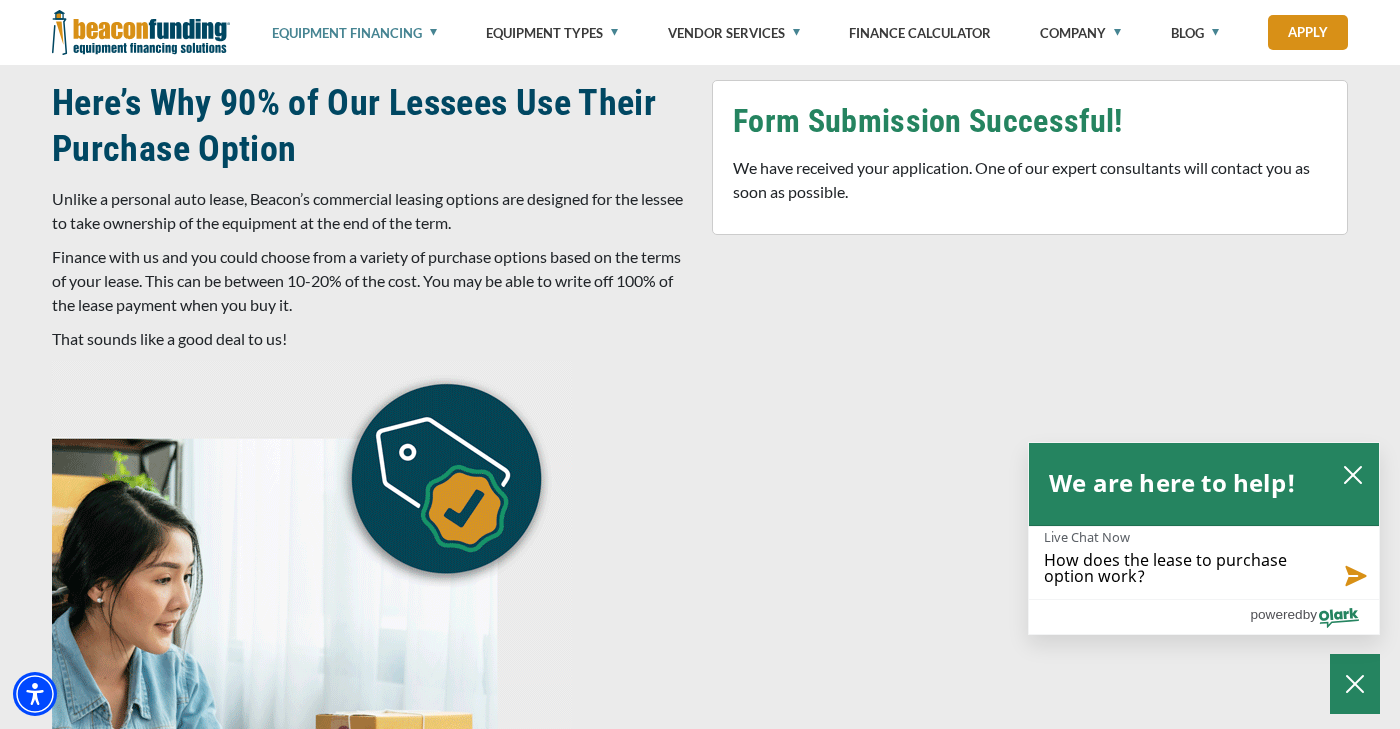 type on "How does the lease to purchase option work?  W" 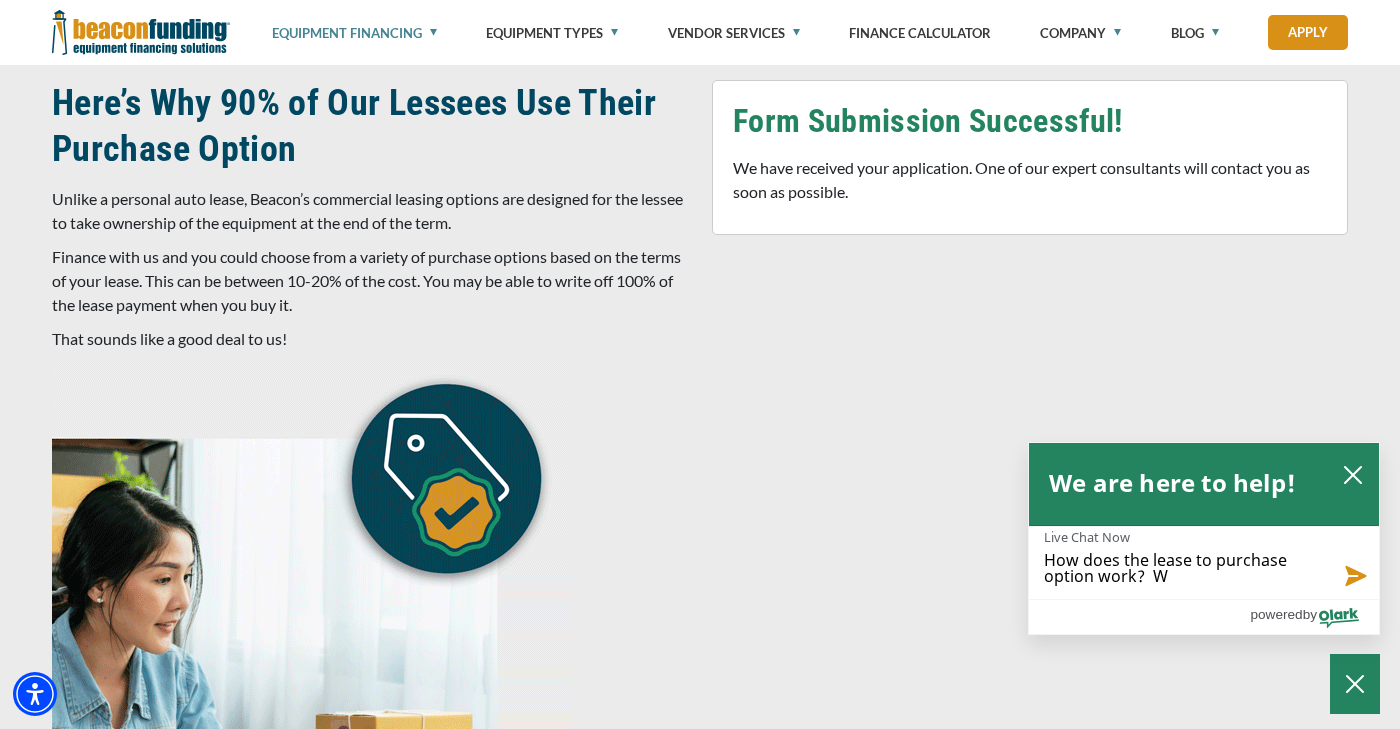 type on "How does the lease to purchase option work?  Wh" 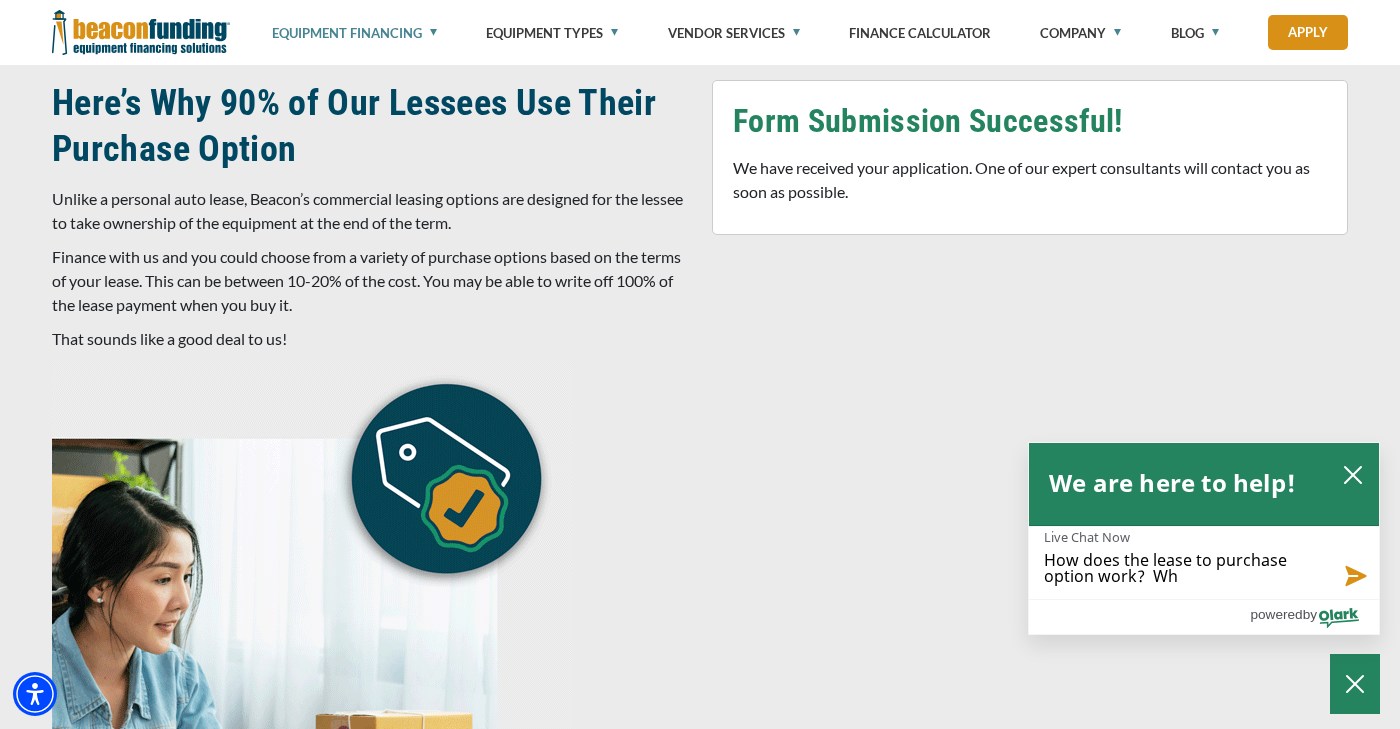 type on "How does the lease to purchase option work?  Wha" 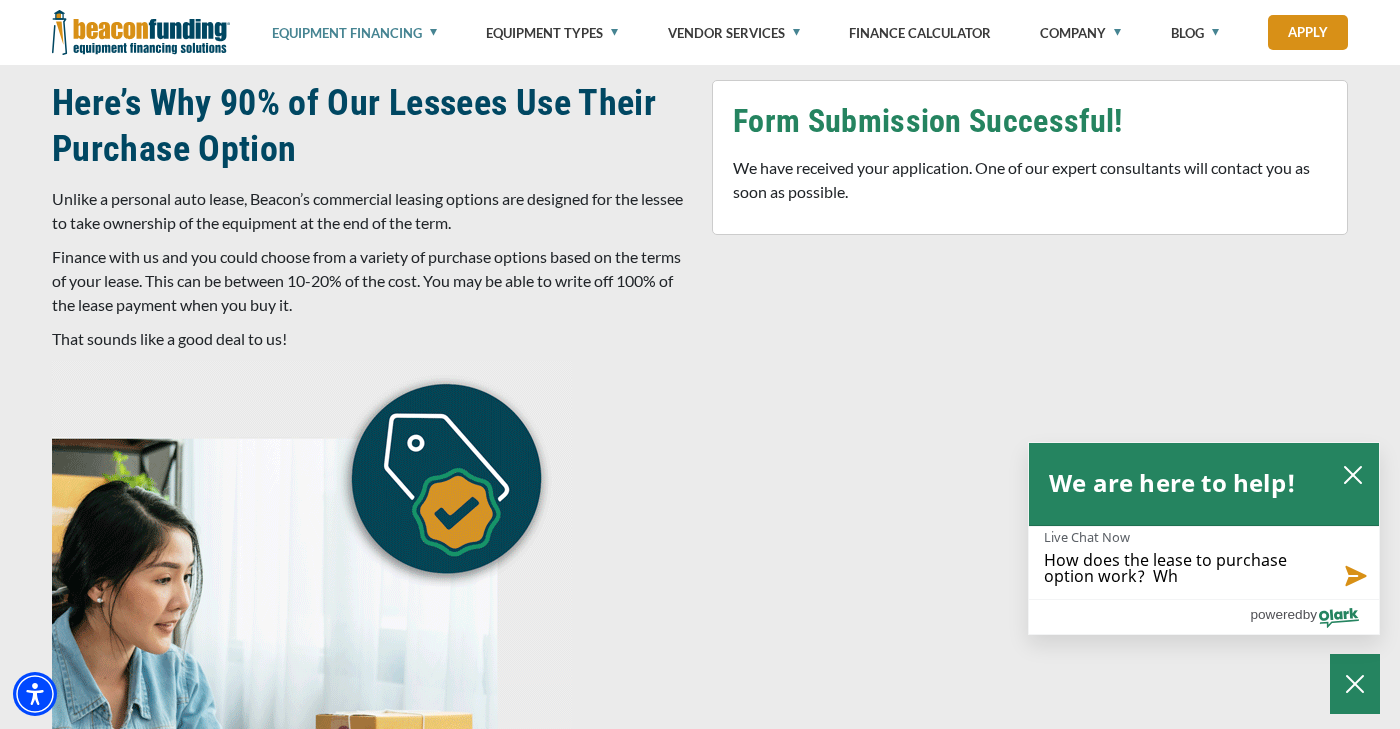 type on "How does the lease to purchase option work?  Wha" 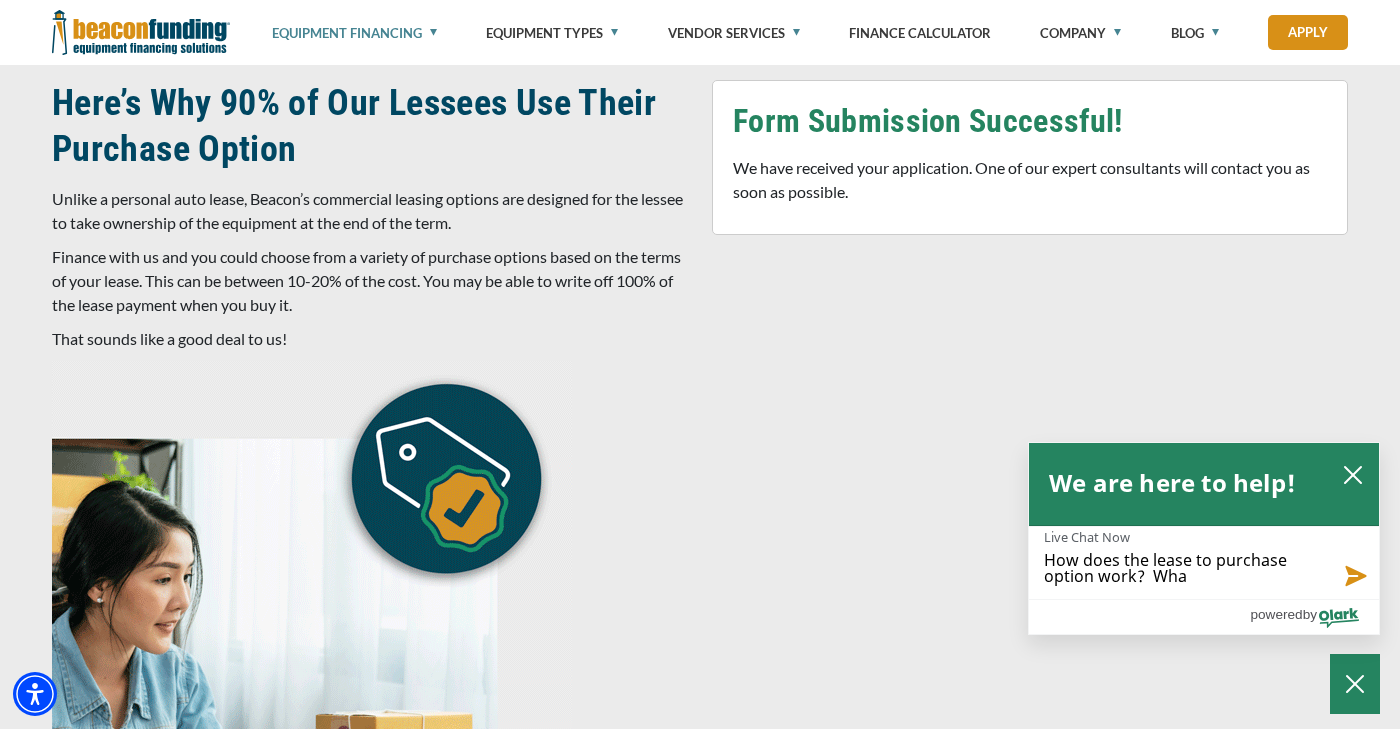 type on "How does the lease to purchase option work?  What" 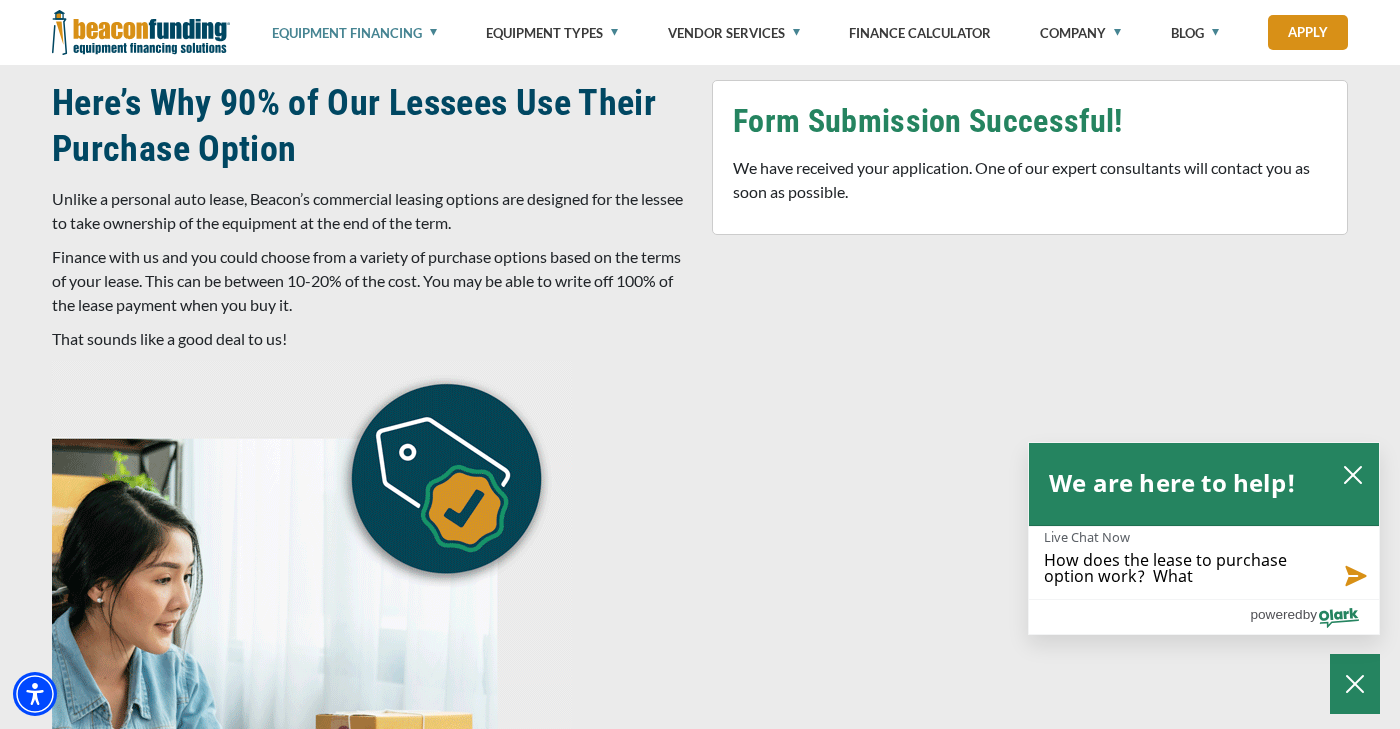 type on "How does the lease to purchase option work?  What" 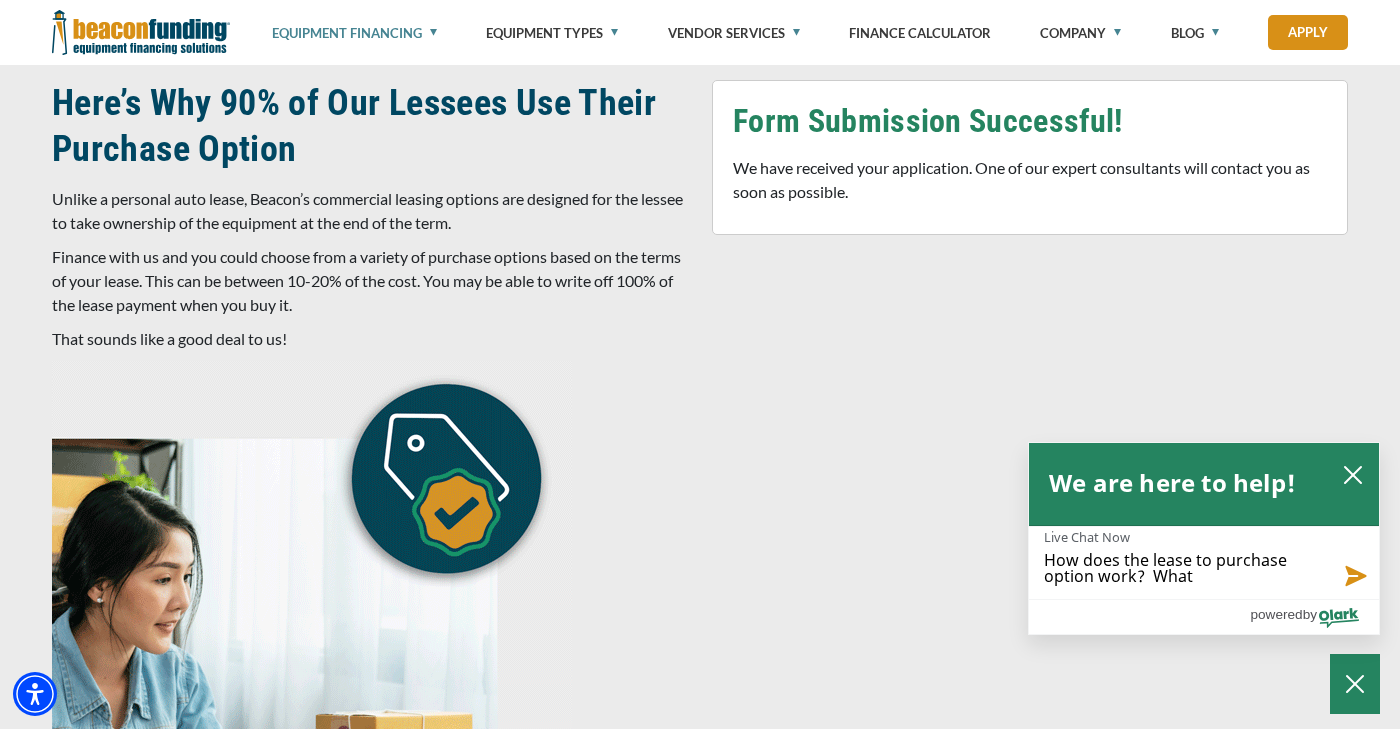 type on "How does the lease to purchase option work?  What" 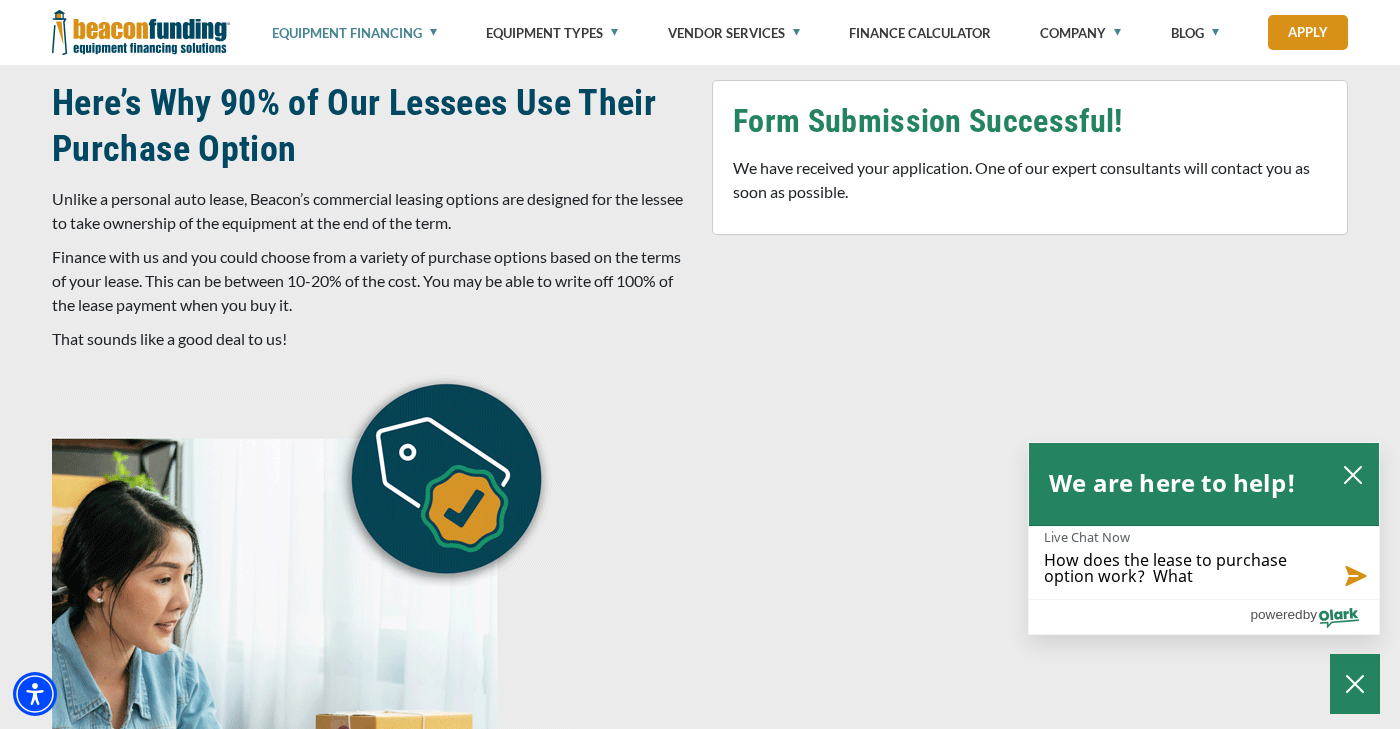 type on "How does the lease to purchase option work?  What i" 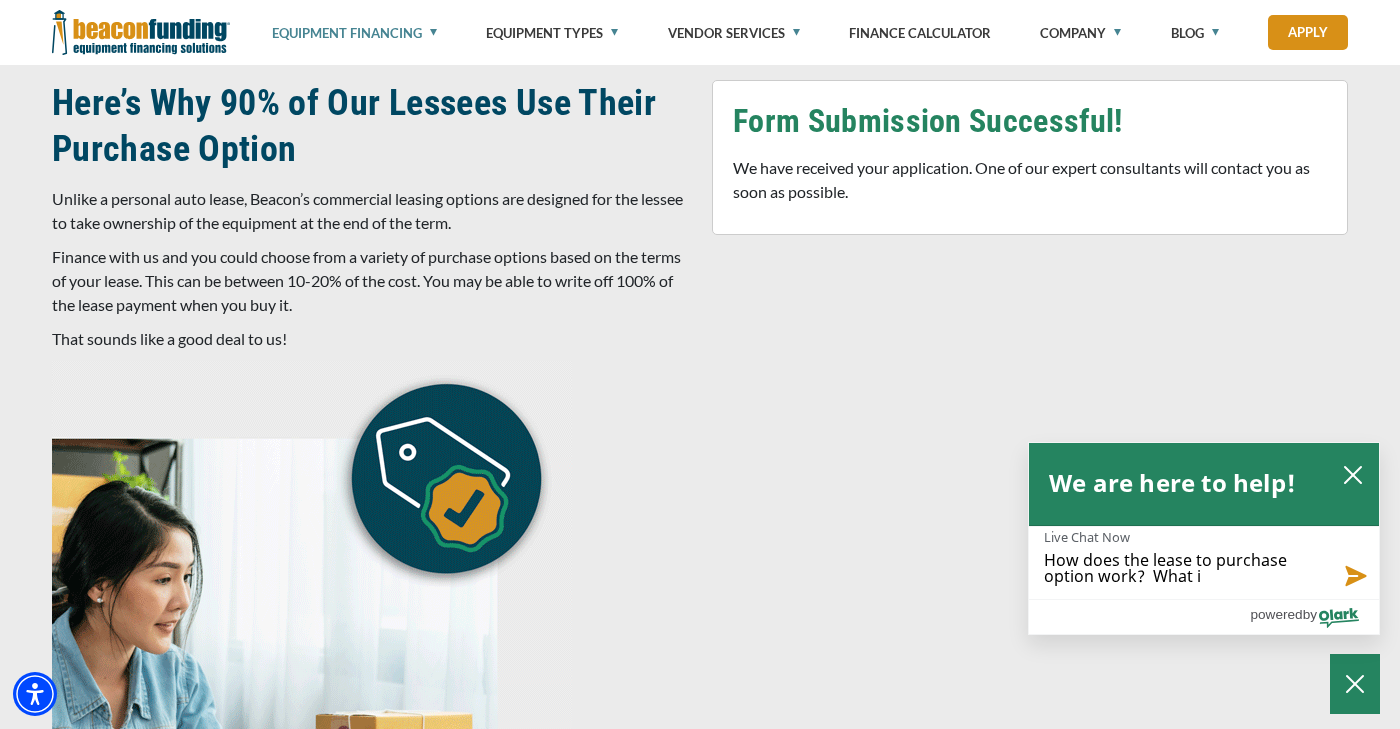 type on "How does the lease to purchase option work?  What is" 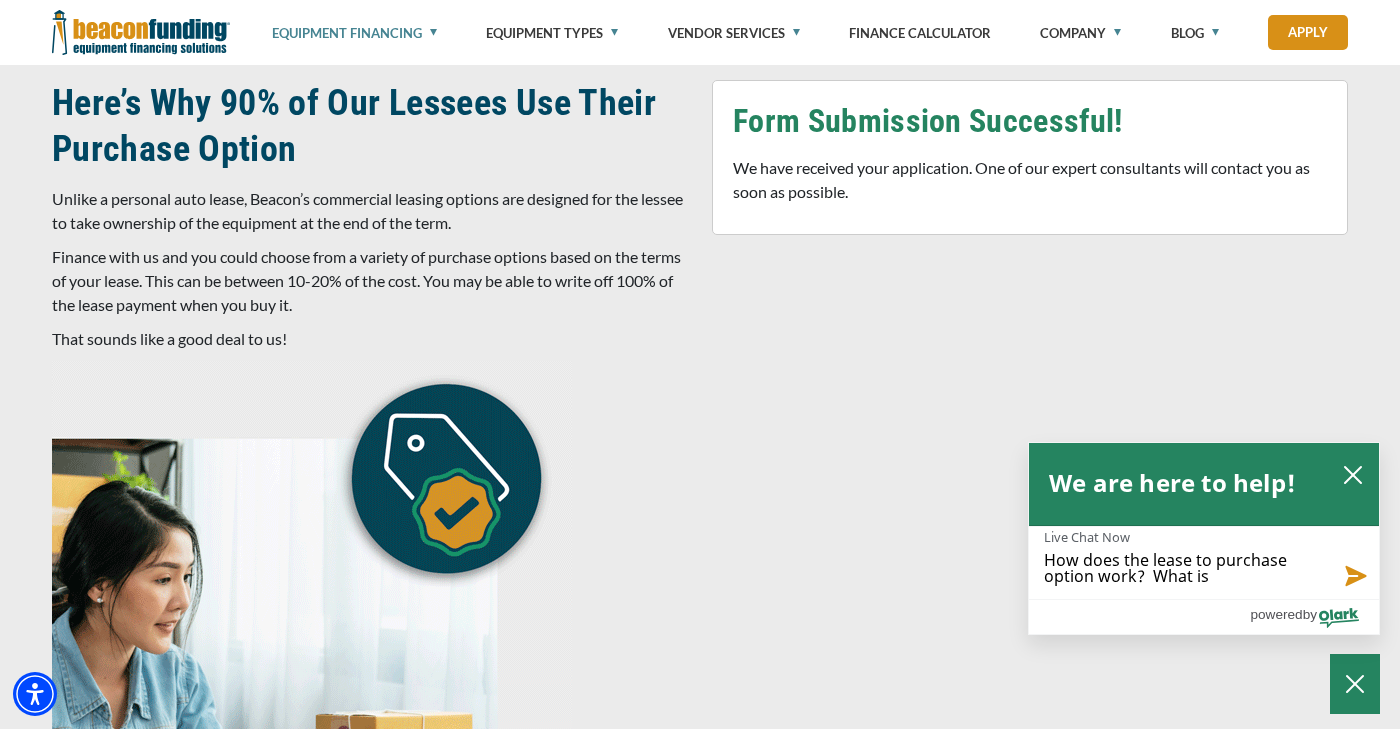 type on "How does the lease to purchase option work?  What is" 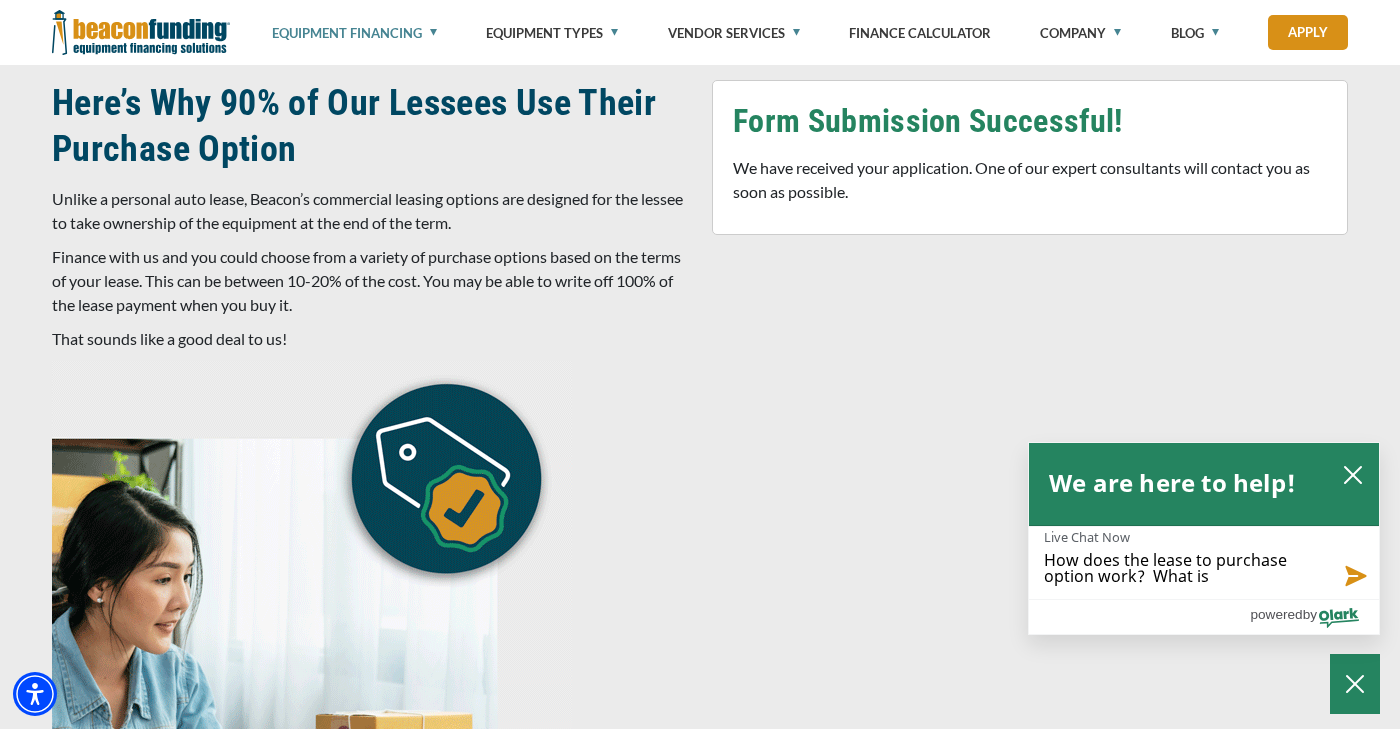 type on "How does the lease to purchase option work?  What is t" 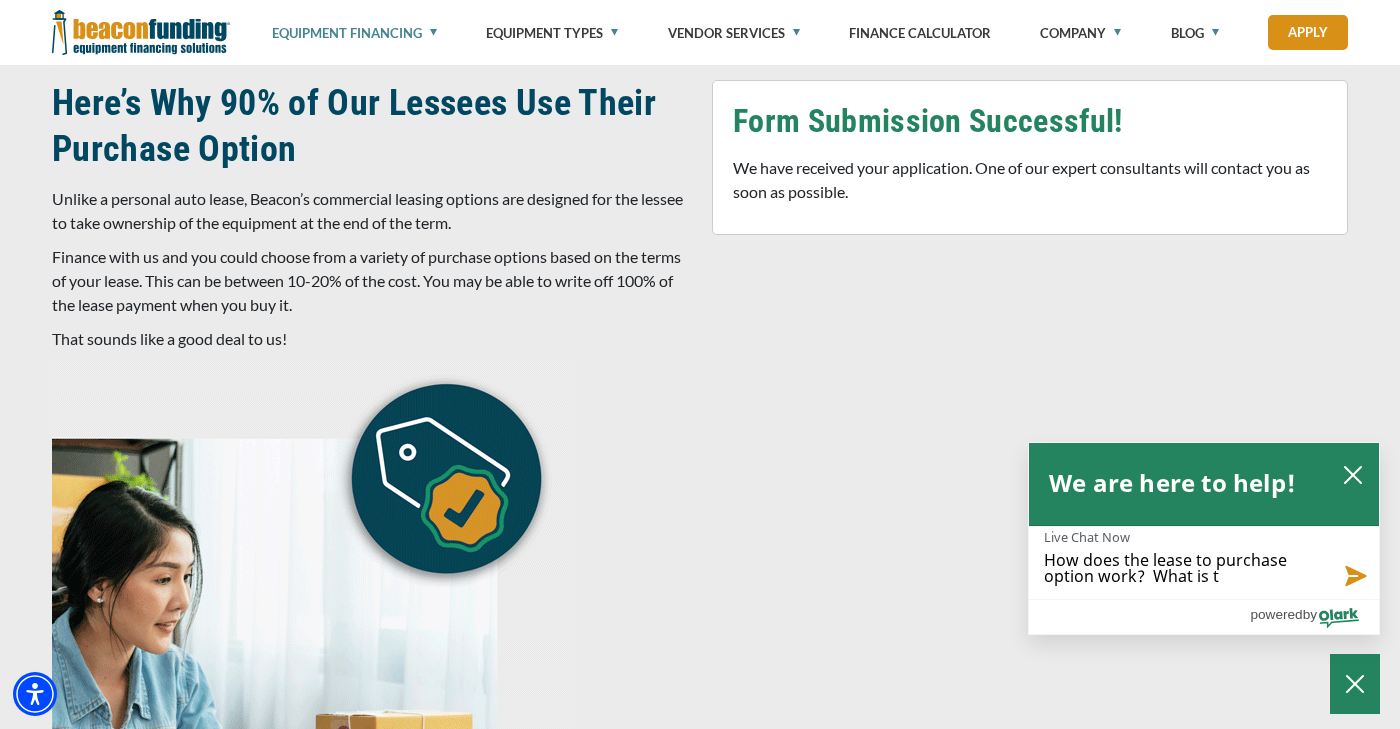 type on "How does the lease to purchase option work?  What is th" 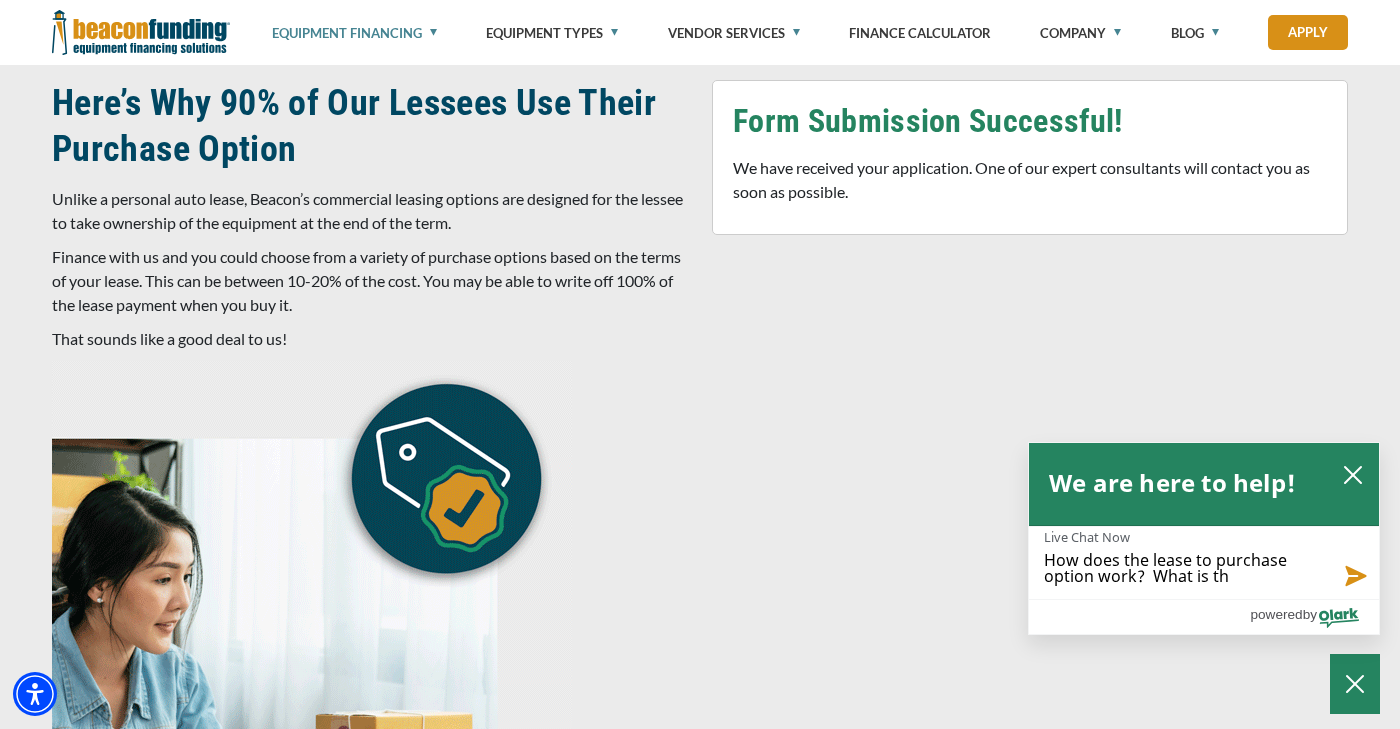 type on "How does the lease to purchase option work?  What is the" 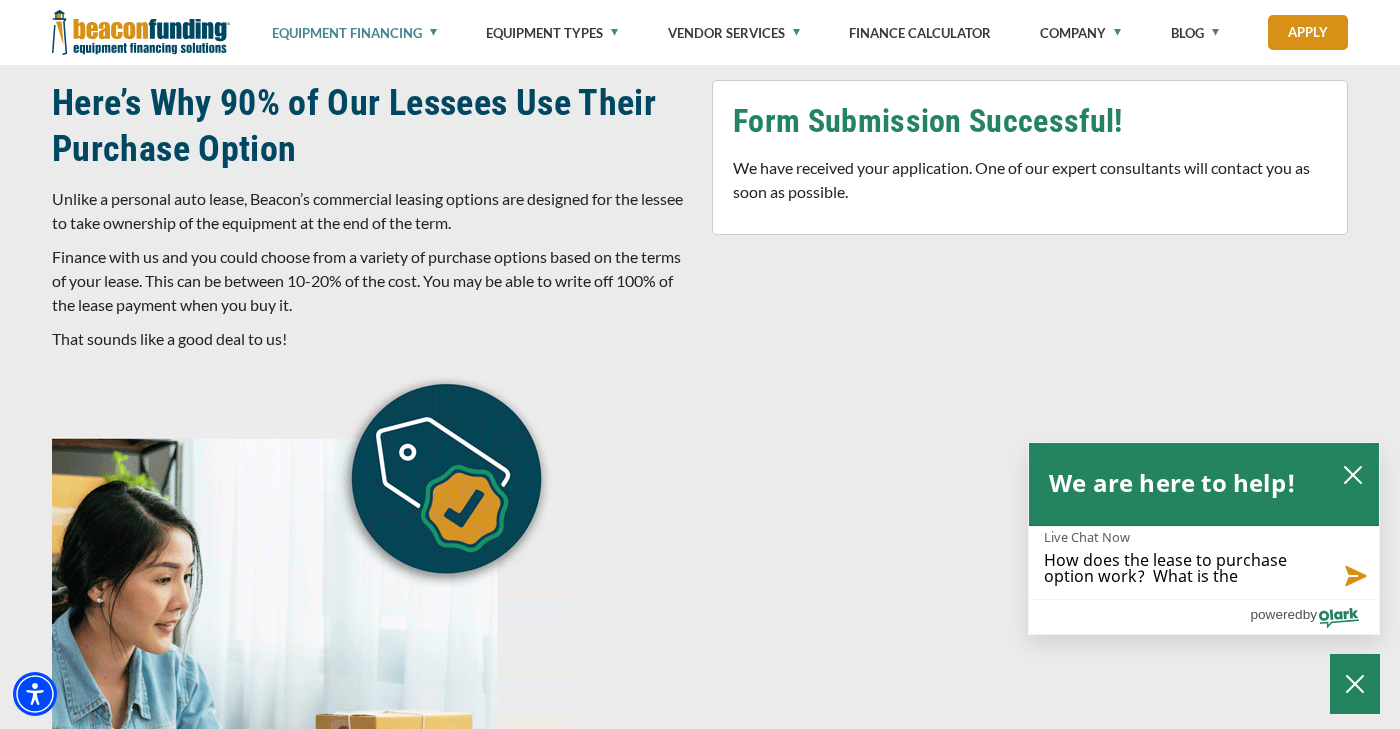 type on "How does the lease to purchase option work?  What is the" 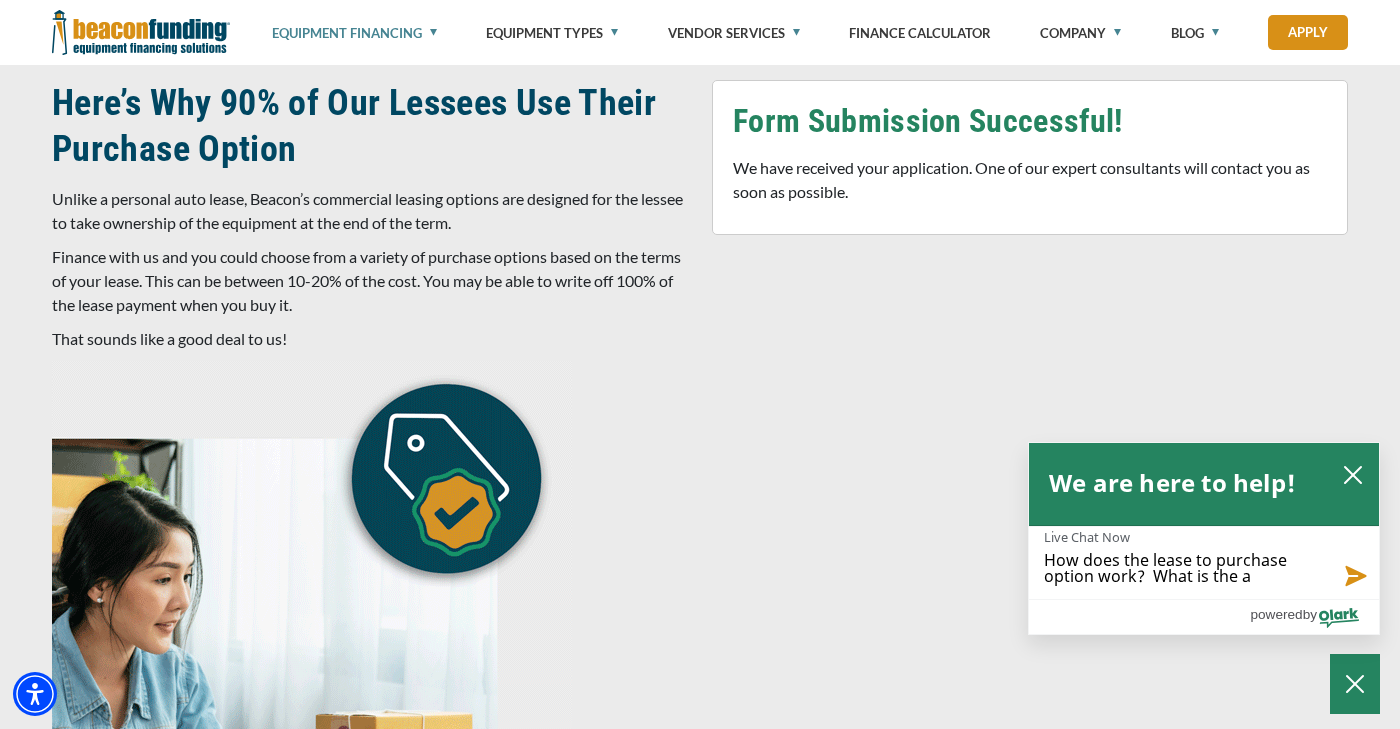 type on "How does the lease to purchase option work?  What is the ap" 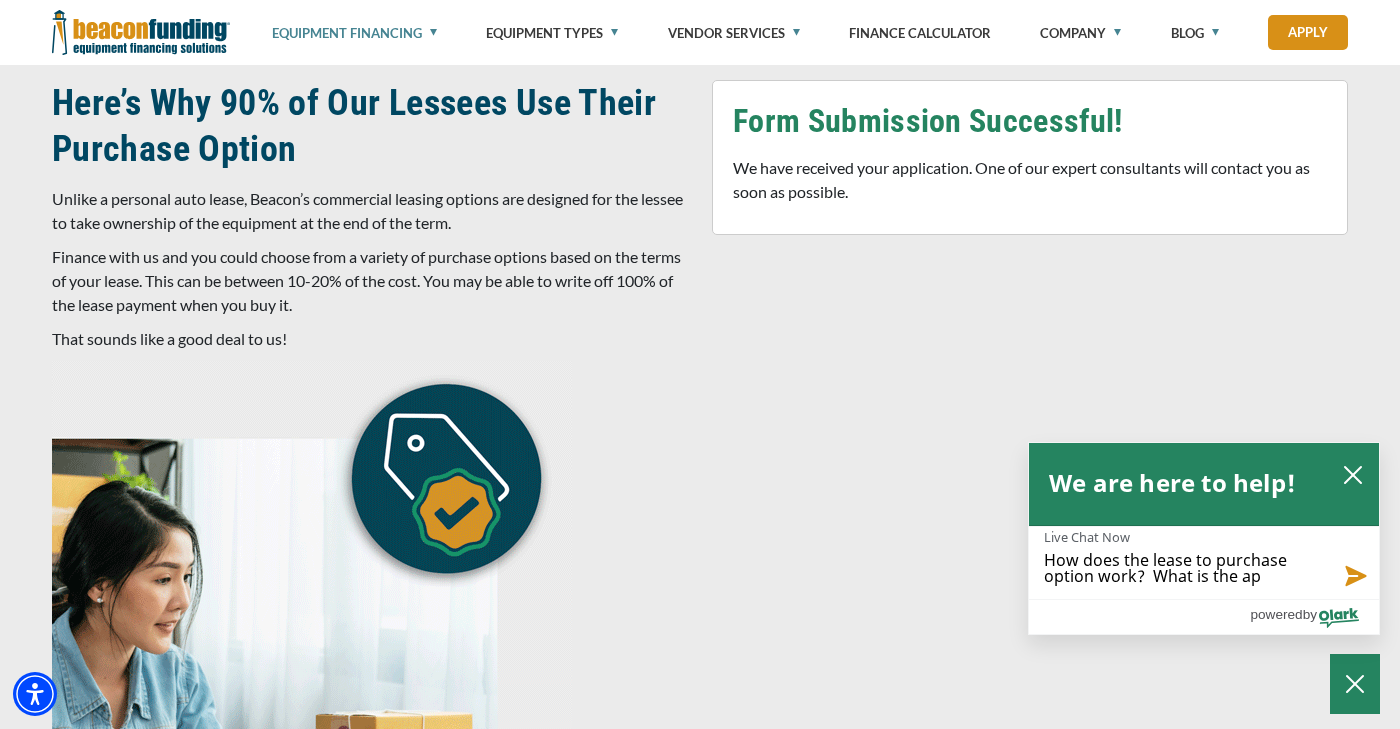 type on "How does the lease to purchase option work?  What is the app" 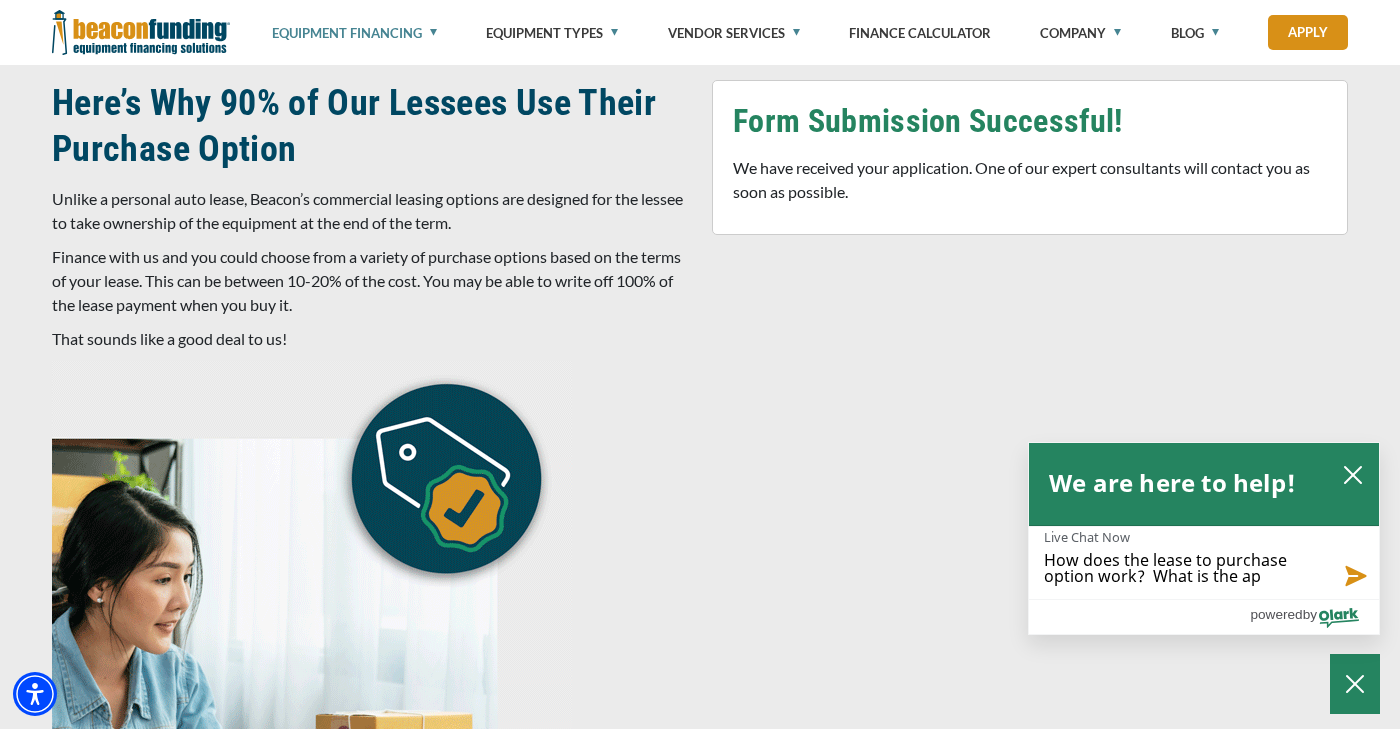 type on "How does the lease to purchase option work?  What is the app" 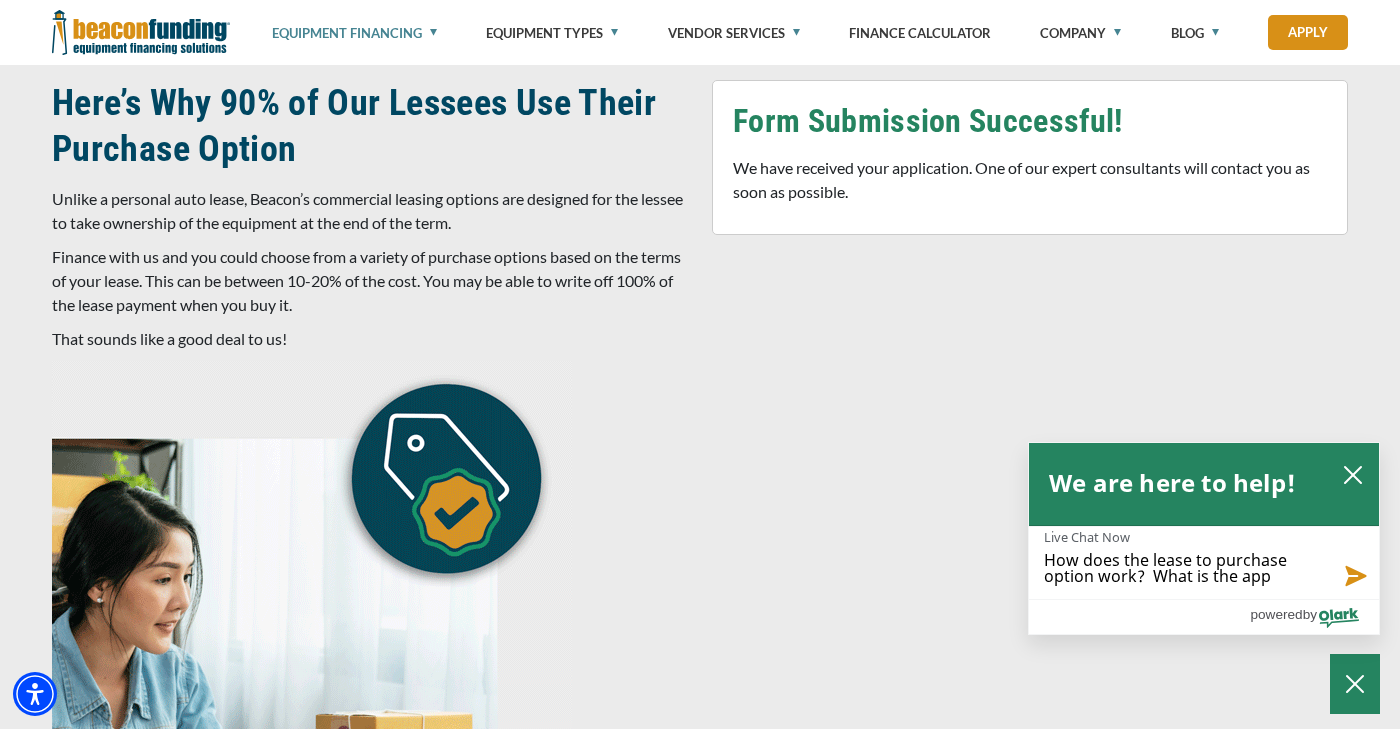 type on "How does the lease to purchase option work?  What is the appr" 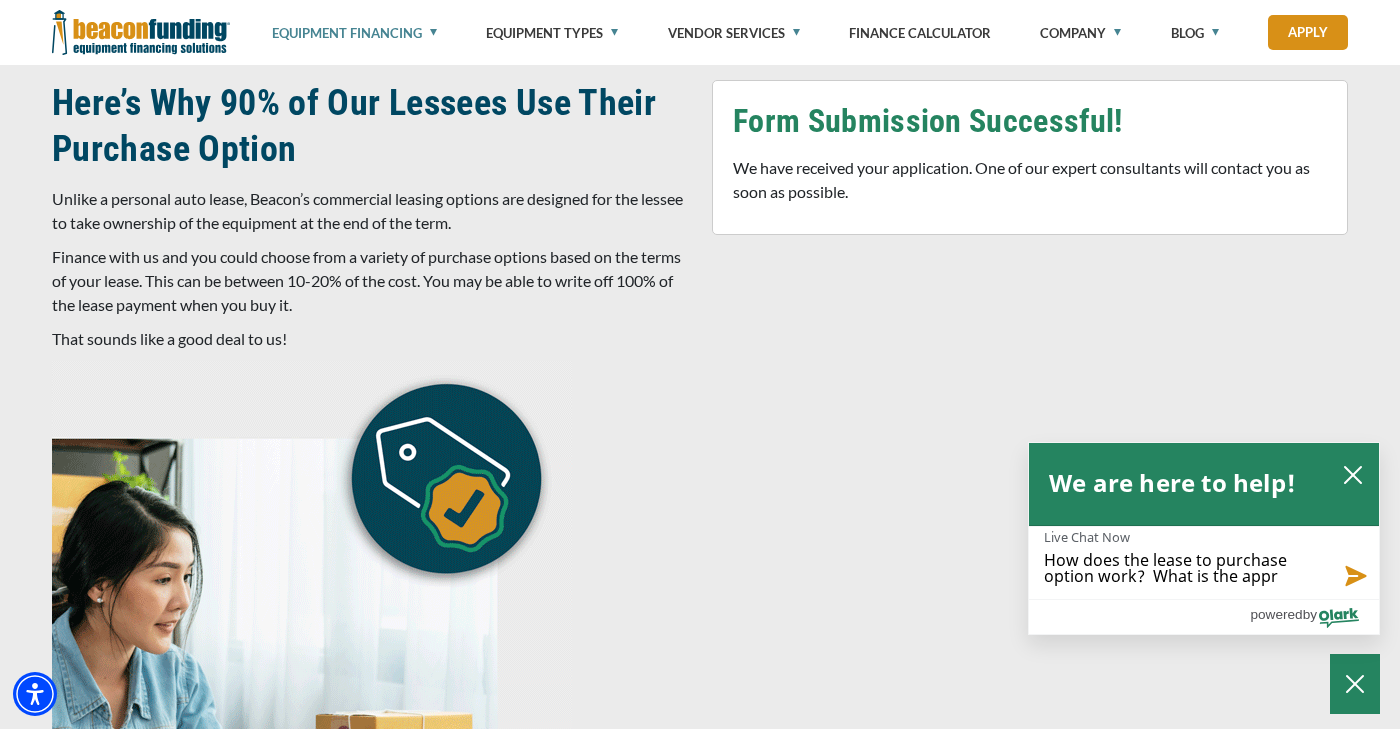 type on "How does the lease to purchase option work?  What is the appro" 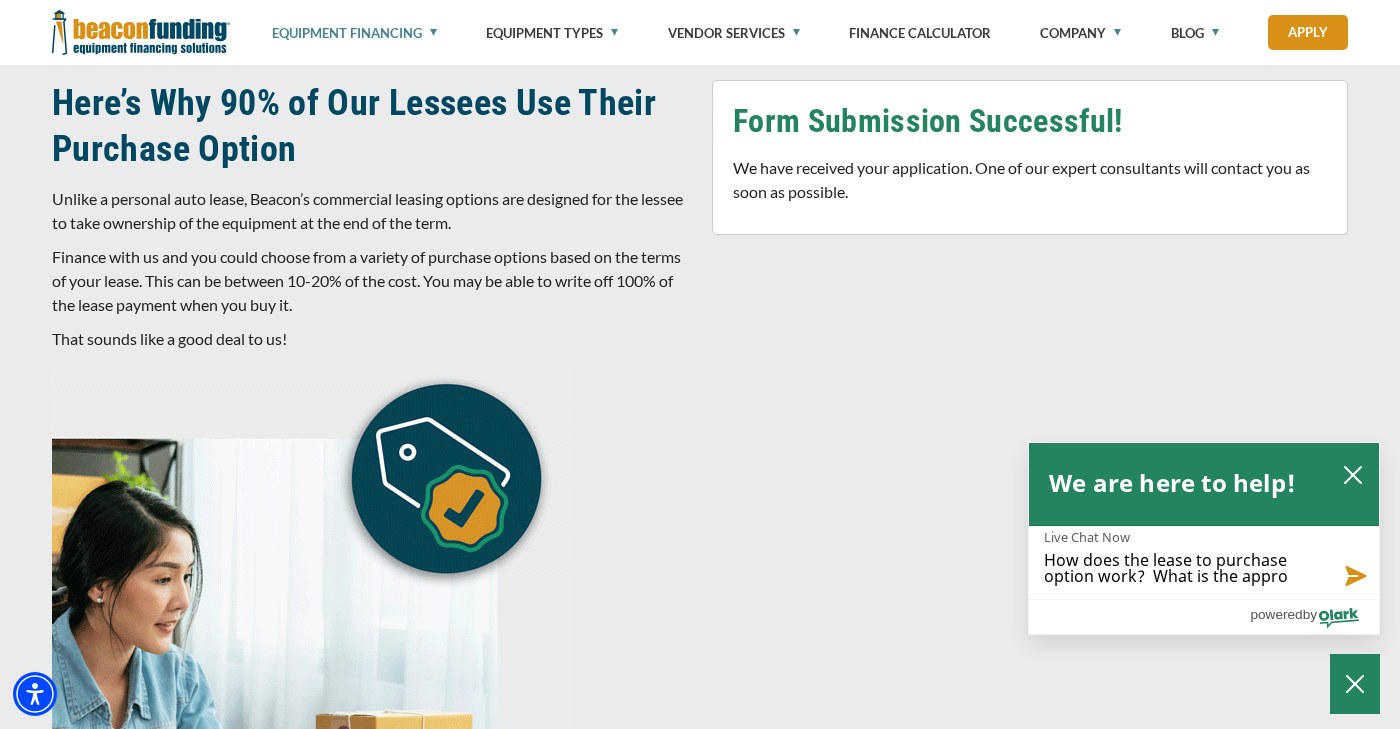 type on "How does the lease to purchase option work?  What is the approc" 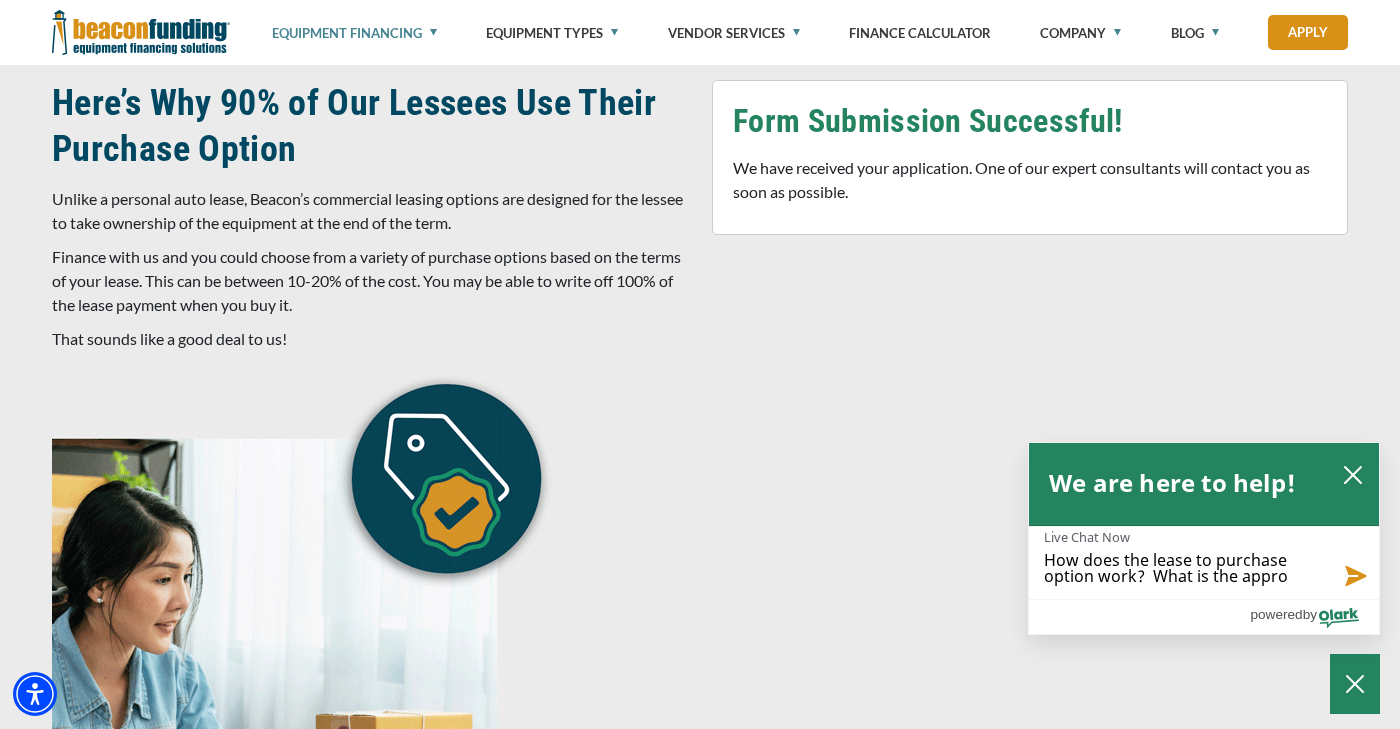 type on "How does the lease to purchase option work?  What is the approc" 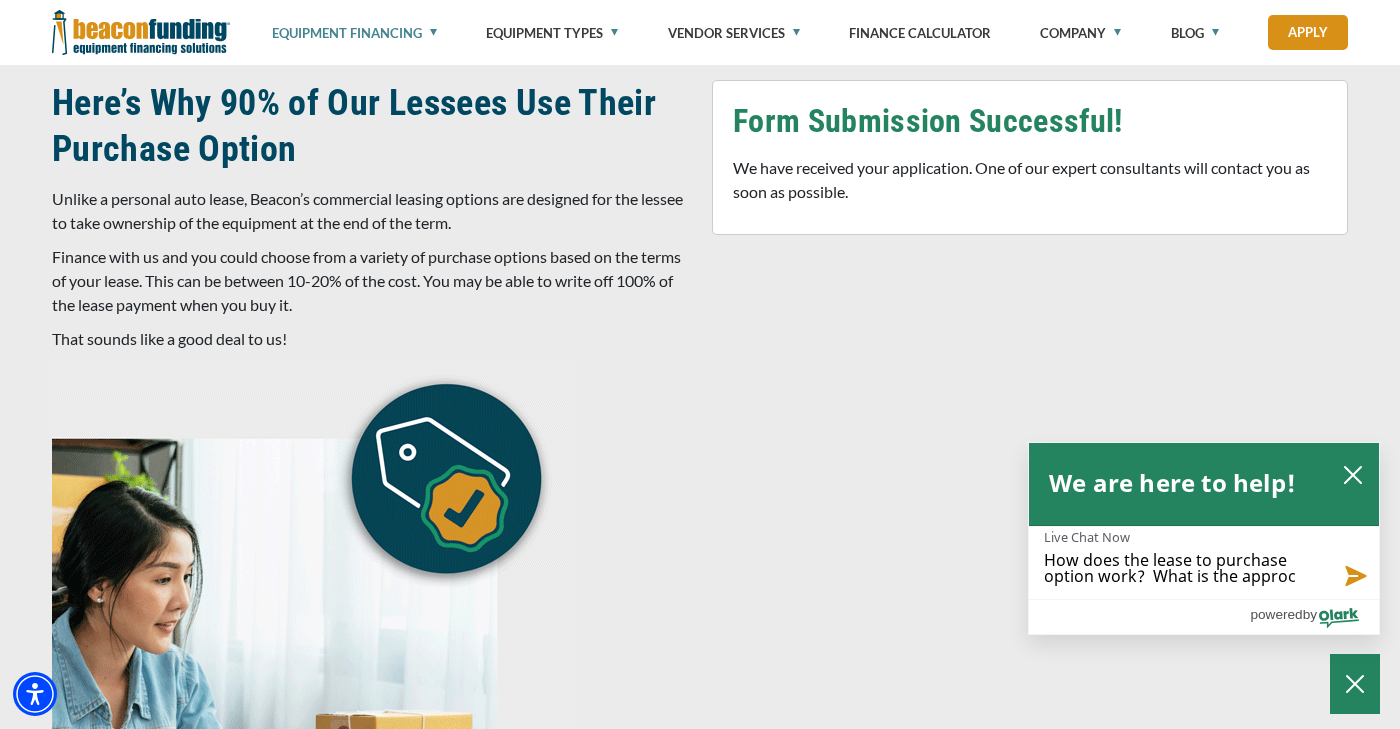 type on "How does the lease to purchase option work?  What is the approca" 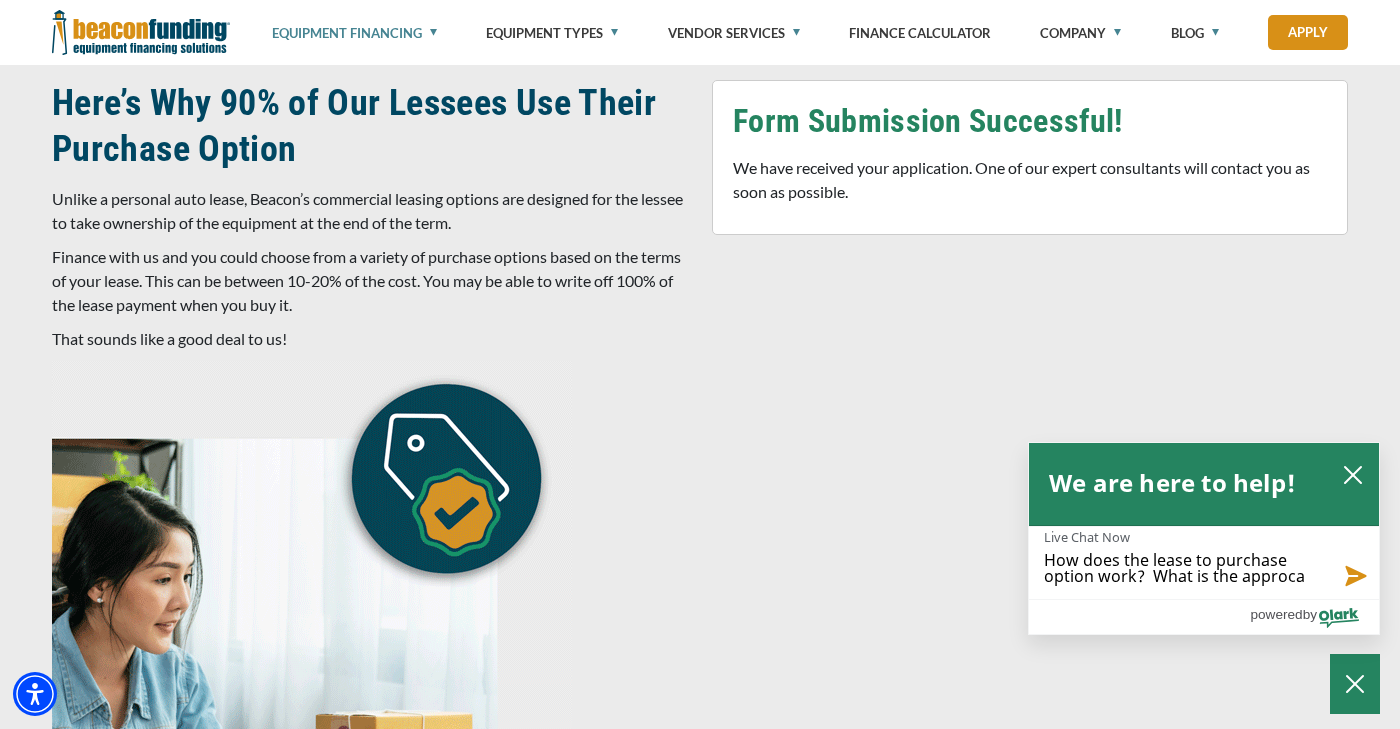 type on "How does the lease to purchase option work?  What is the approcal" 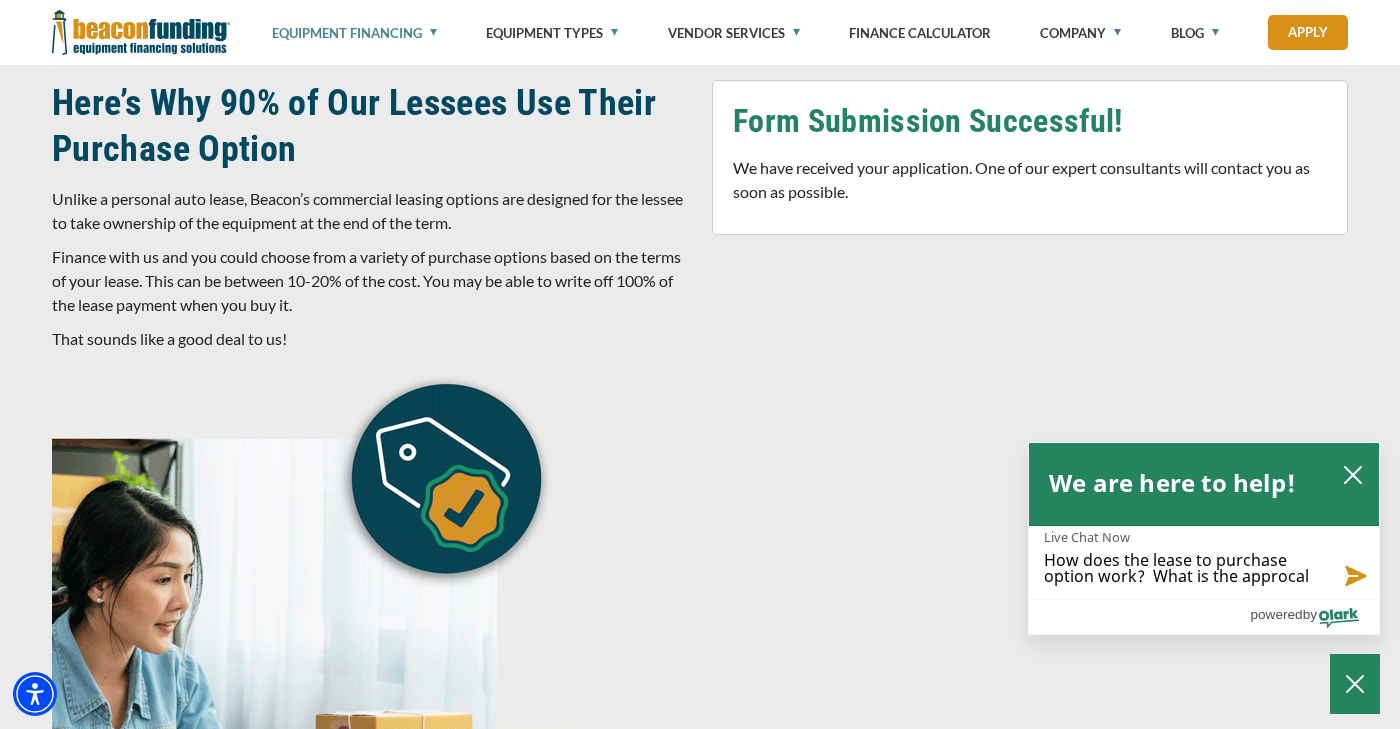 type on "How does the lease to purchase option work?  What is the approach" 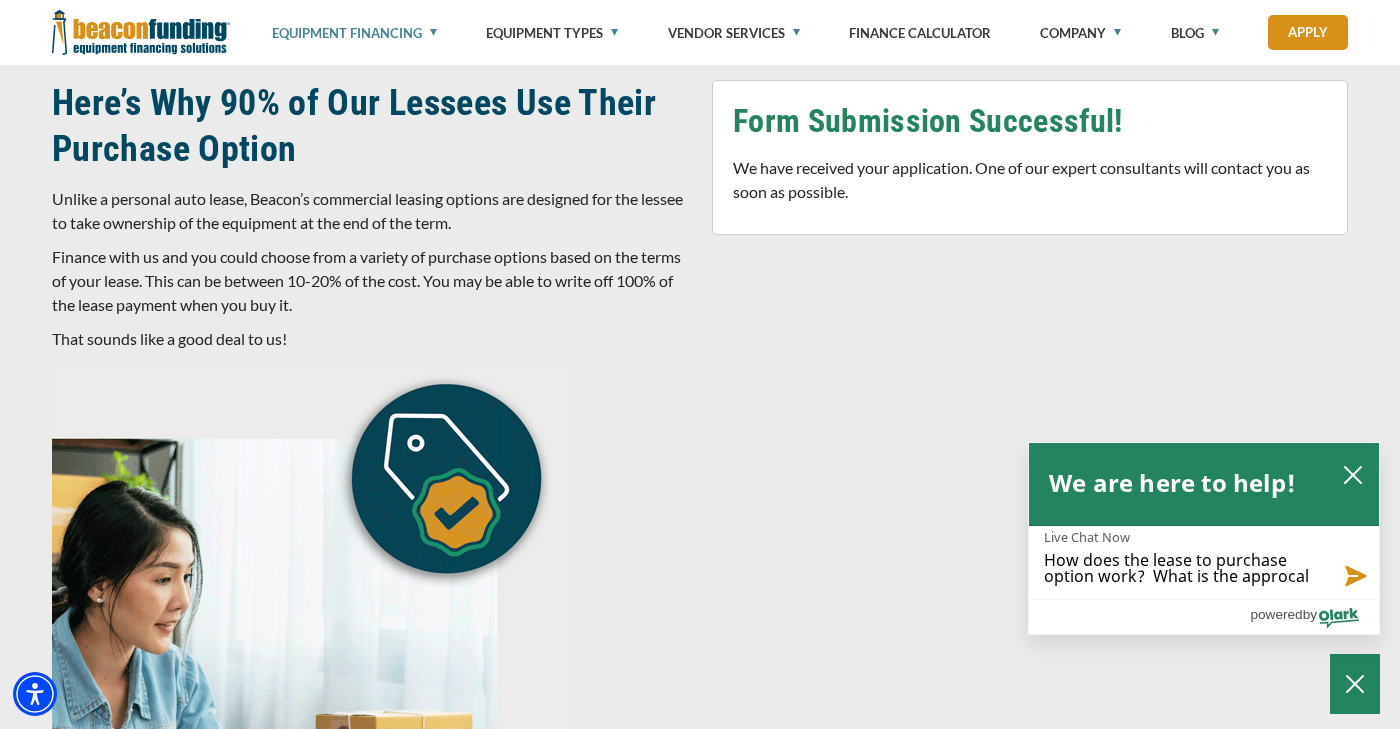 type on "How does the lease to purchase option work?  What is the approach" 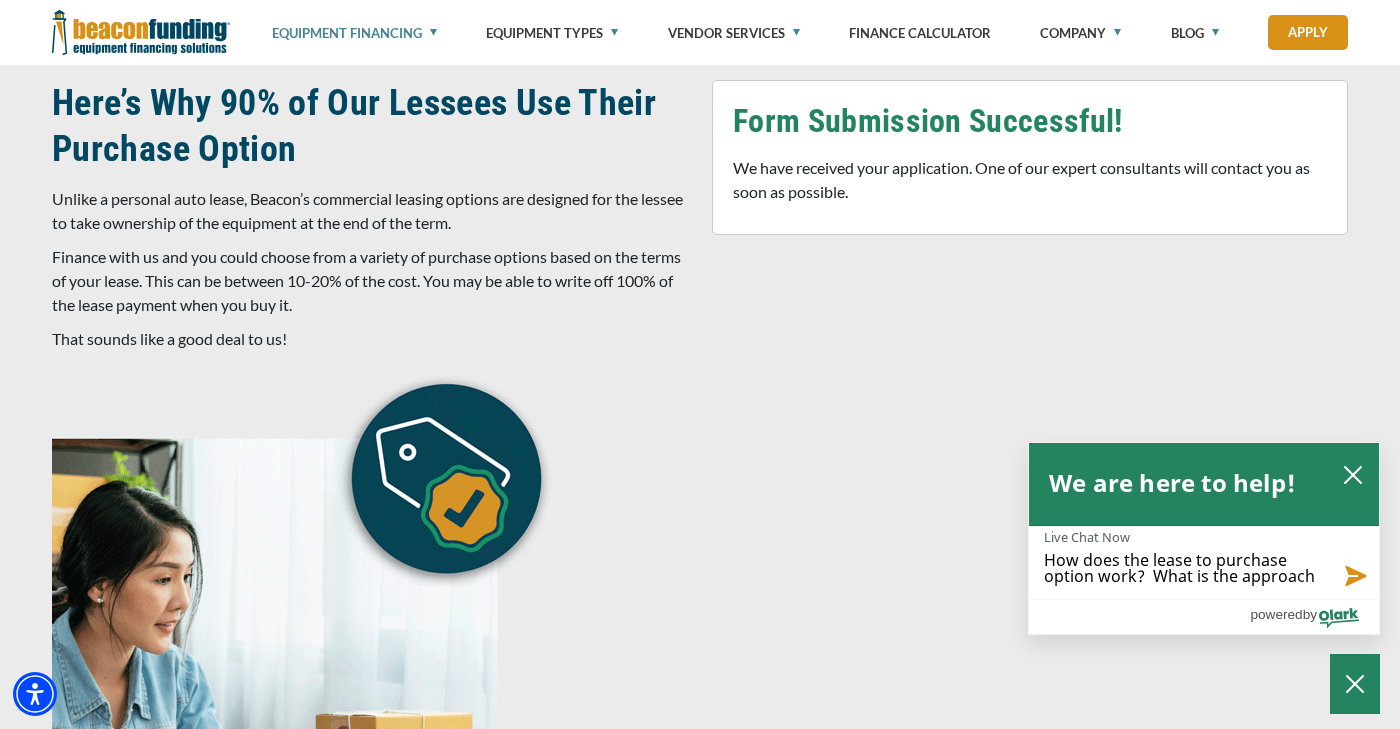type on "How does the lease to purchase option work?  What is the approach" 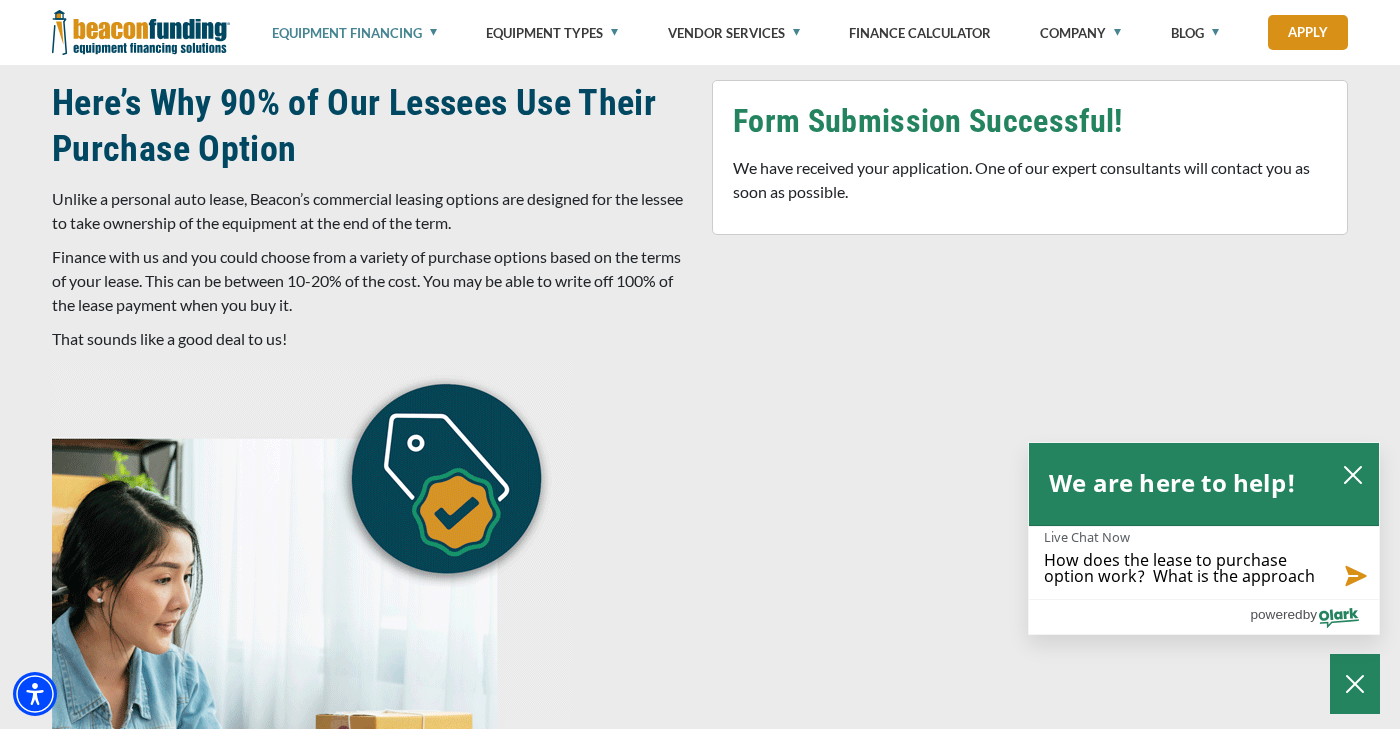 type on "How does the lease to purchase option work?  What is the approac" 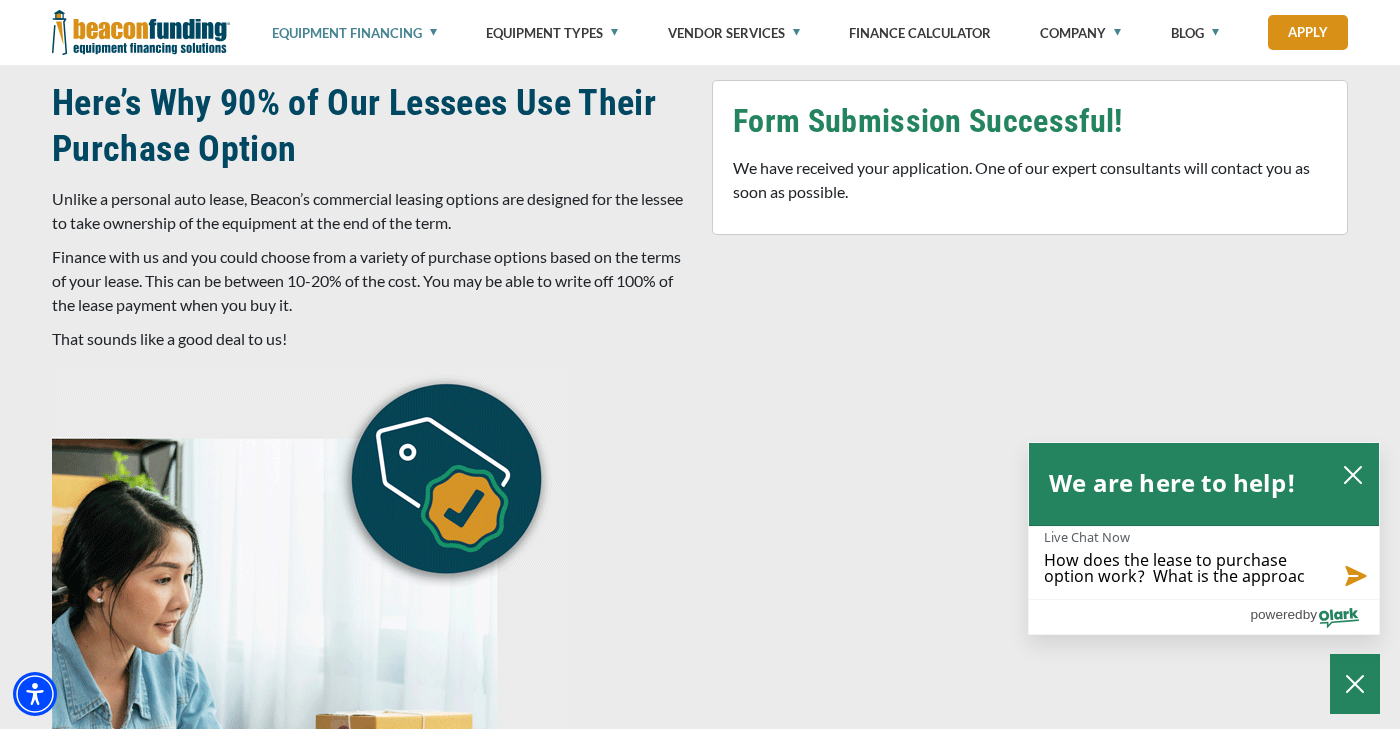 type on "How does the lease to purchase option work?  What is the approa" 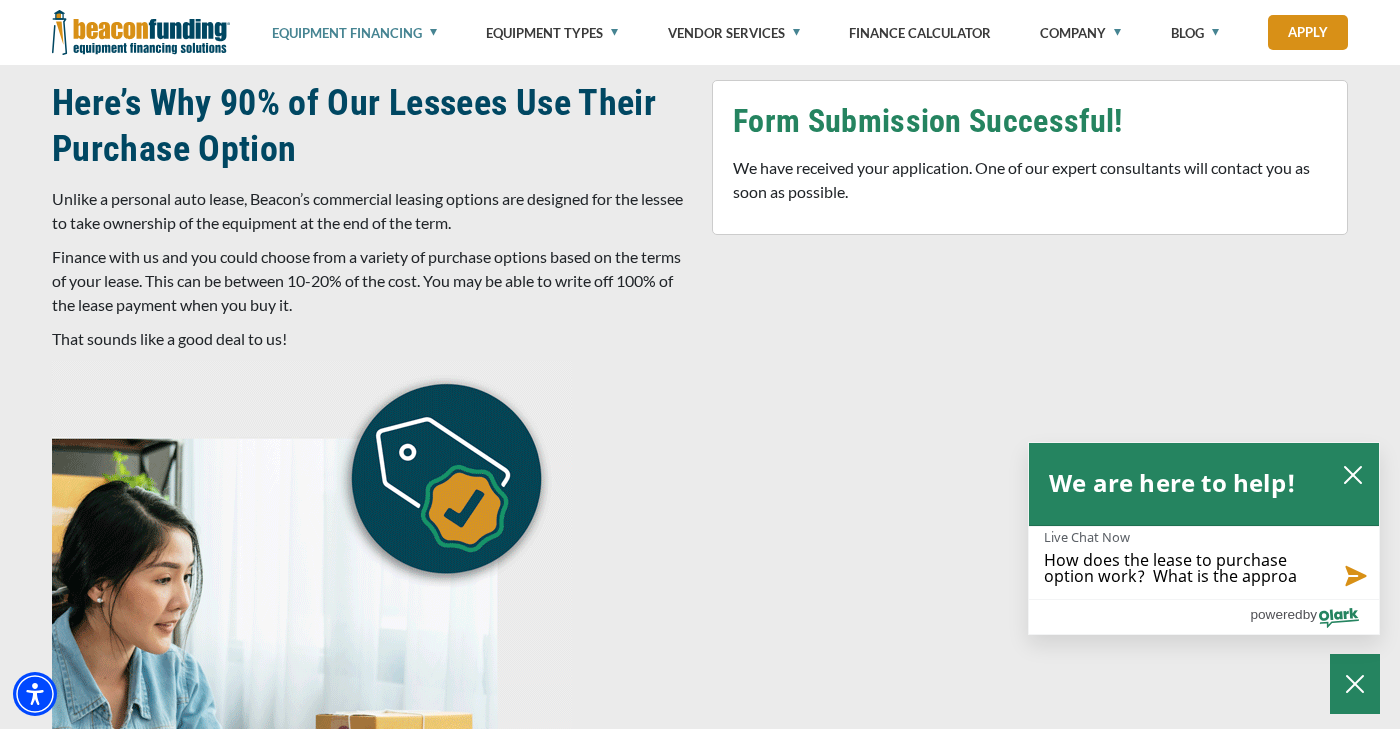type on "How does the lease to purchase option work?  What is the appro" 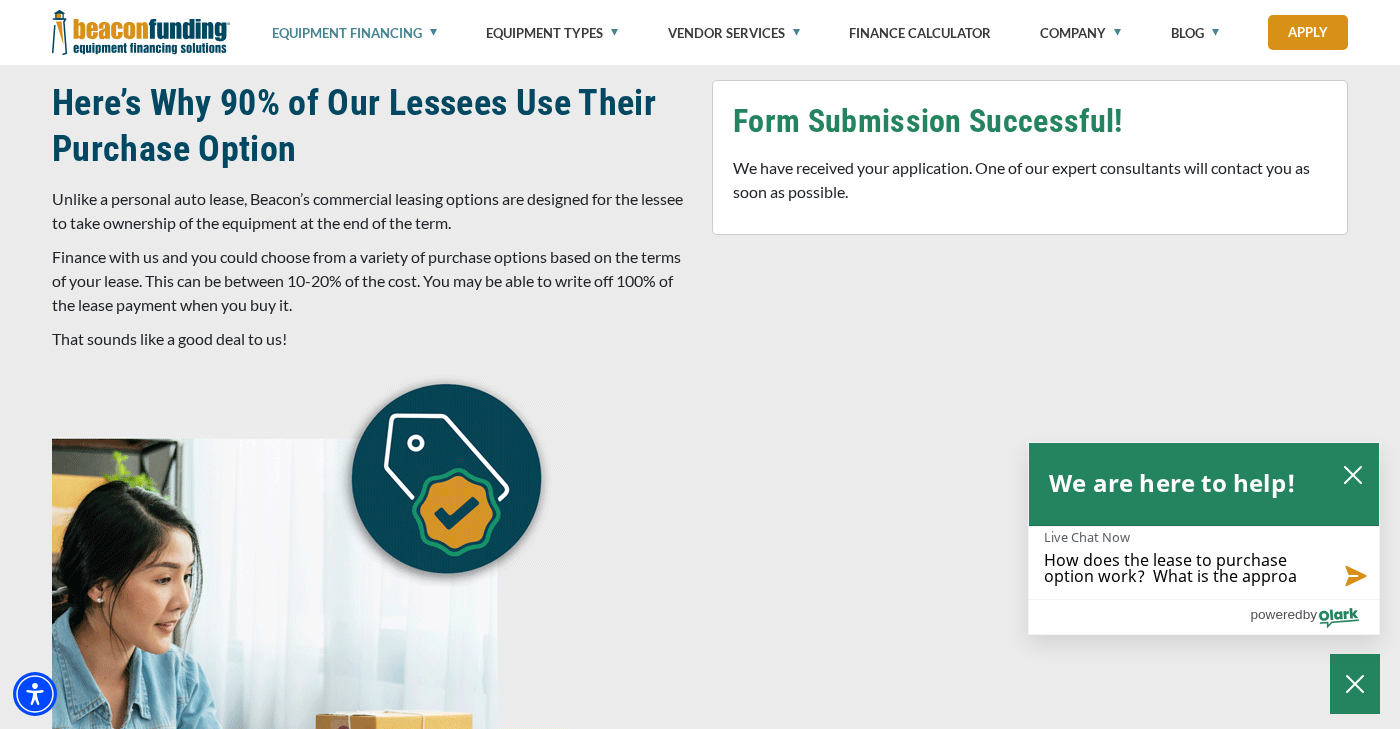 type on "How does the lease to purchase option work?  What is the appro" 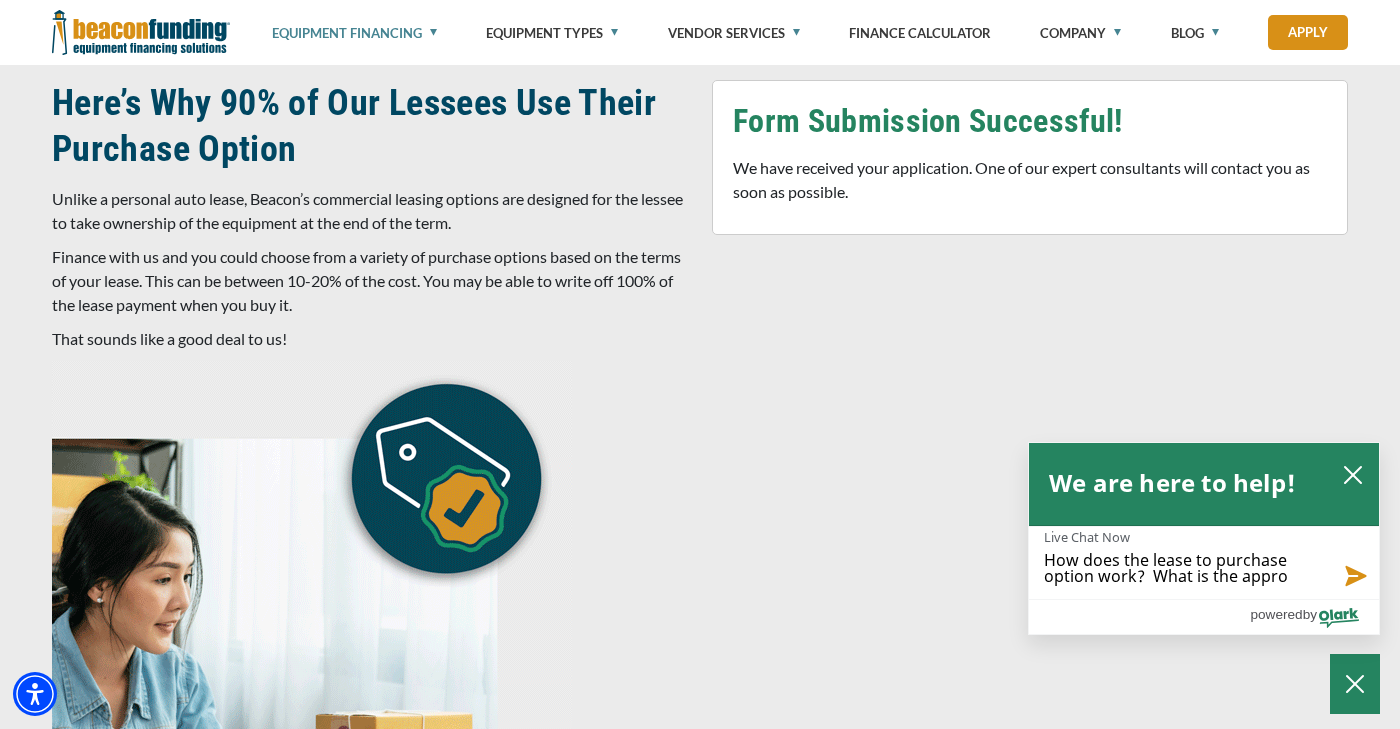 type on "How does the lease to purchase option work?  What is the approv" 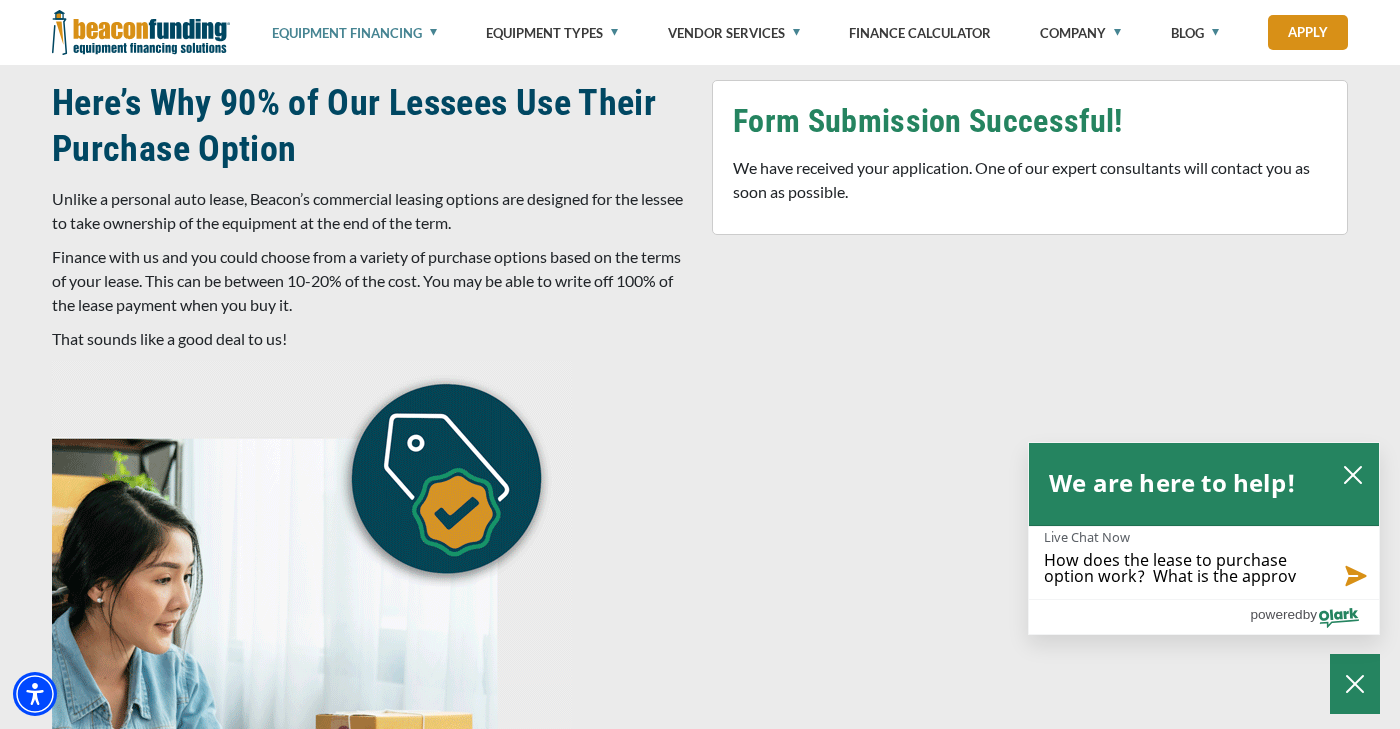 type on "How does the lease to purchase option work?  What is the approva" 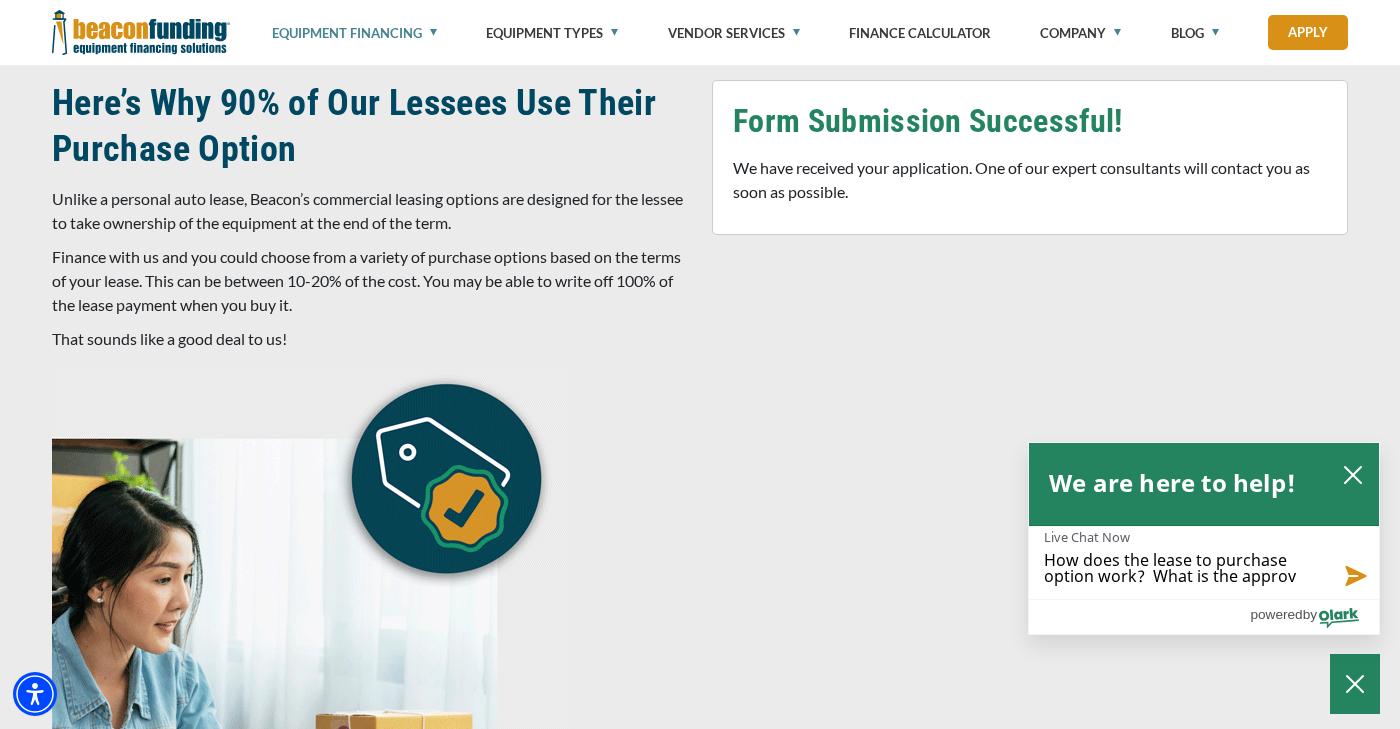 type on "How does the lease to purchase option work?  What is the approva" 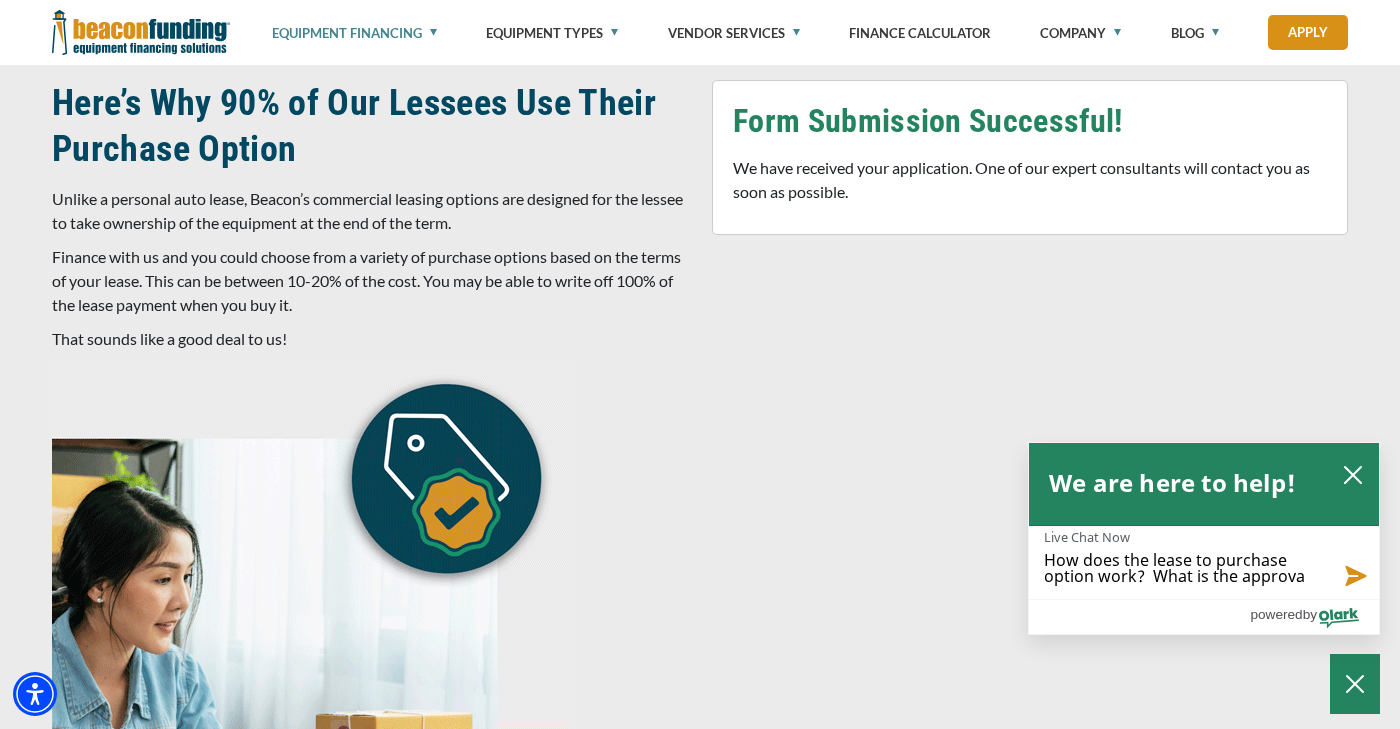 type on "How does the lease to purchase option work?  What is the approval" 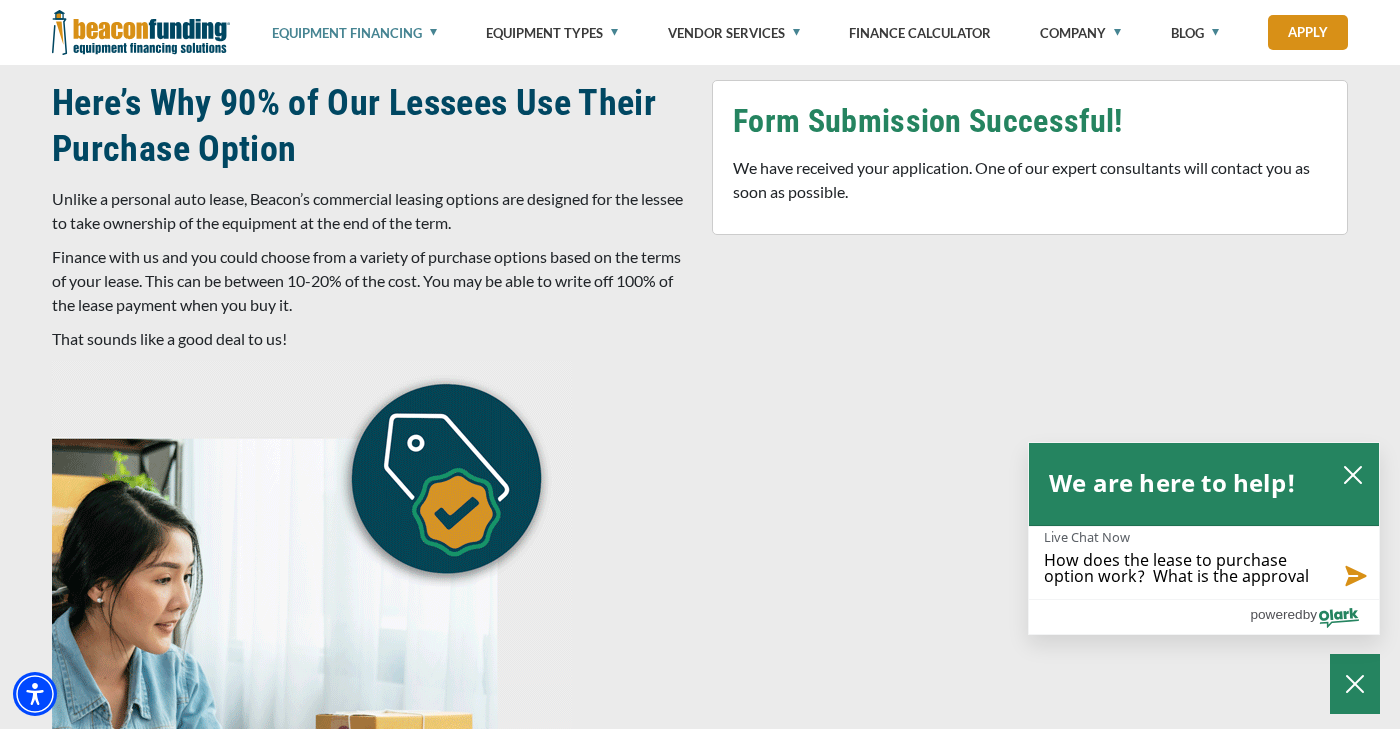 type on "How does the lease to purchase option work?  What is the approval" 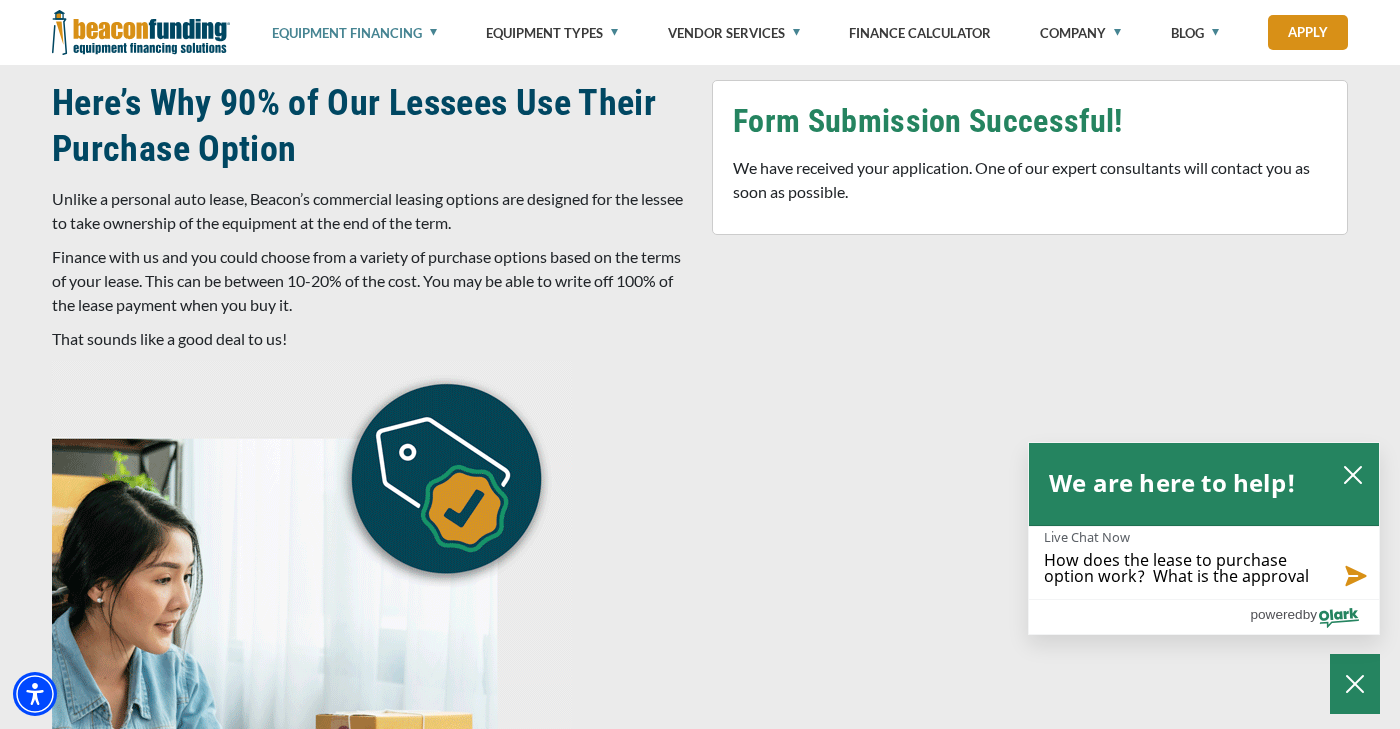 type on "How does the lease to purchase option work?  What is the approval" 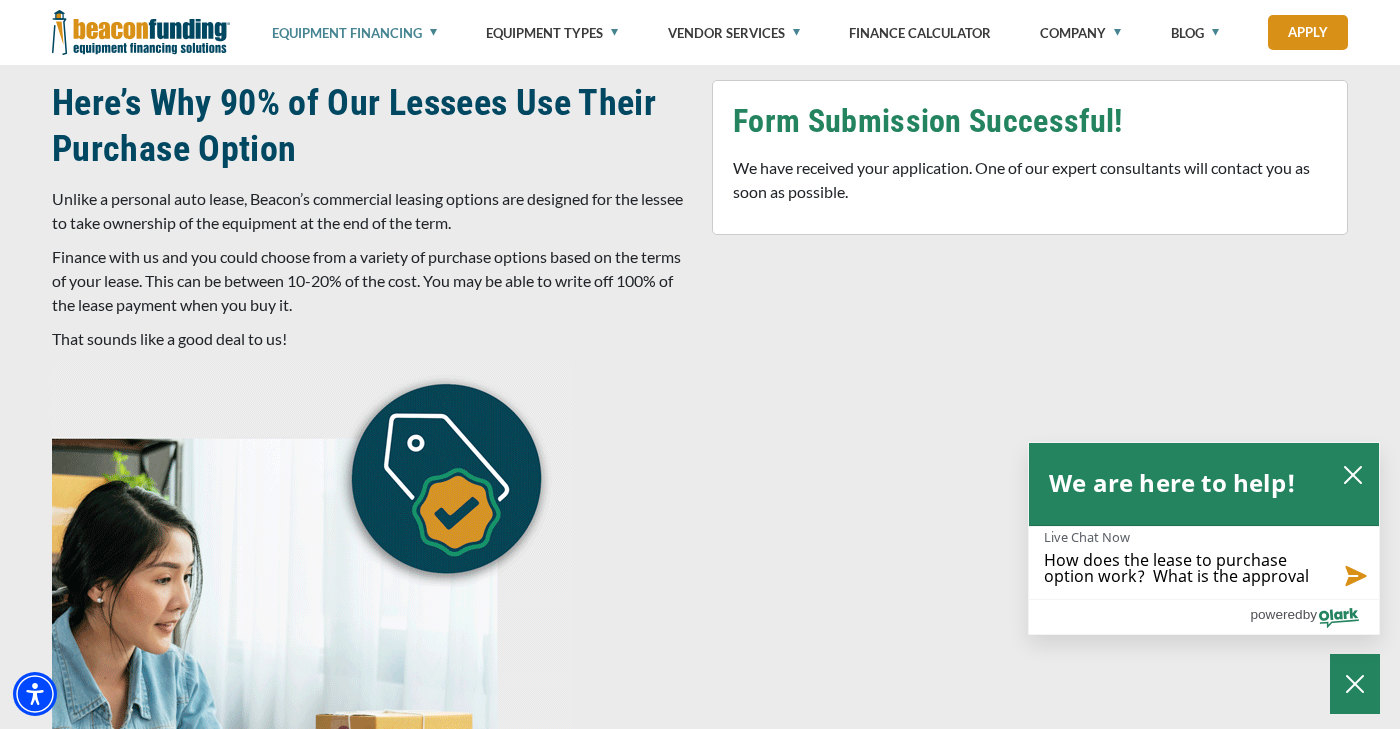 type on "How does the lease to purchase option work?  What is the approval p" 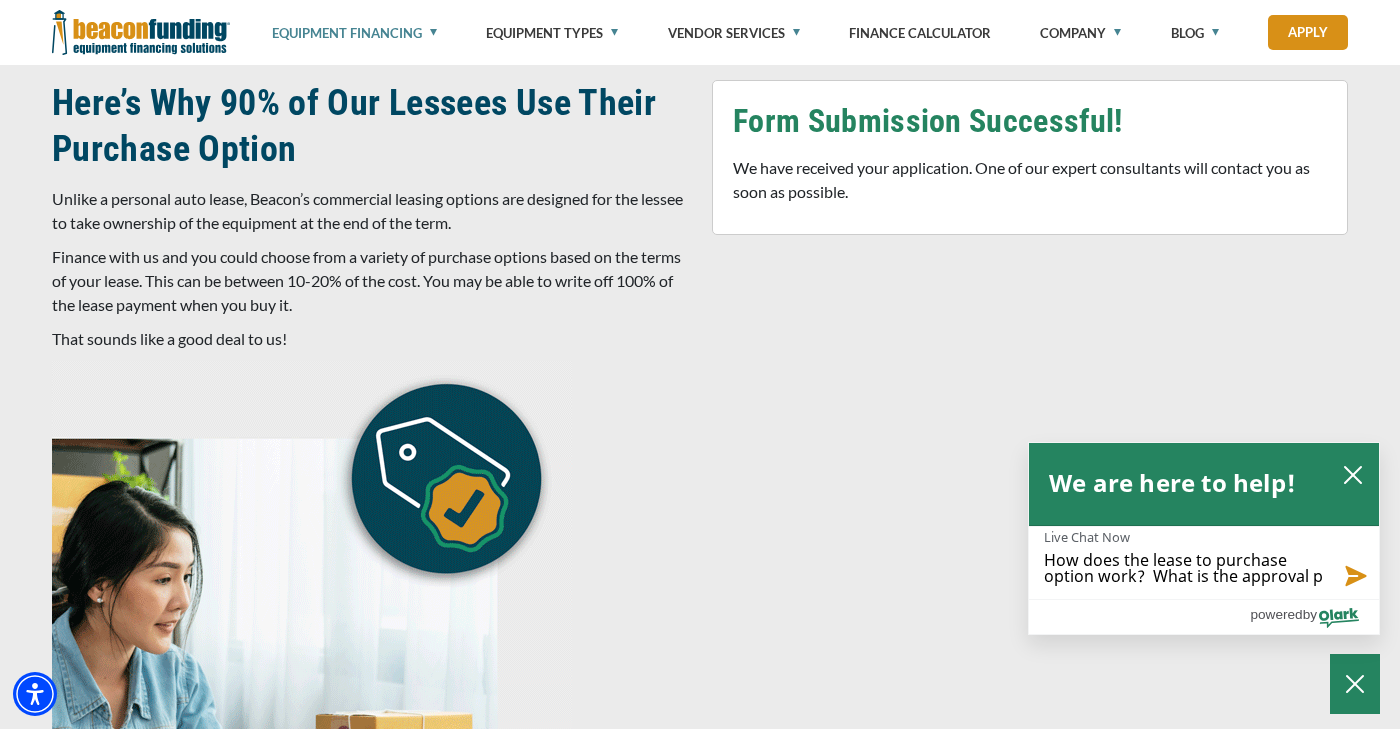 type on "How does the lease to purchase option work?  What is the approval pr" 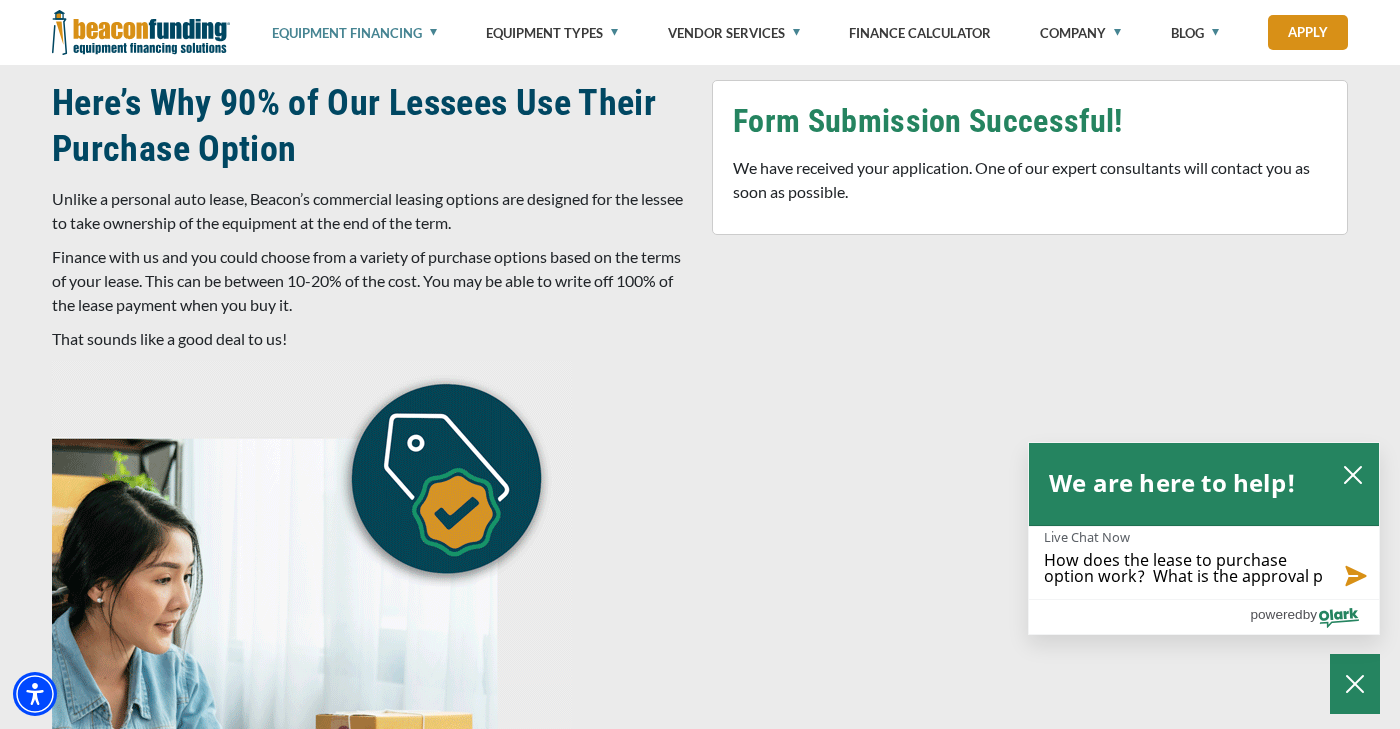 type on "How does the lease to purchase option work?  What is the approval pr" 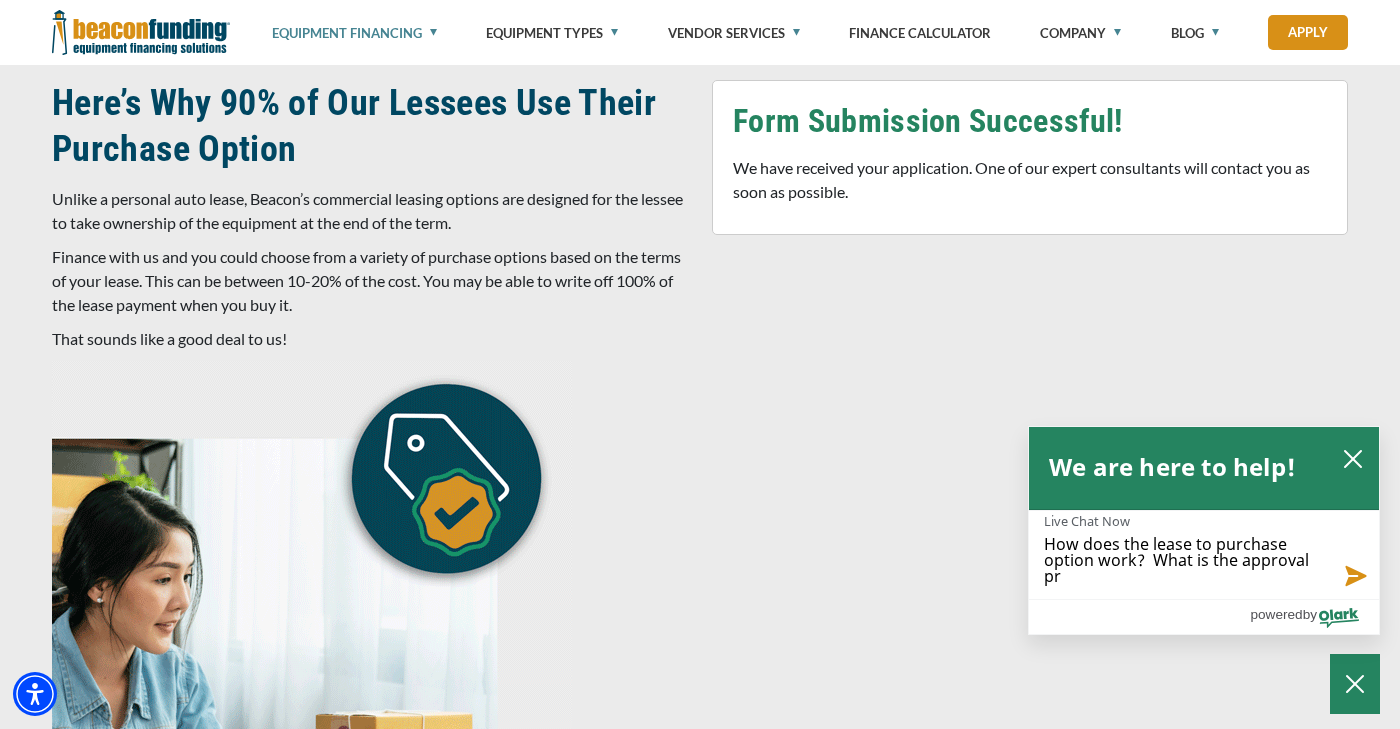 scroll, scrollTop: 0, scrollLeft: 0, axis: both 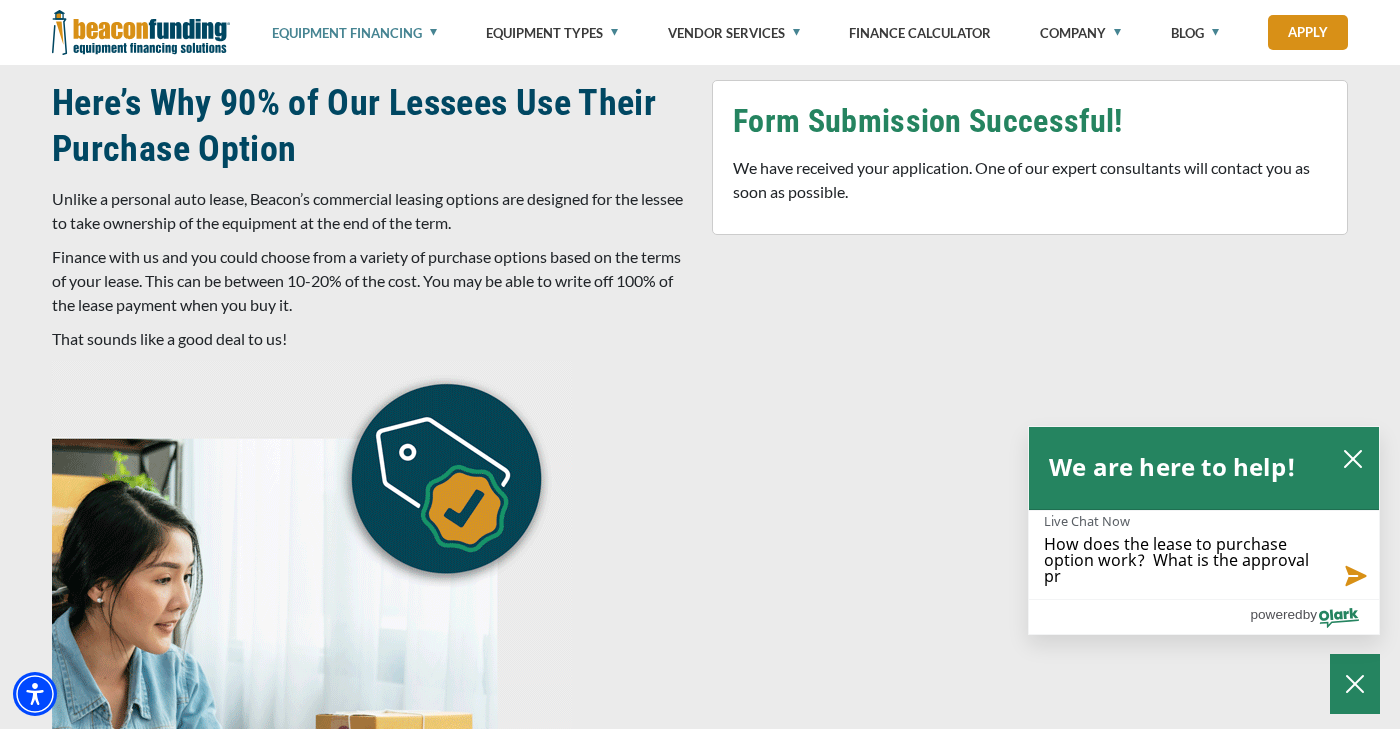 type on "How does the lease to purchase option work?  What is the approval process" 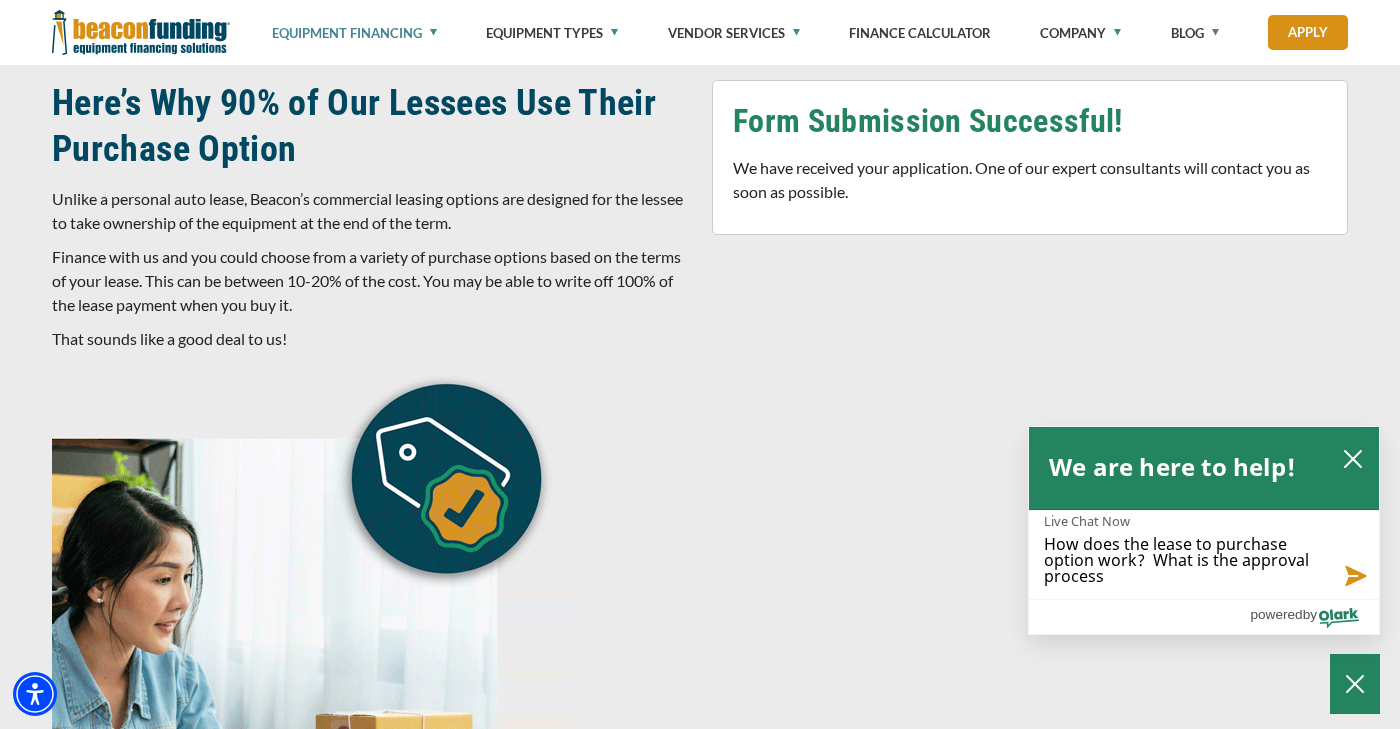 type on "How does the lease to purchase option work?  What is the approval process" 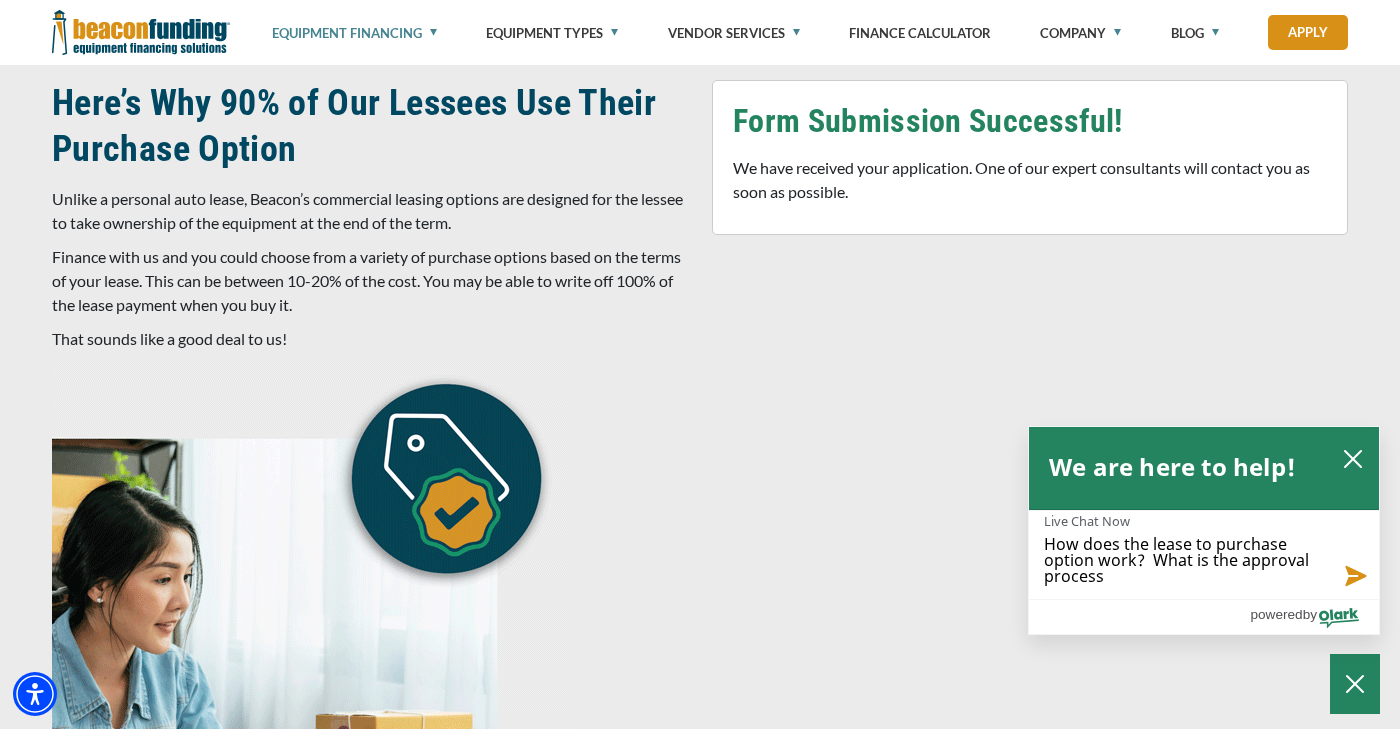type on "How does the lease to purchase option work?  What is the approval process" 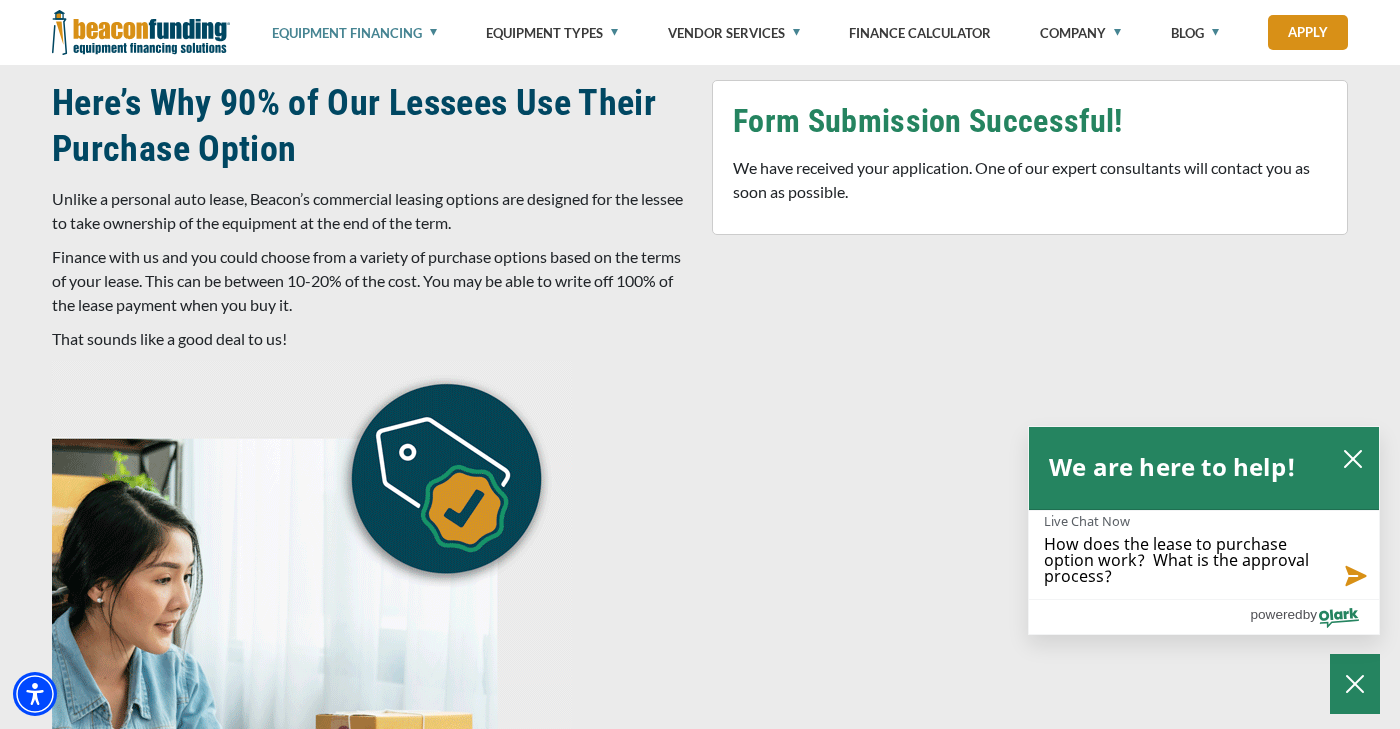 type on "How does the lease to purchase option work?  What is the approval process?" 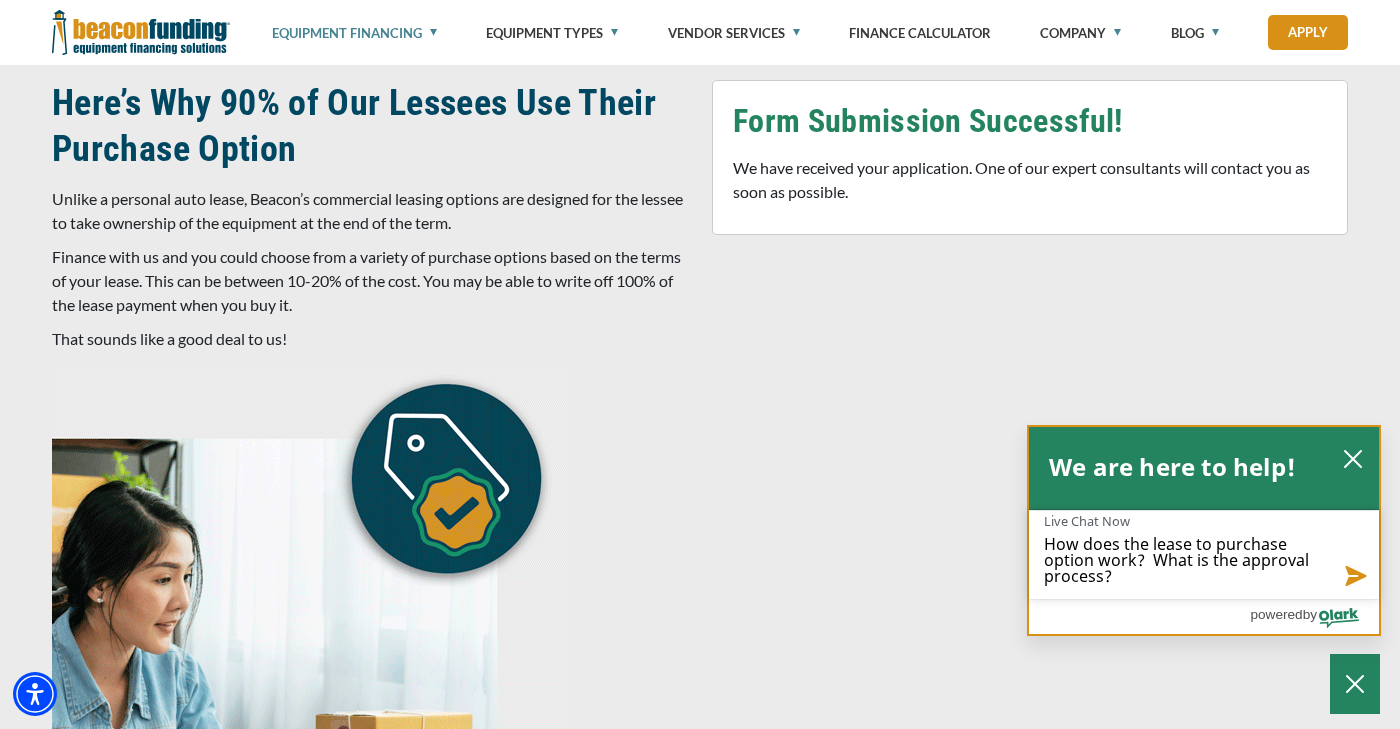 click at bounding box center [1354, 576] 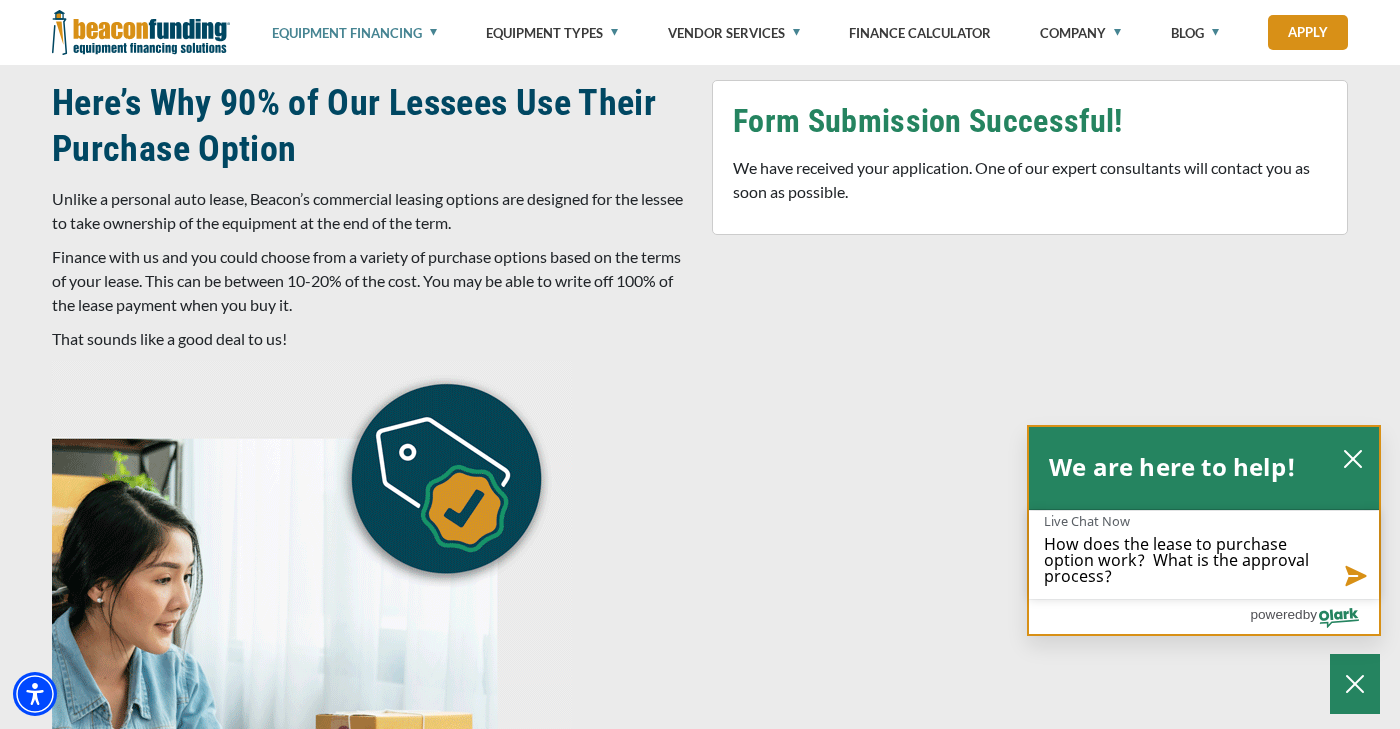 type 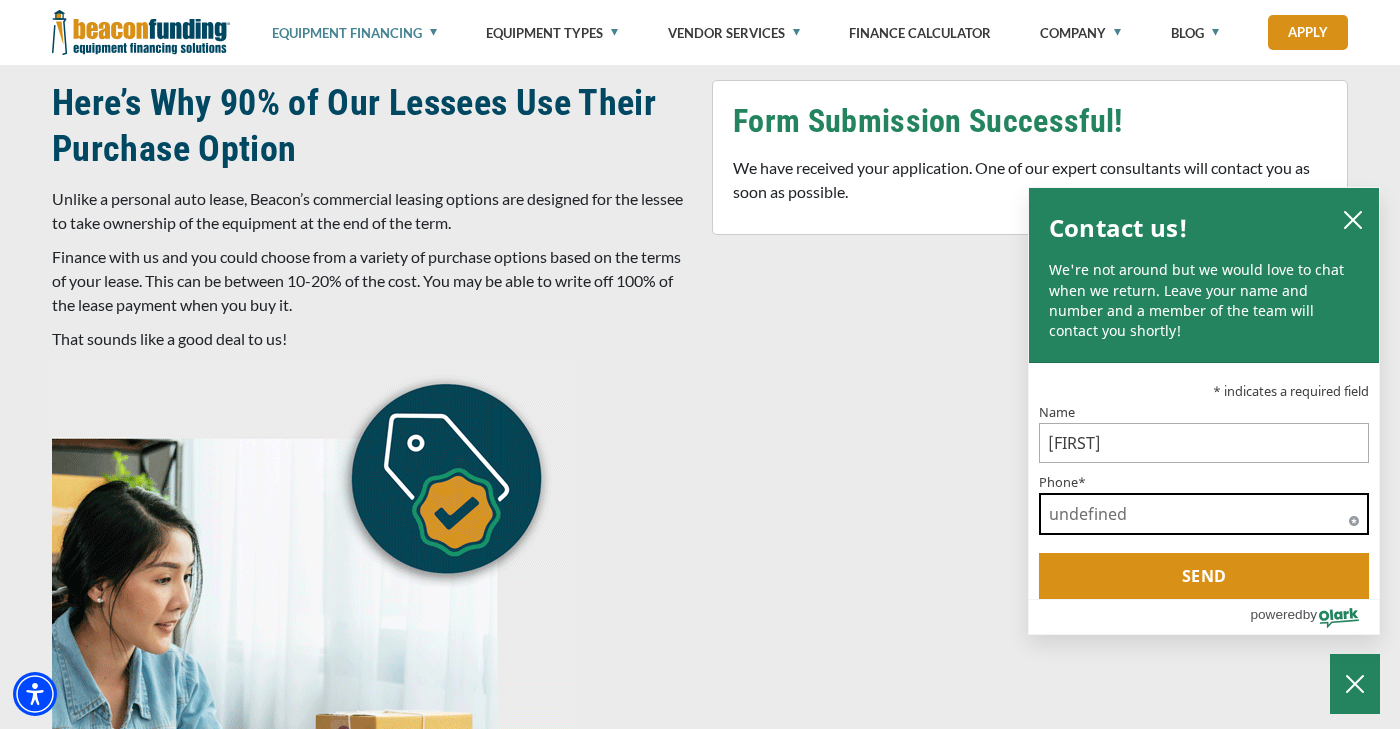 click on "Phone*" at bounding box center (1204, 514) 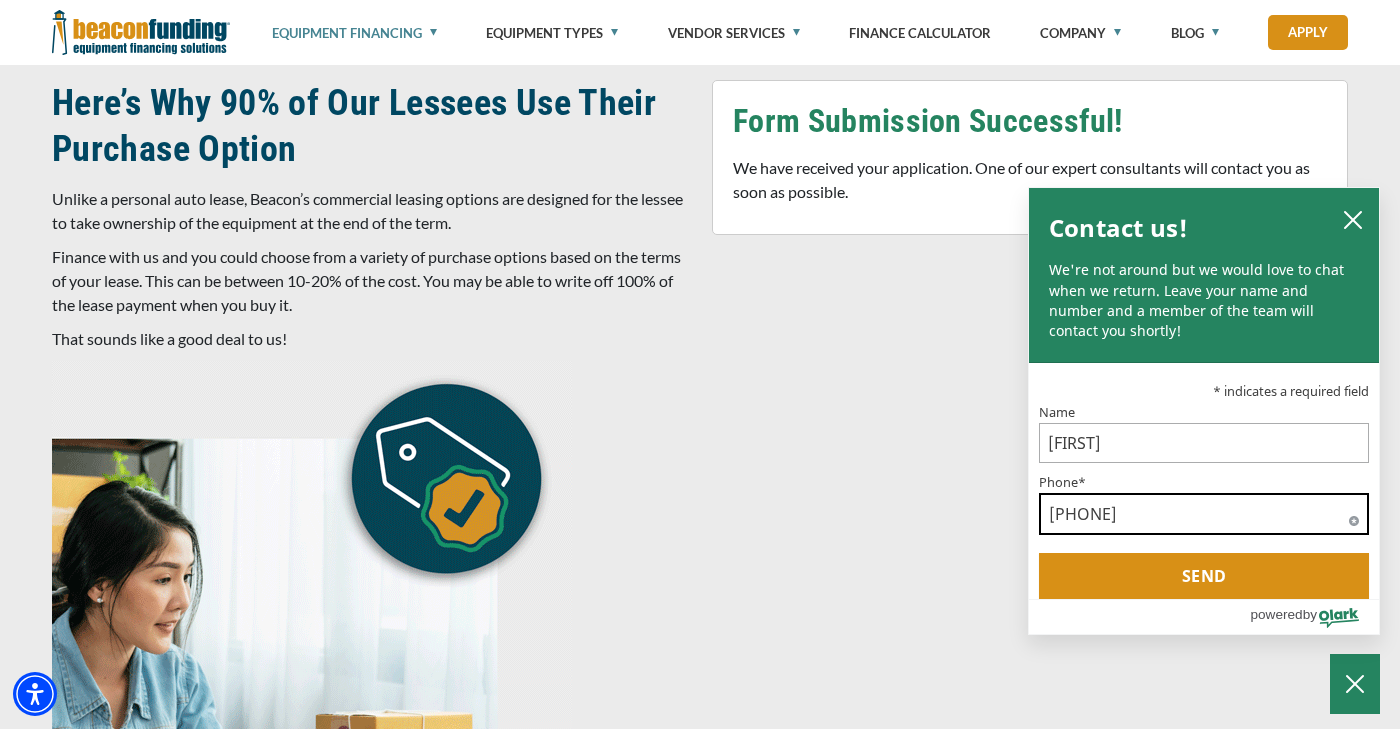 type on "7175861320" 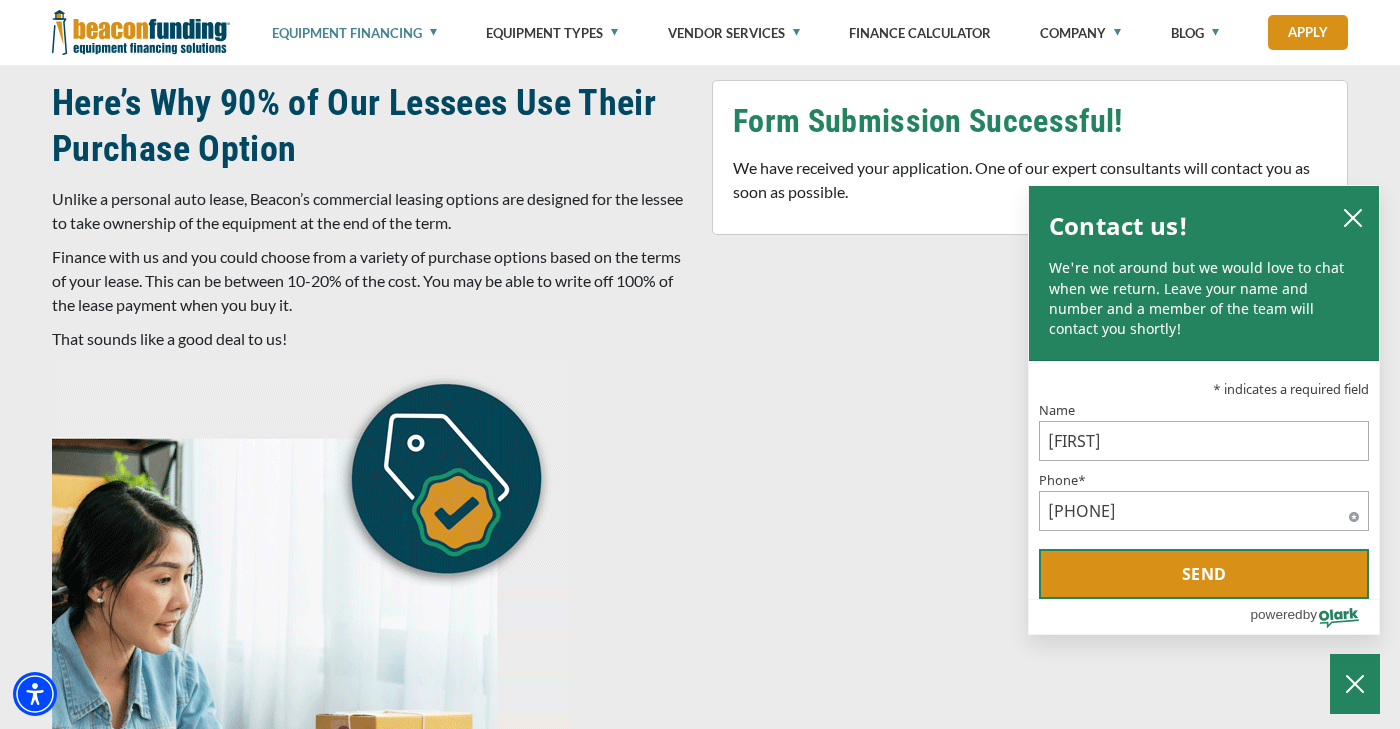 click on "Send" at bounding box center [1204, 574] 